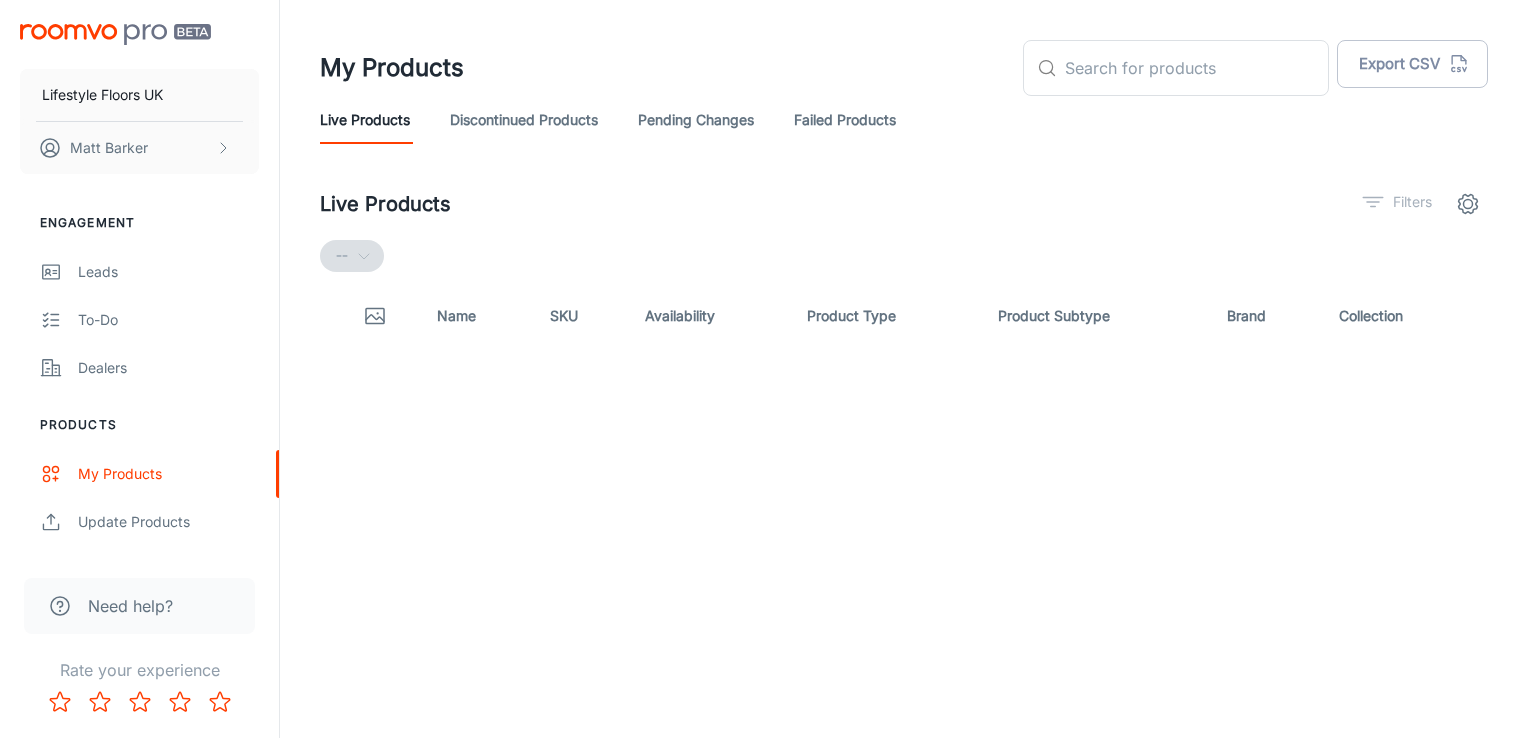 scroll, scrollTop: 0, scrollLeft: 0, axis: both 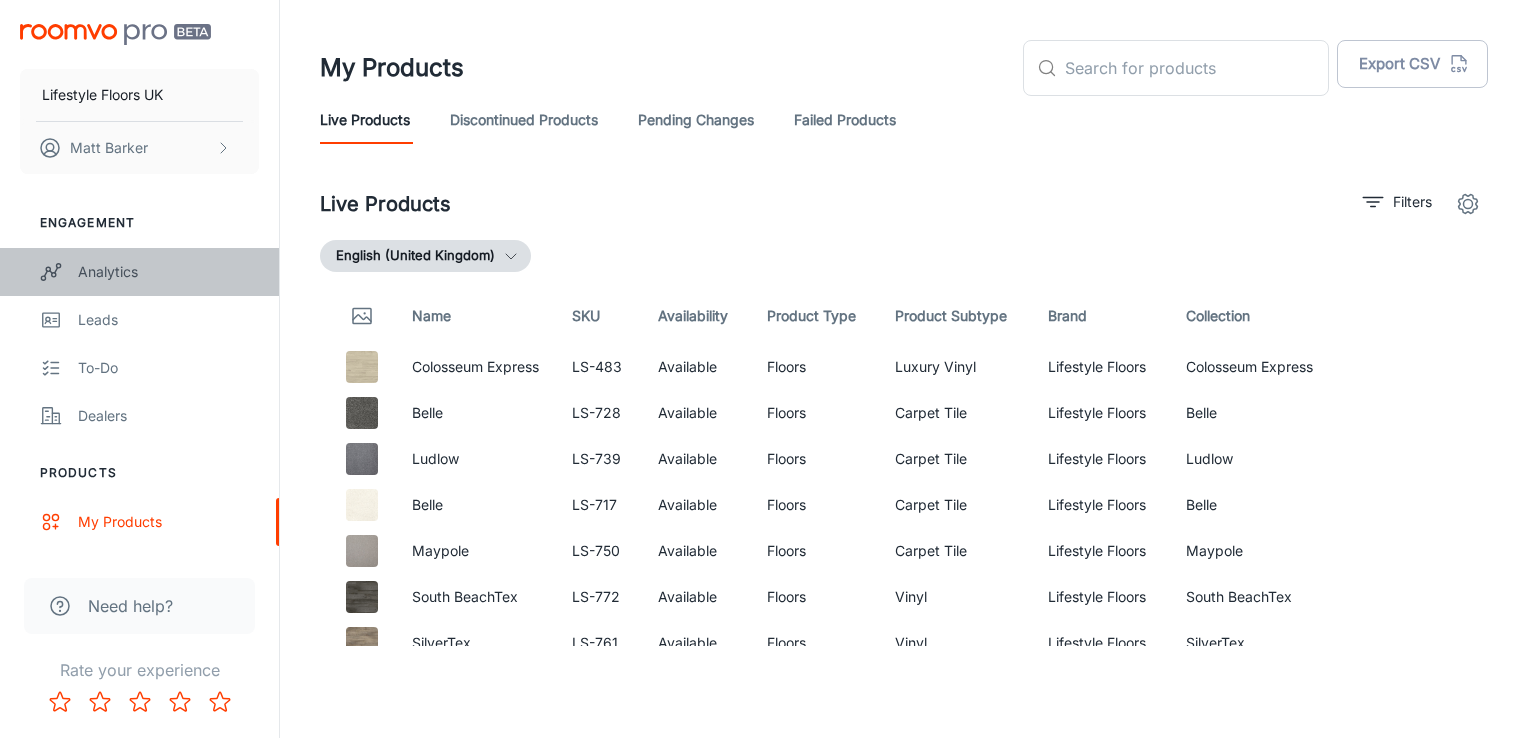 click on "Analytics" at bounding box center [168, 272] 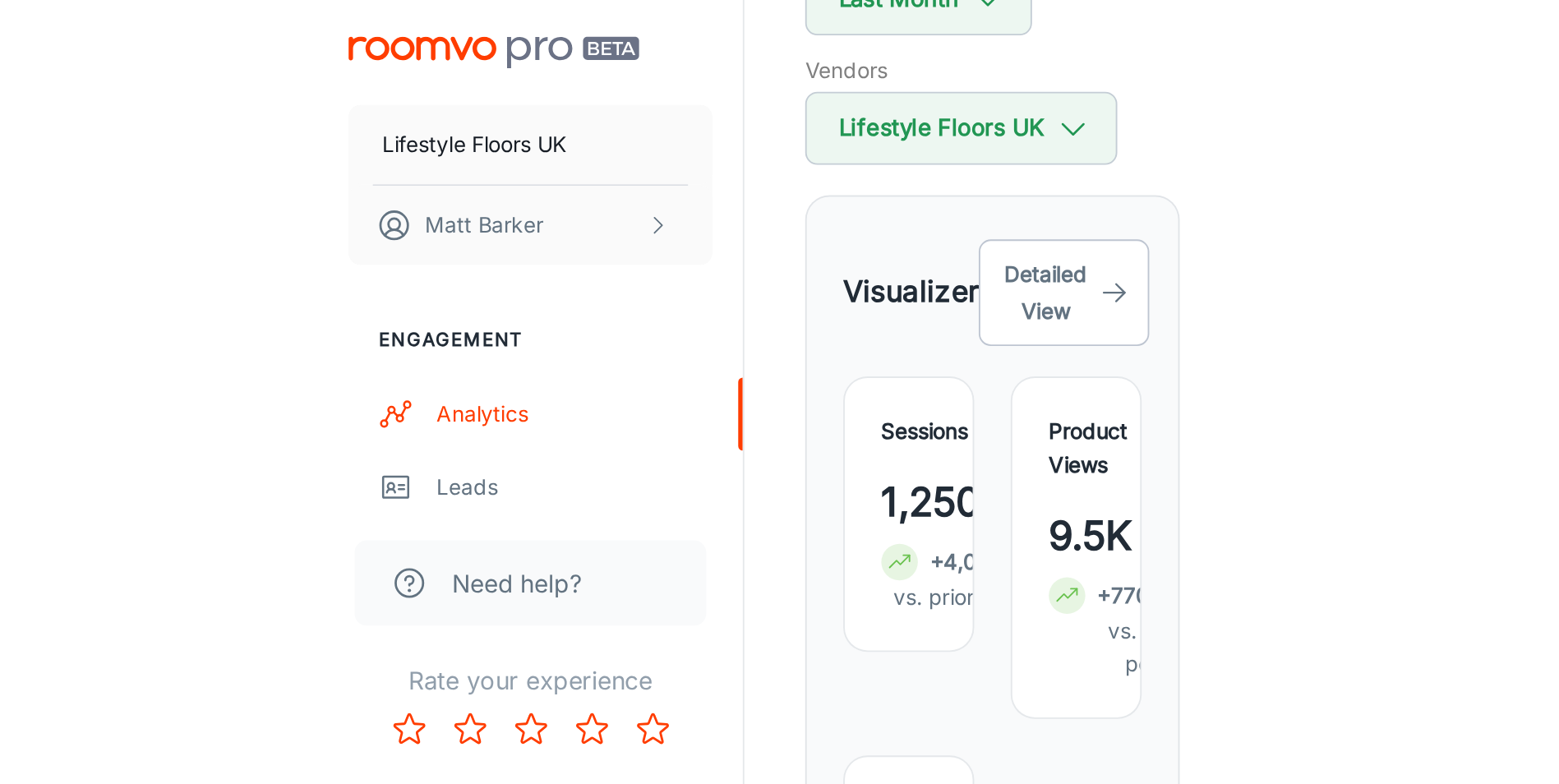 scroll, scrollTop: 235, scrollLeft: 0, axis: vertical 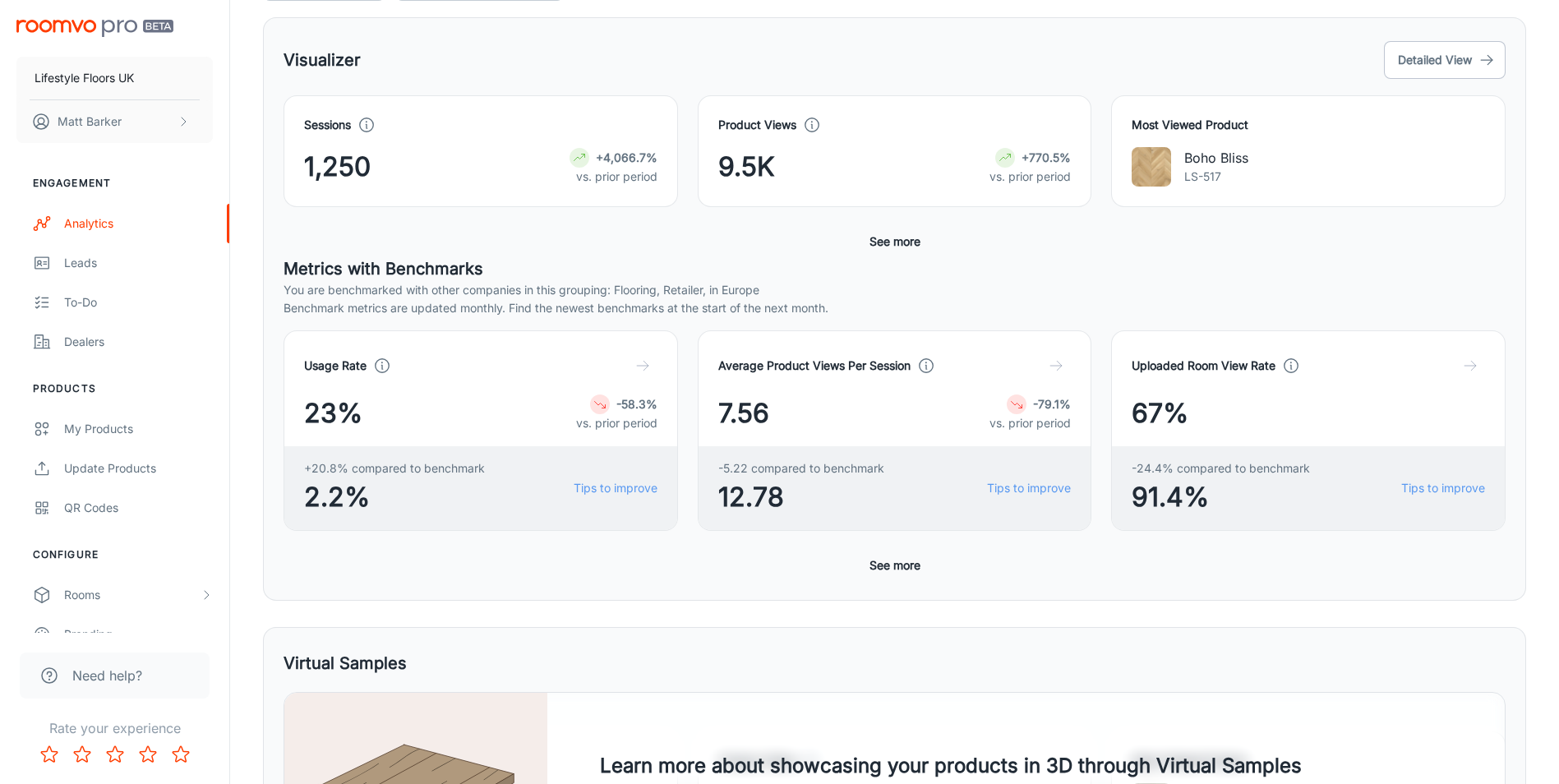 click on "vs. prior period" at bounding box center [1030, 177] 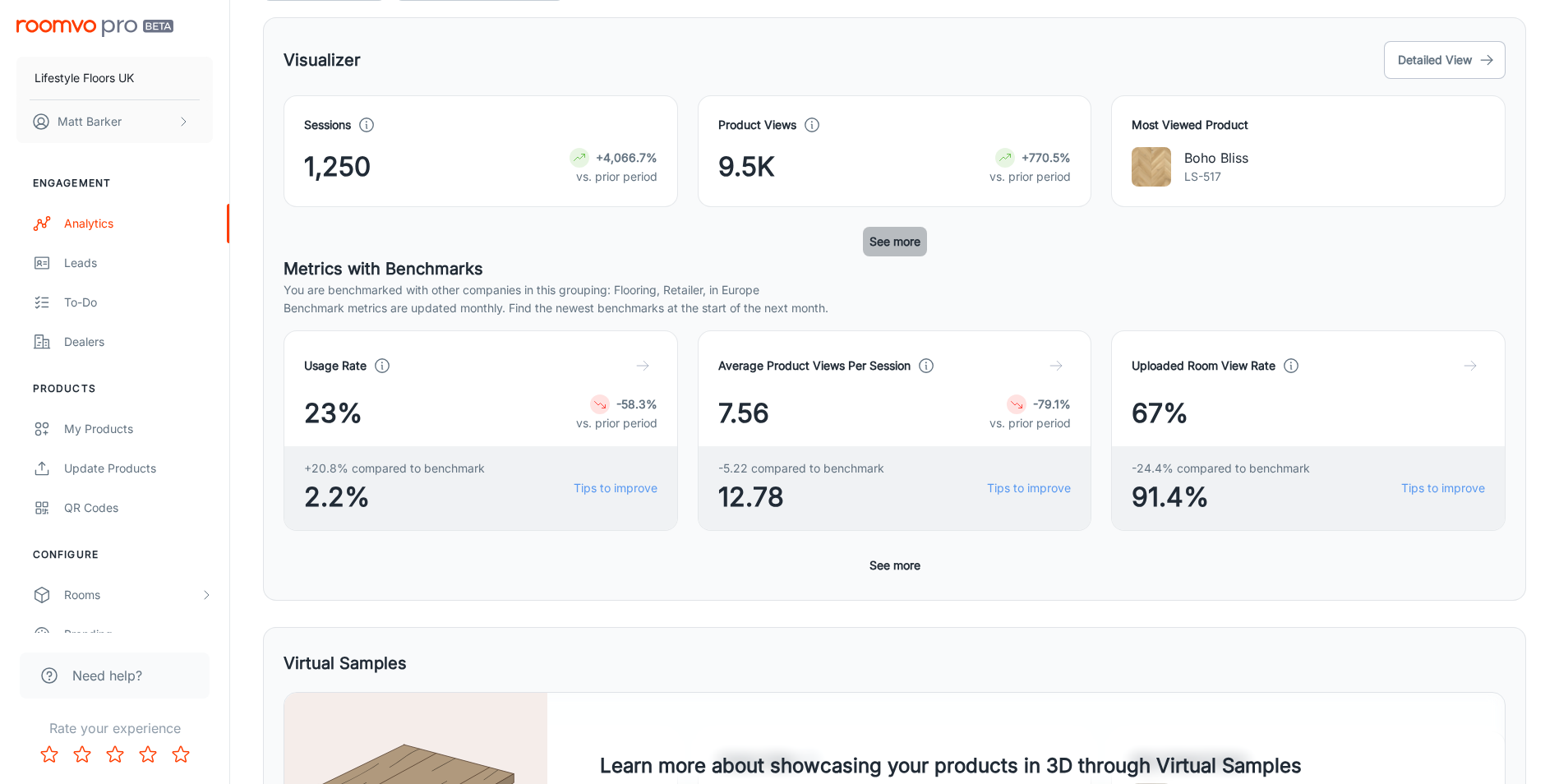click on "See more" at bounding box center (895, 242) 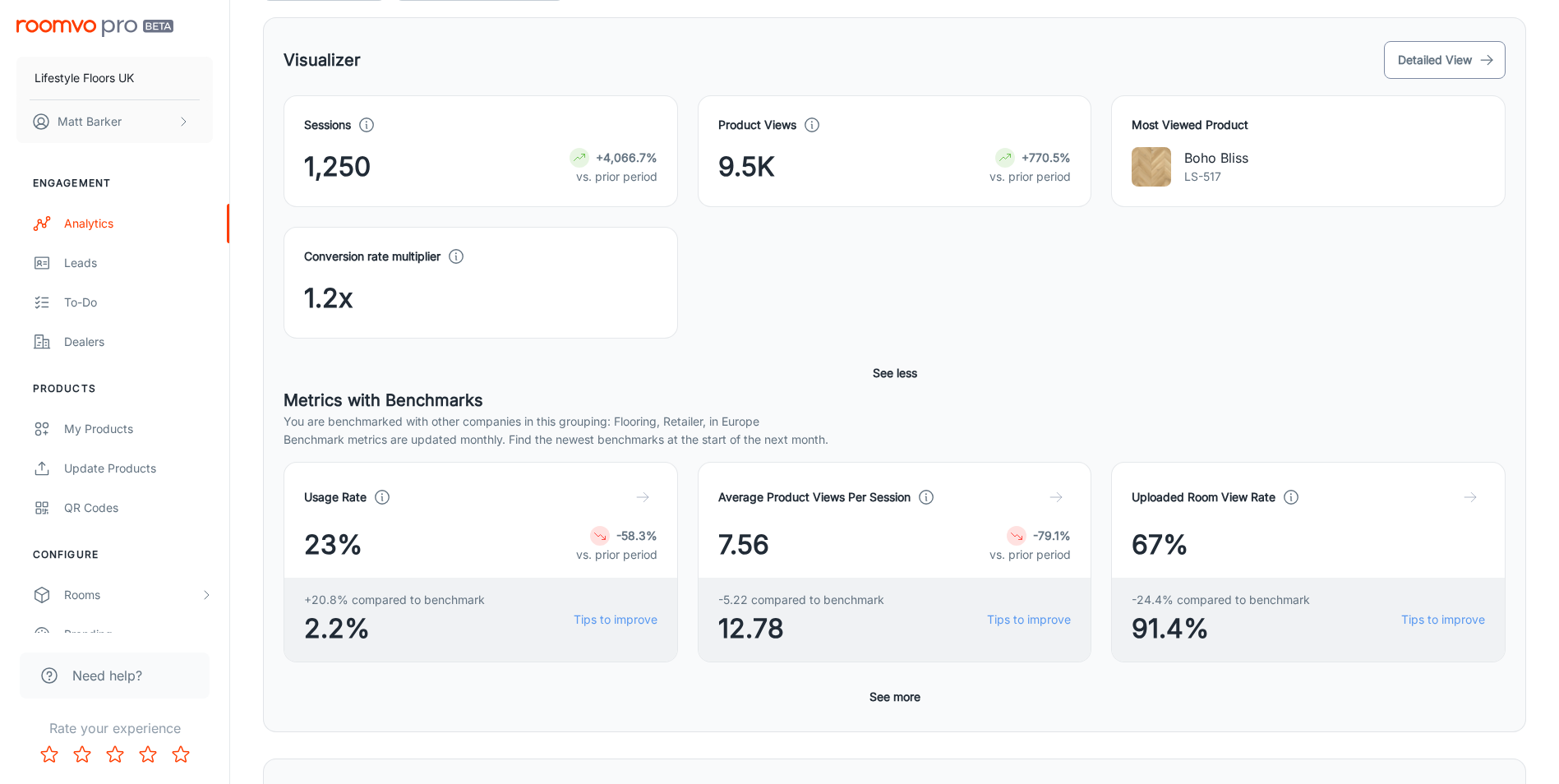 click on "Detailed View" at bounding box center (1445, 60) 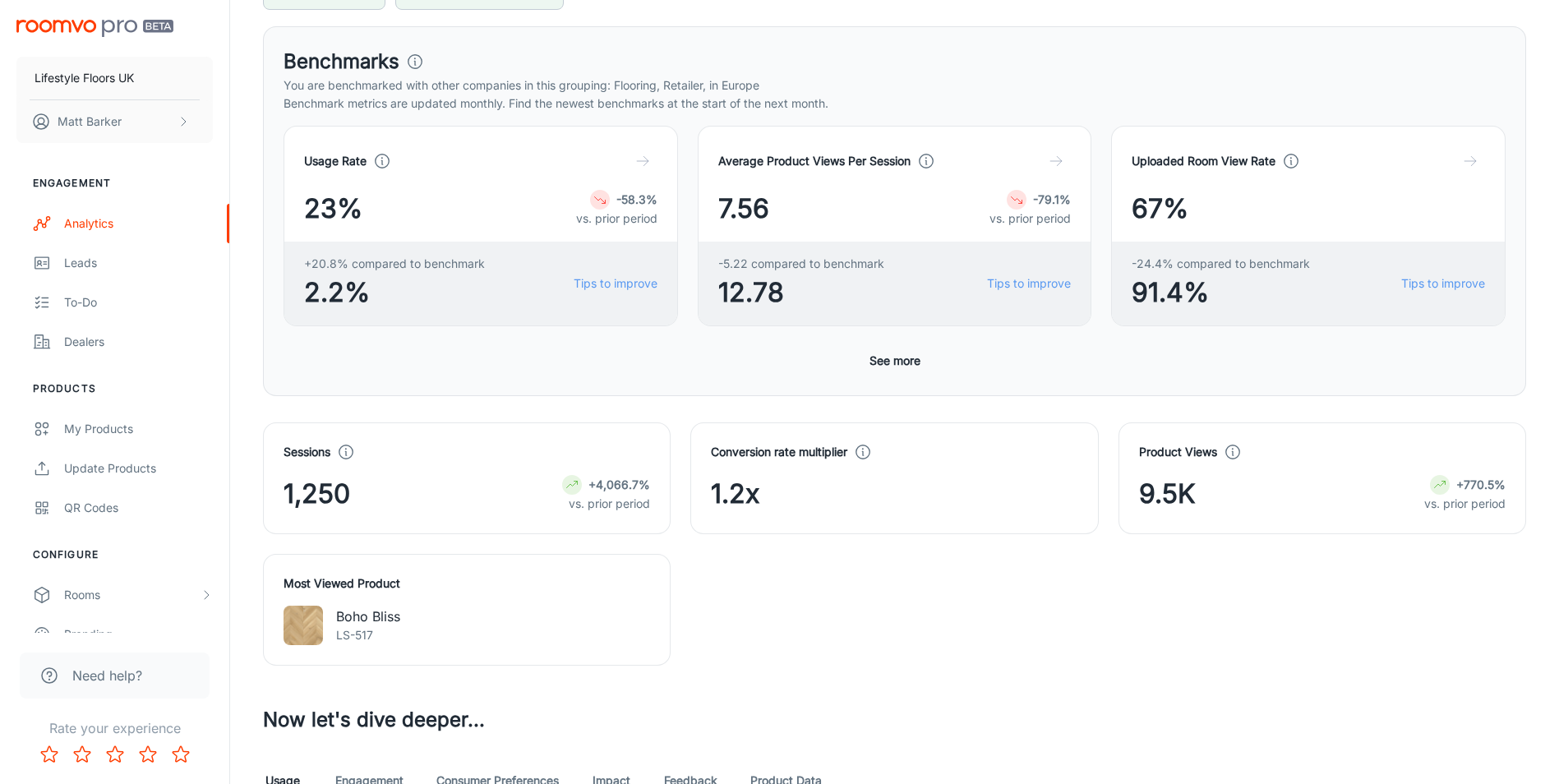scroll, scrollTop: 247, scrollLeft: 0, axis: vertical 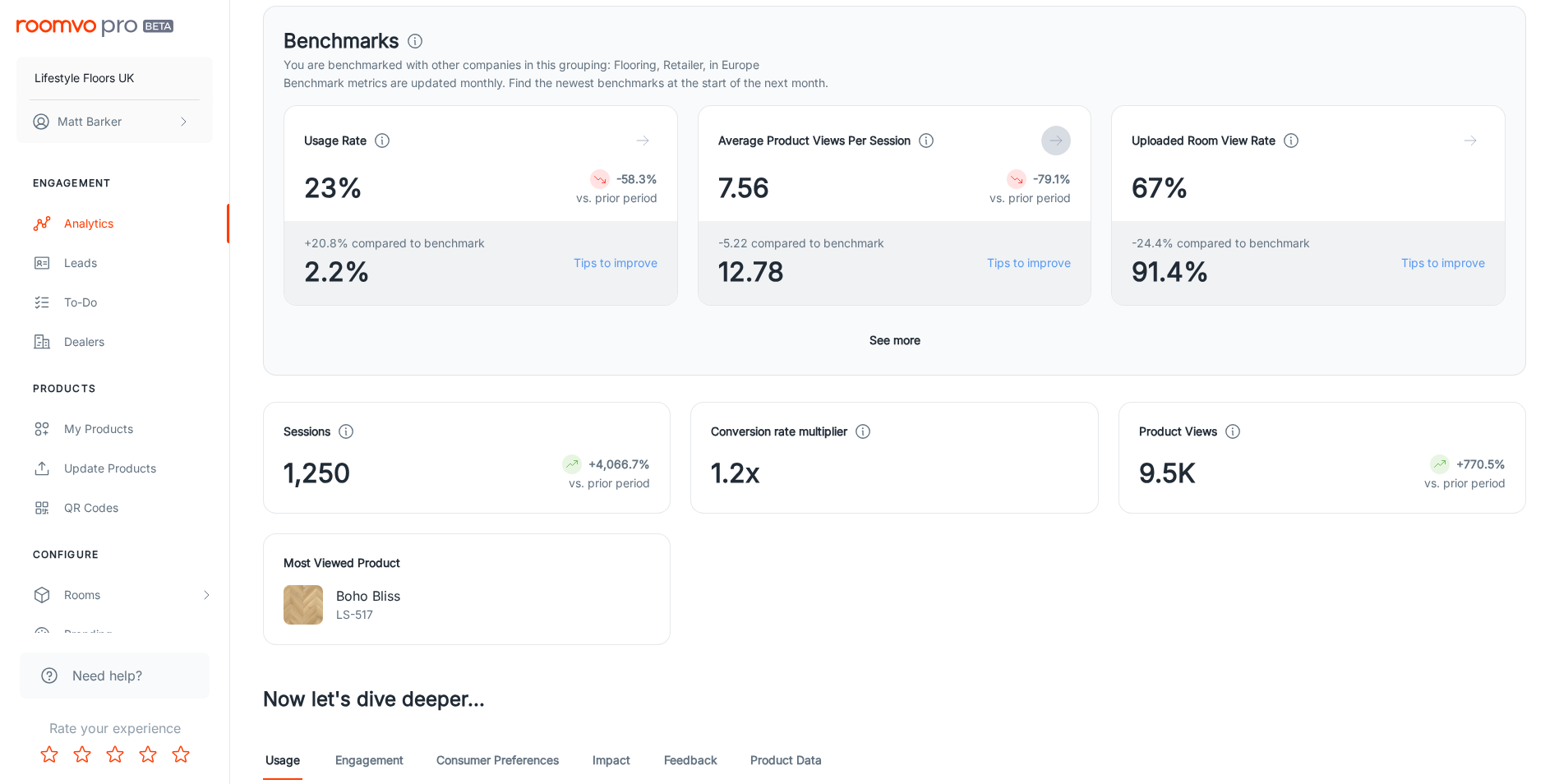 click 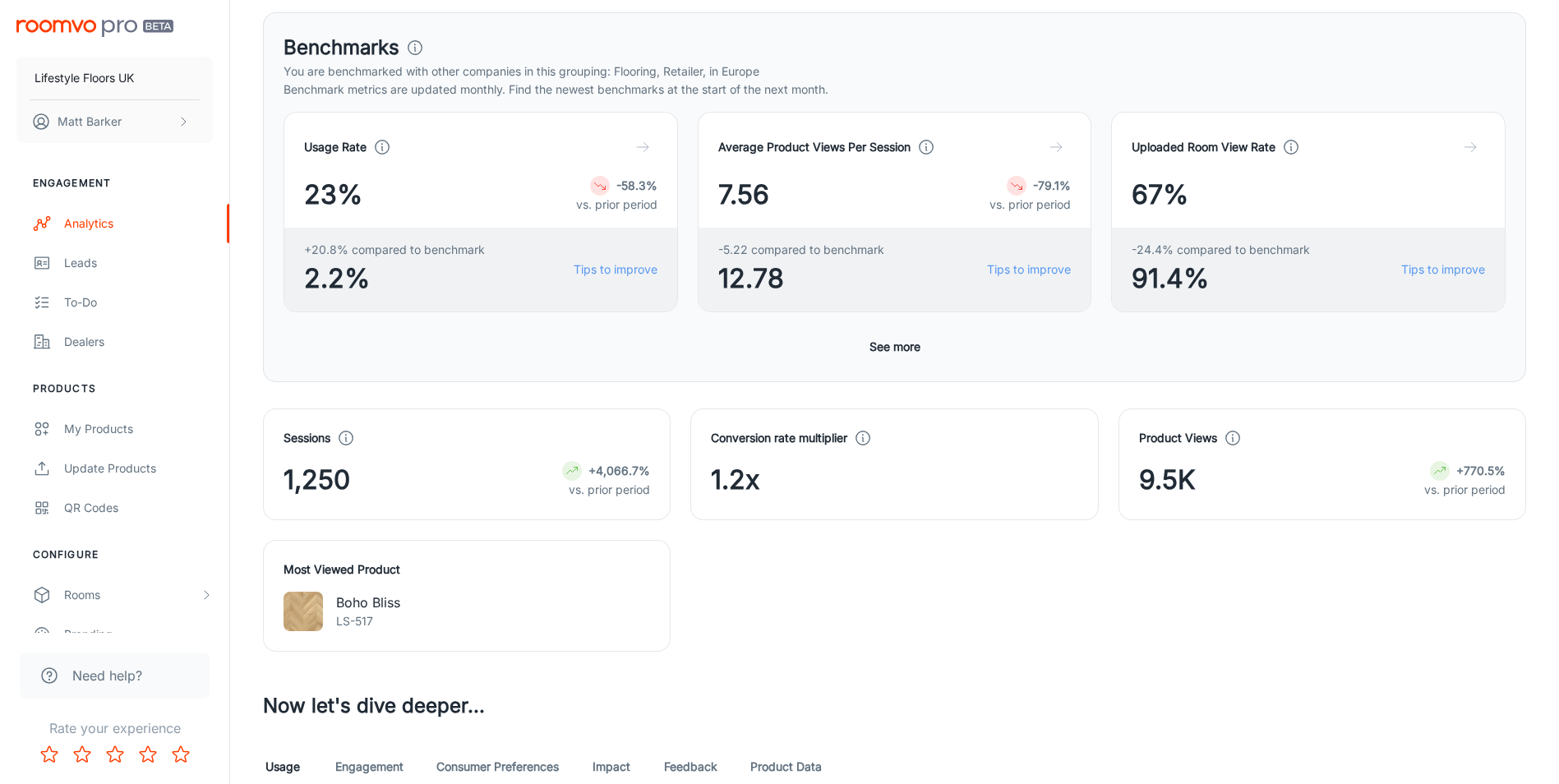 scroll, scrollTop: 247, scrollLeft: 0, axis: vertical 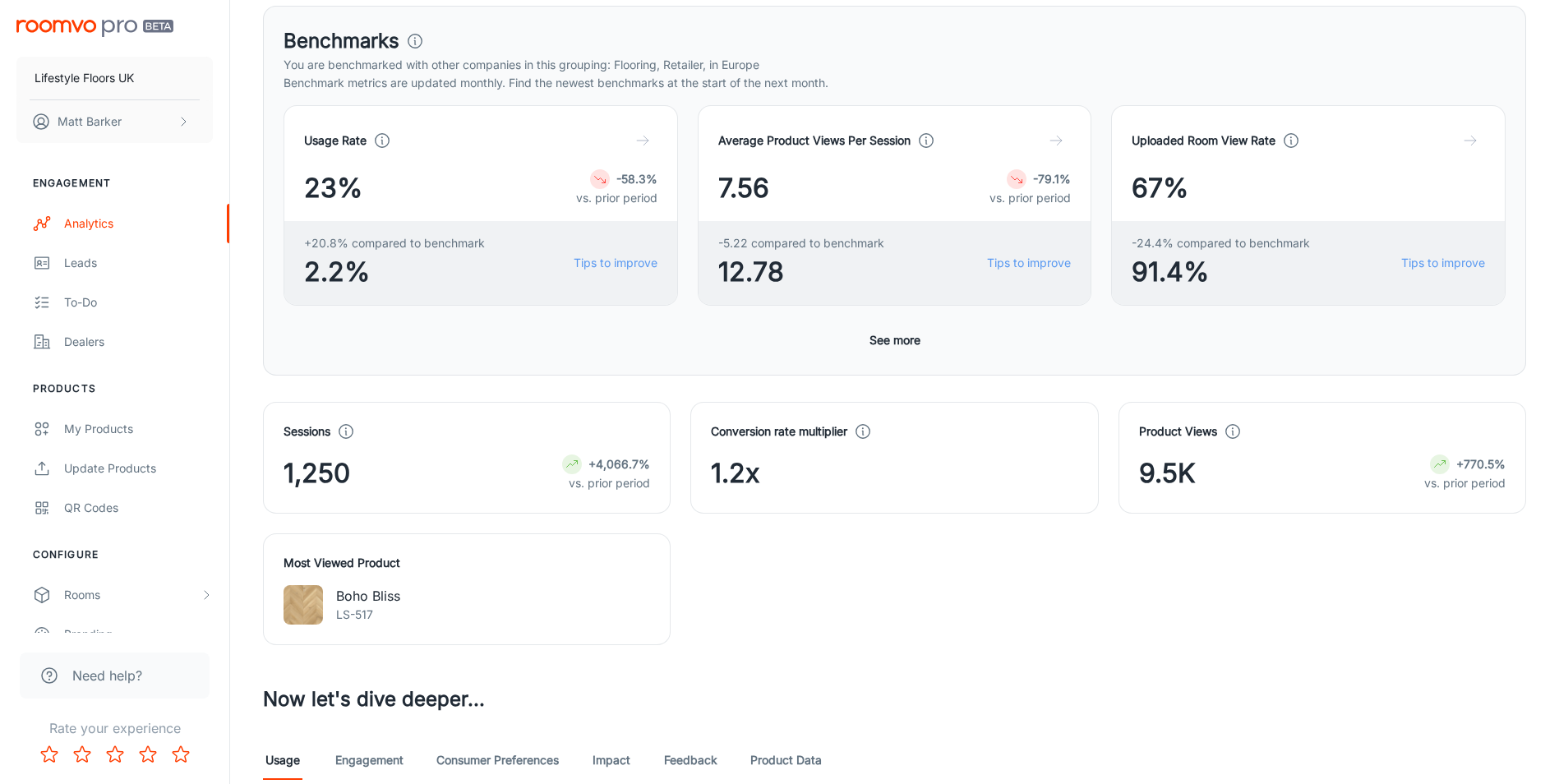 click on "vs. prior period" at bounding box center [606, 483] 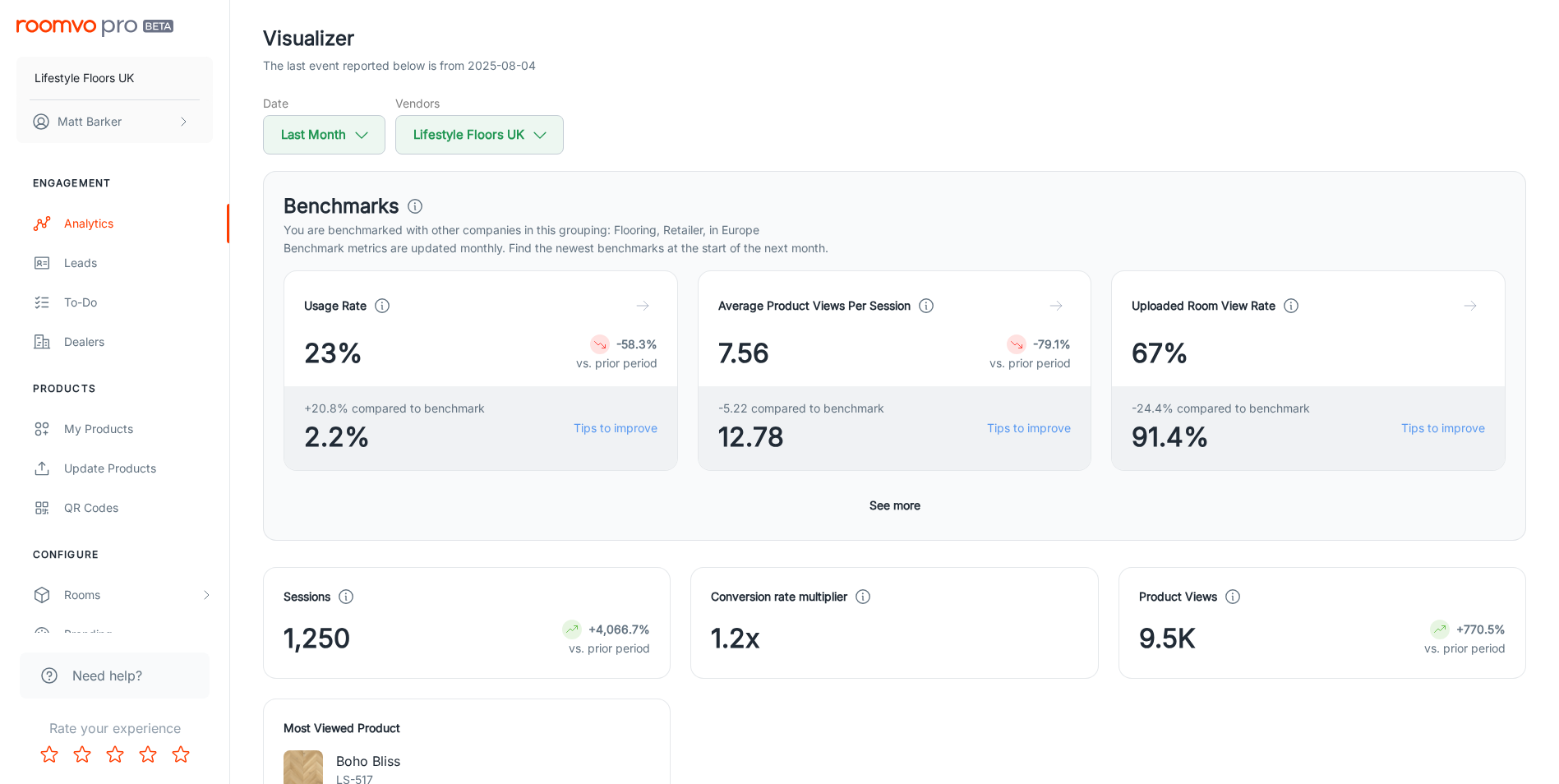 scroll, scrollTop: 0, scrollLeft: 0, axis: both 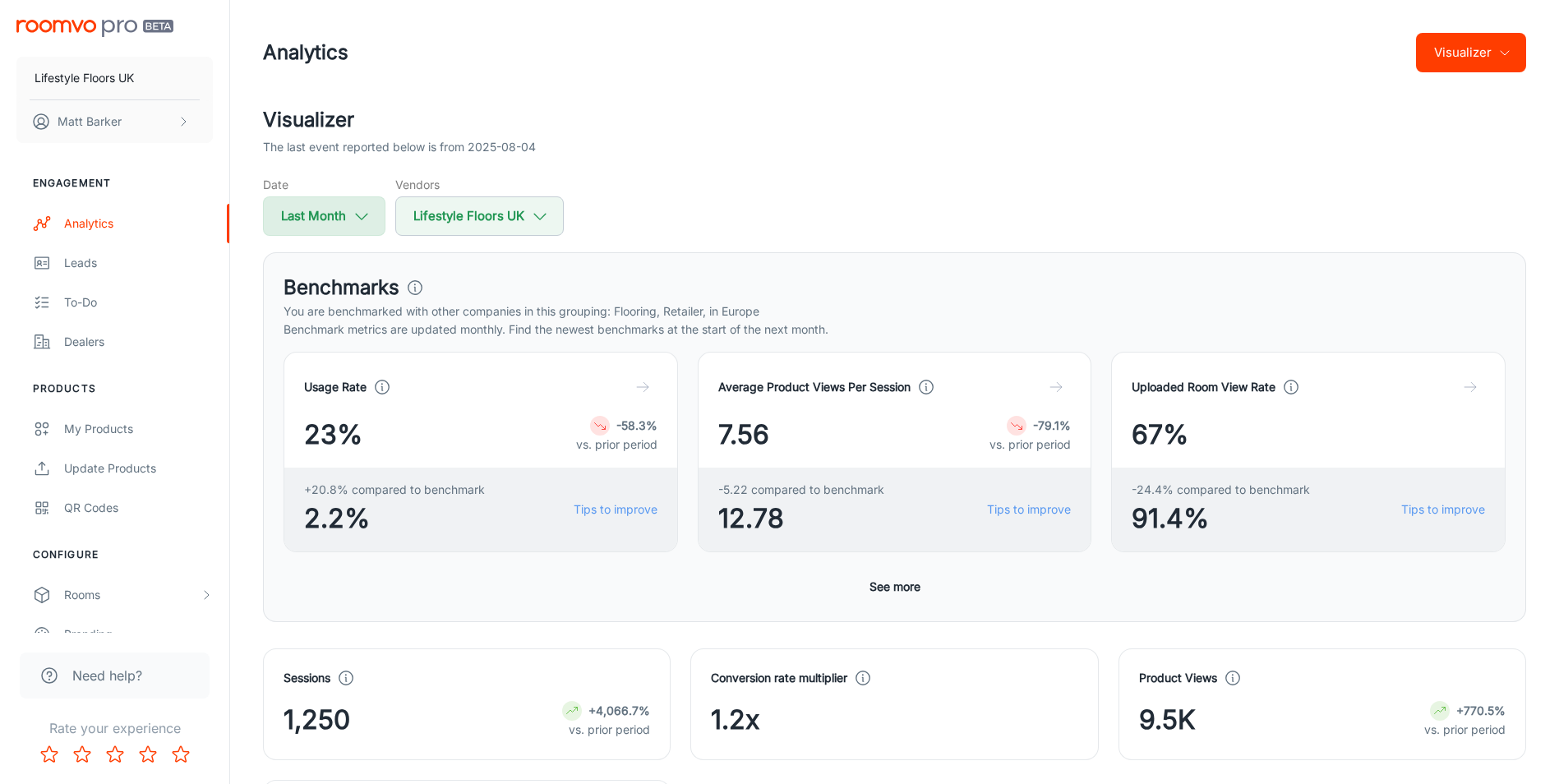 click on "Last Month" at bounding box center (324, 216) 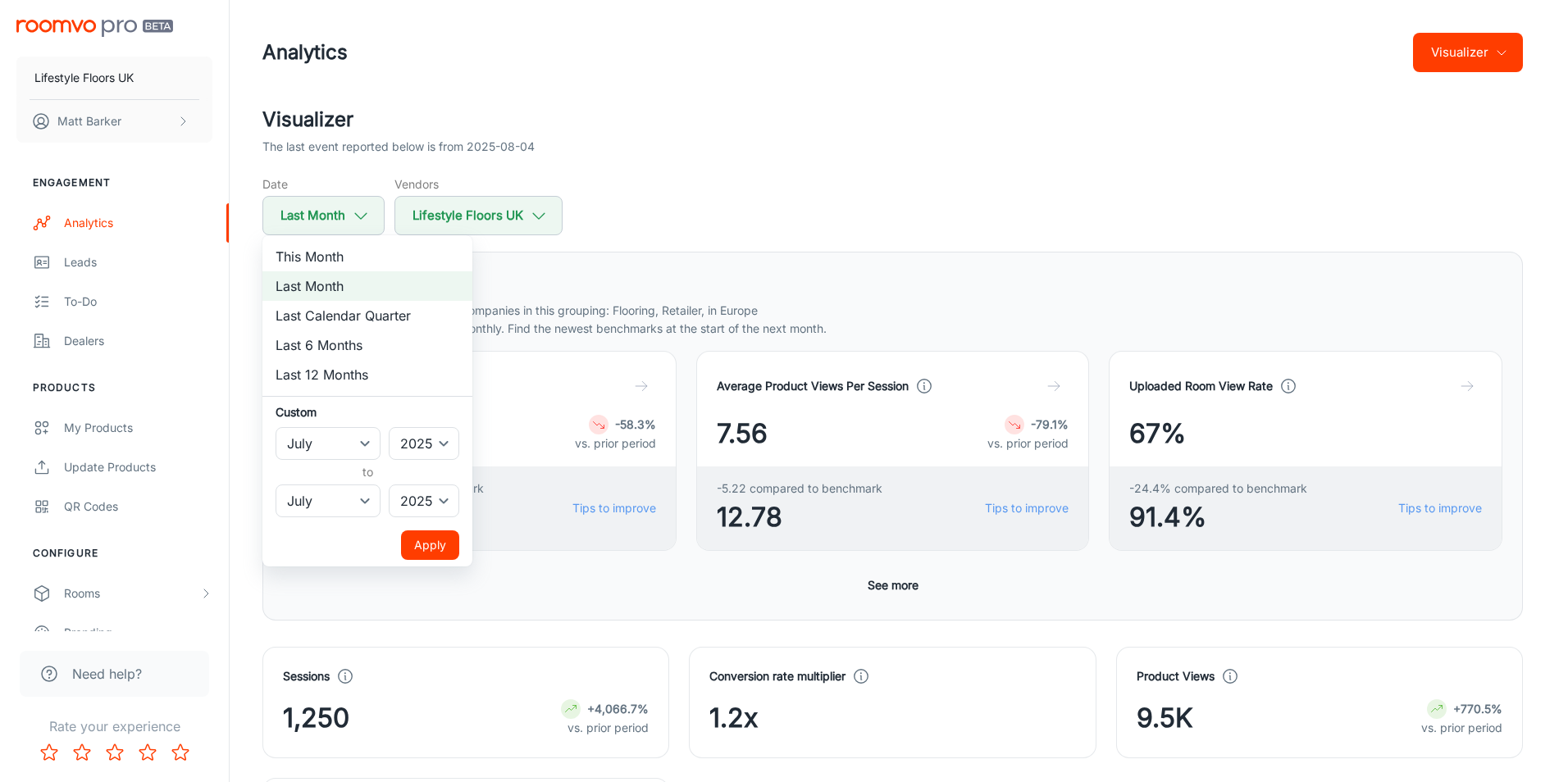 click at bounding box center [784, 391] 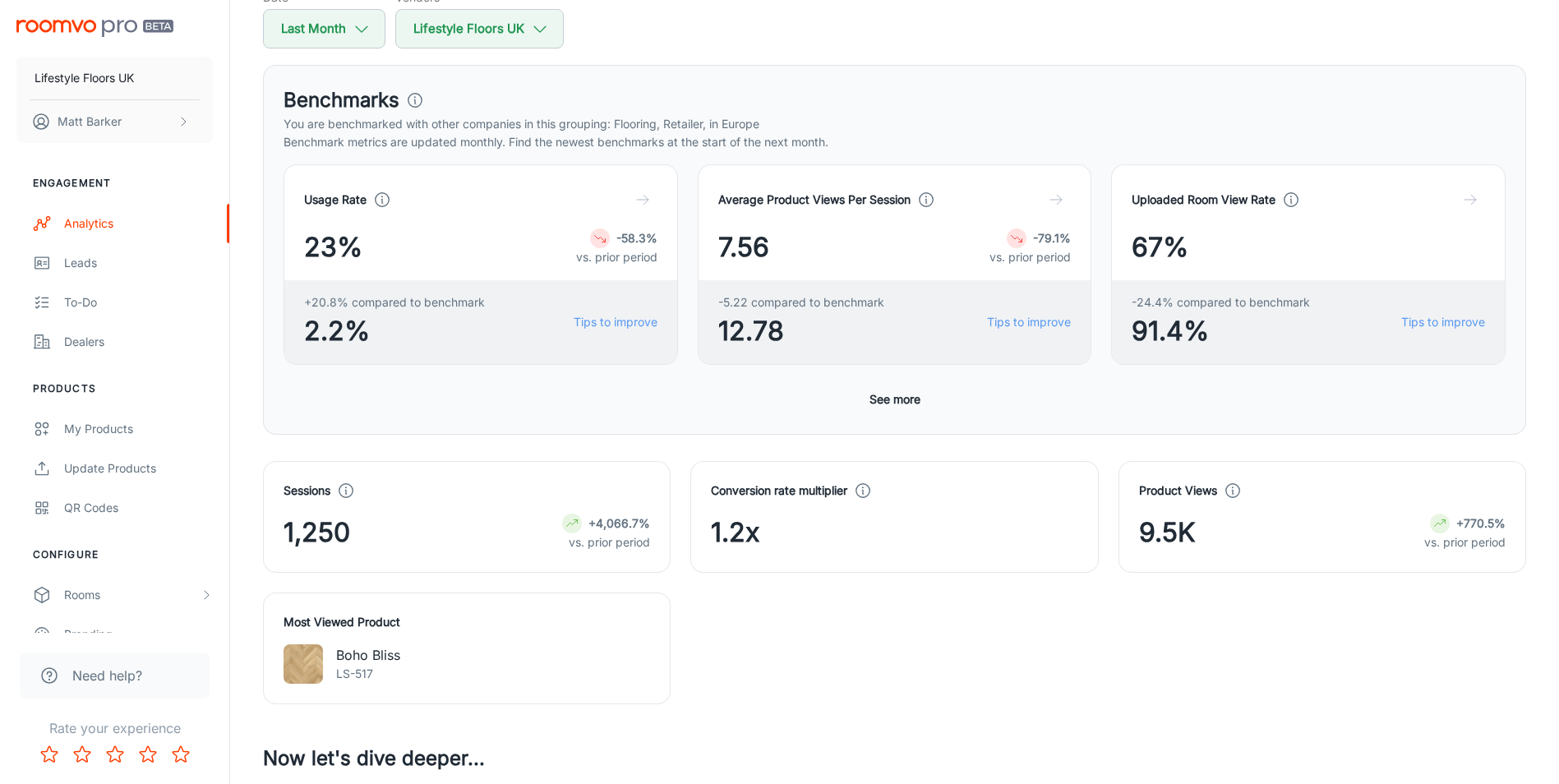 scroll, scrollTop: 247, scrollLeft: 0, axis: vertical 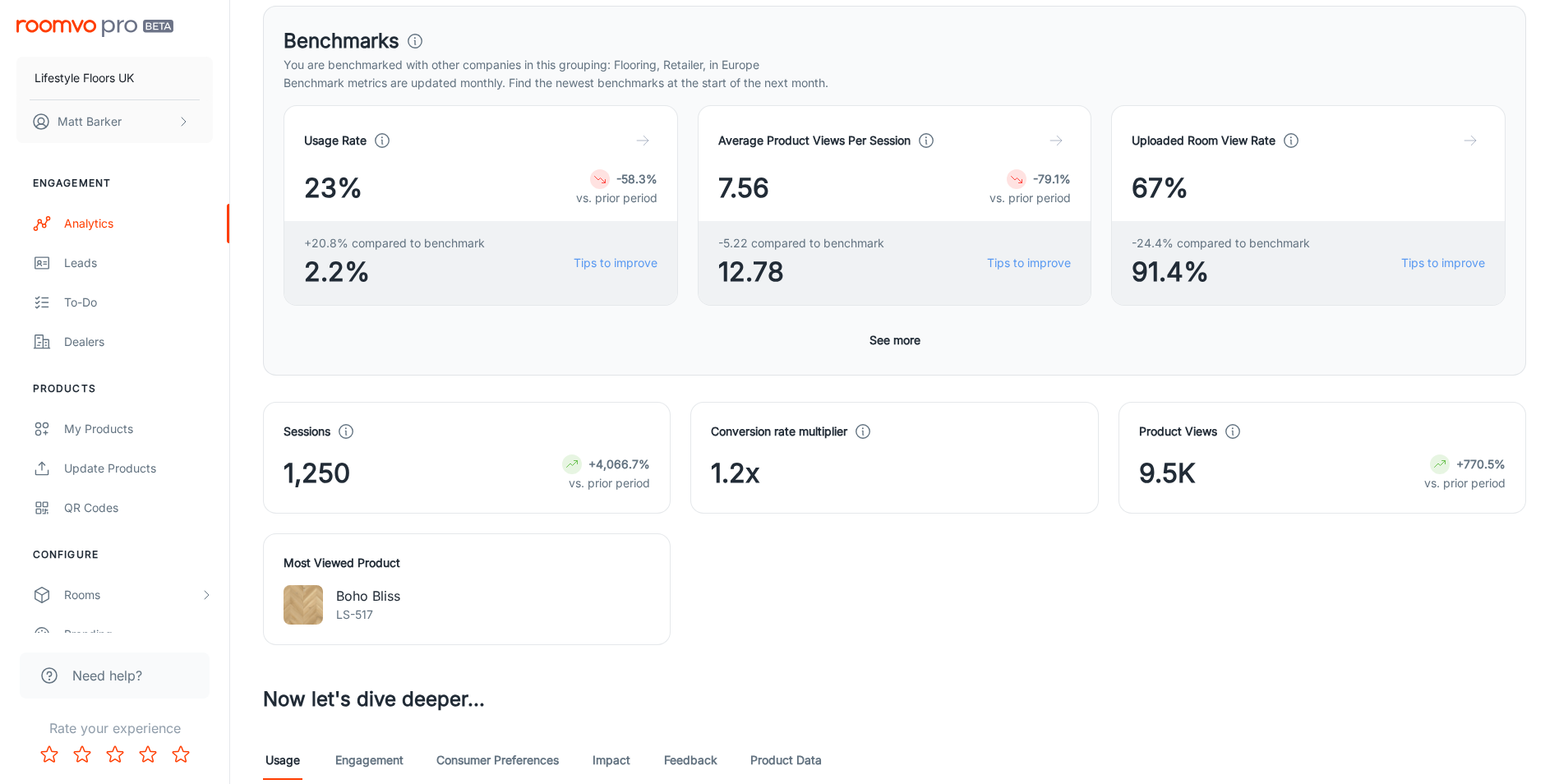 click 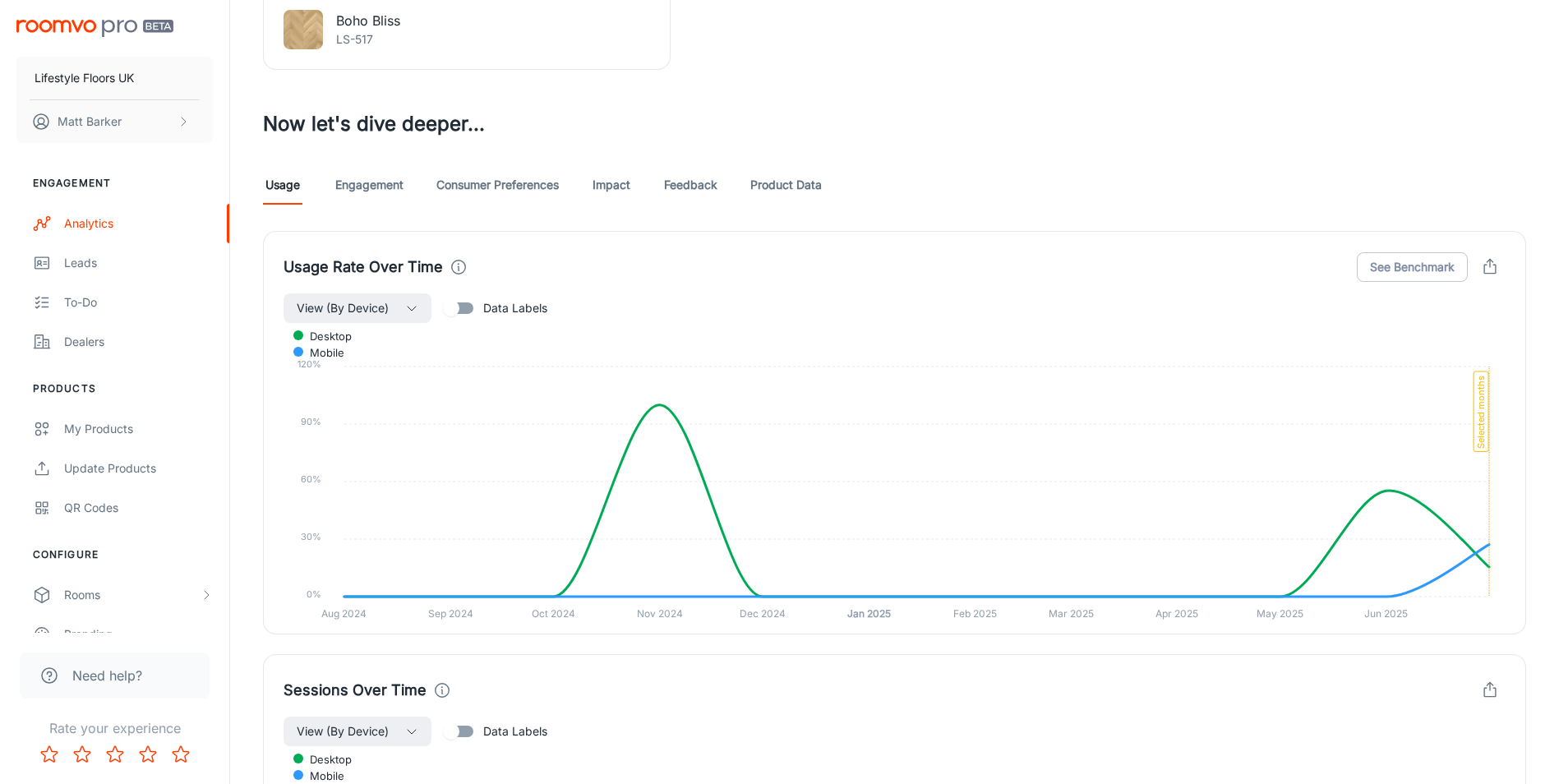 scroll, scrollTop: 986, scrollLeft: 0, axis: vertical 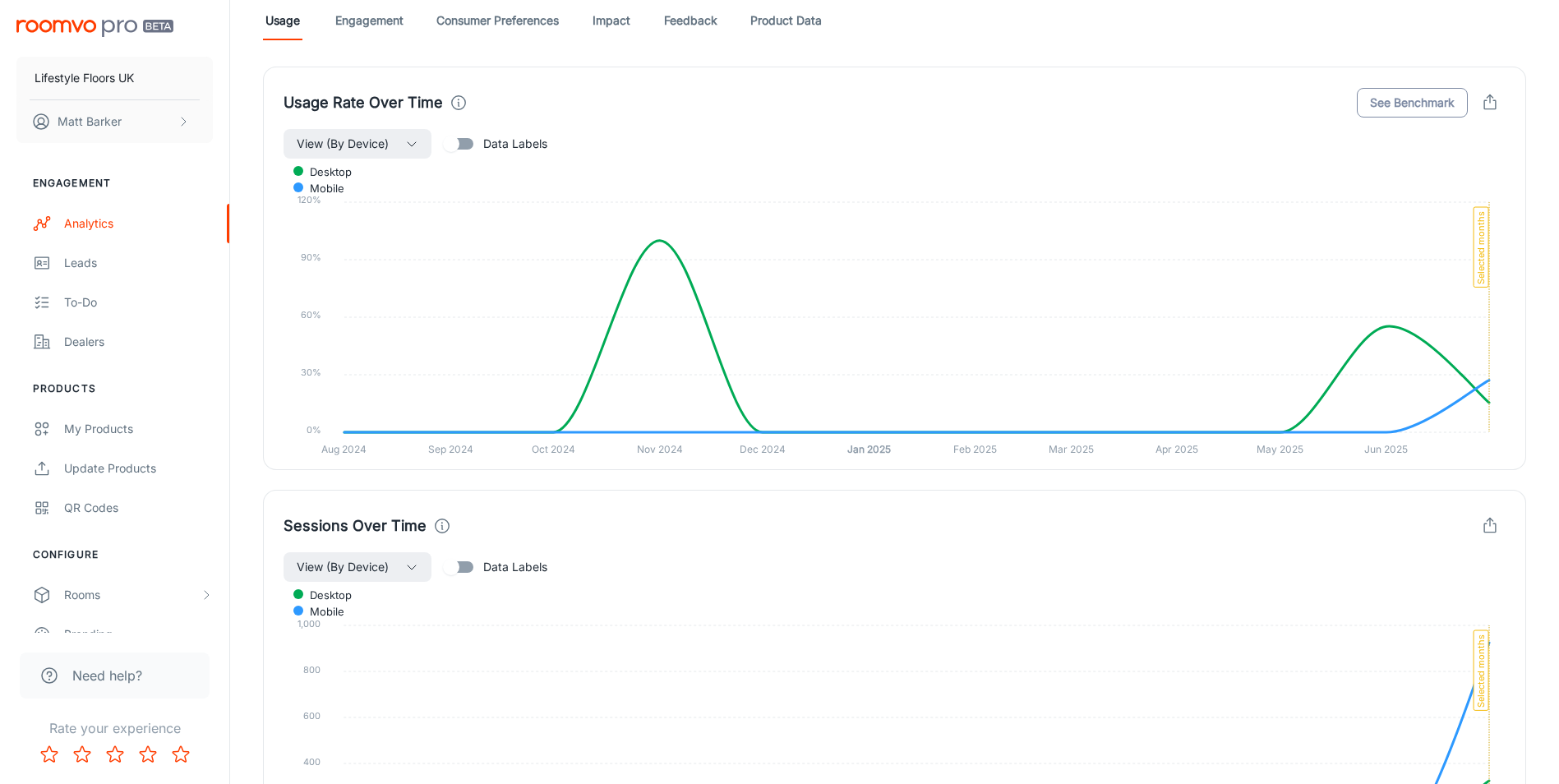 click on "See Benchmark" at bounding box center (1412, 103) 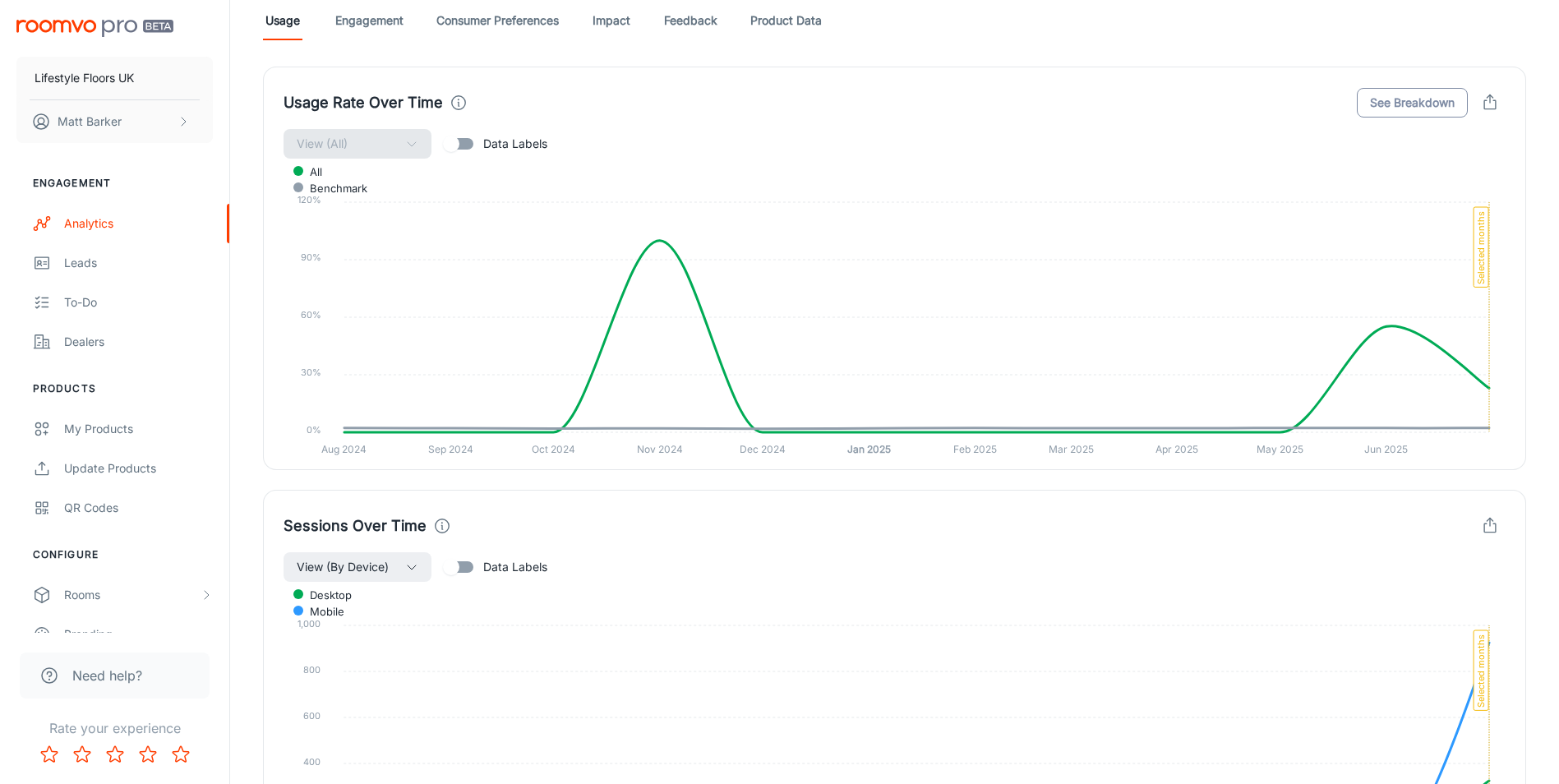 click on "See Breakdown" at bounding box center (1412, 103) 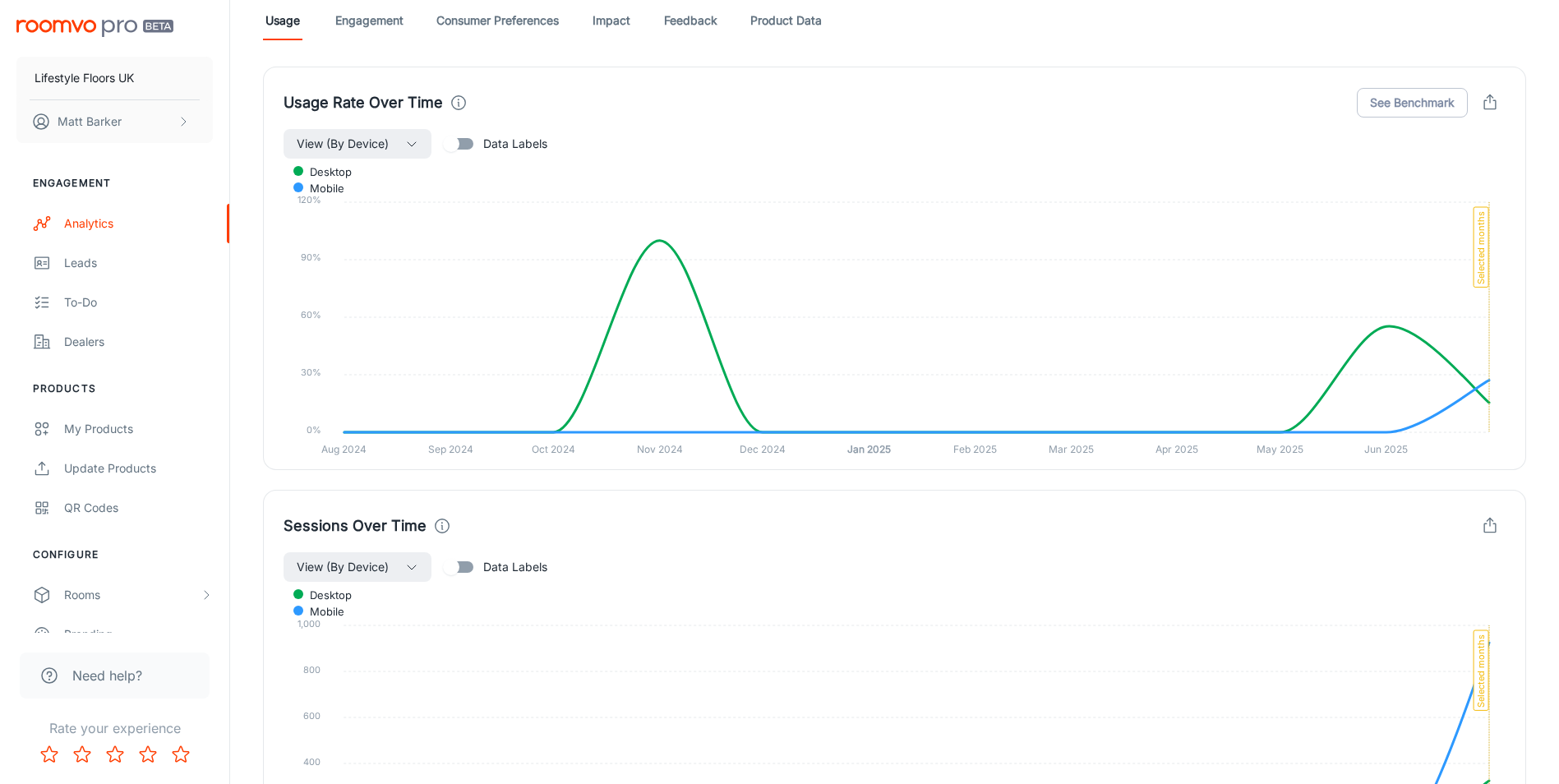 click on "Data Labels" at bounding box center (451, 144) 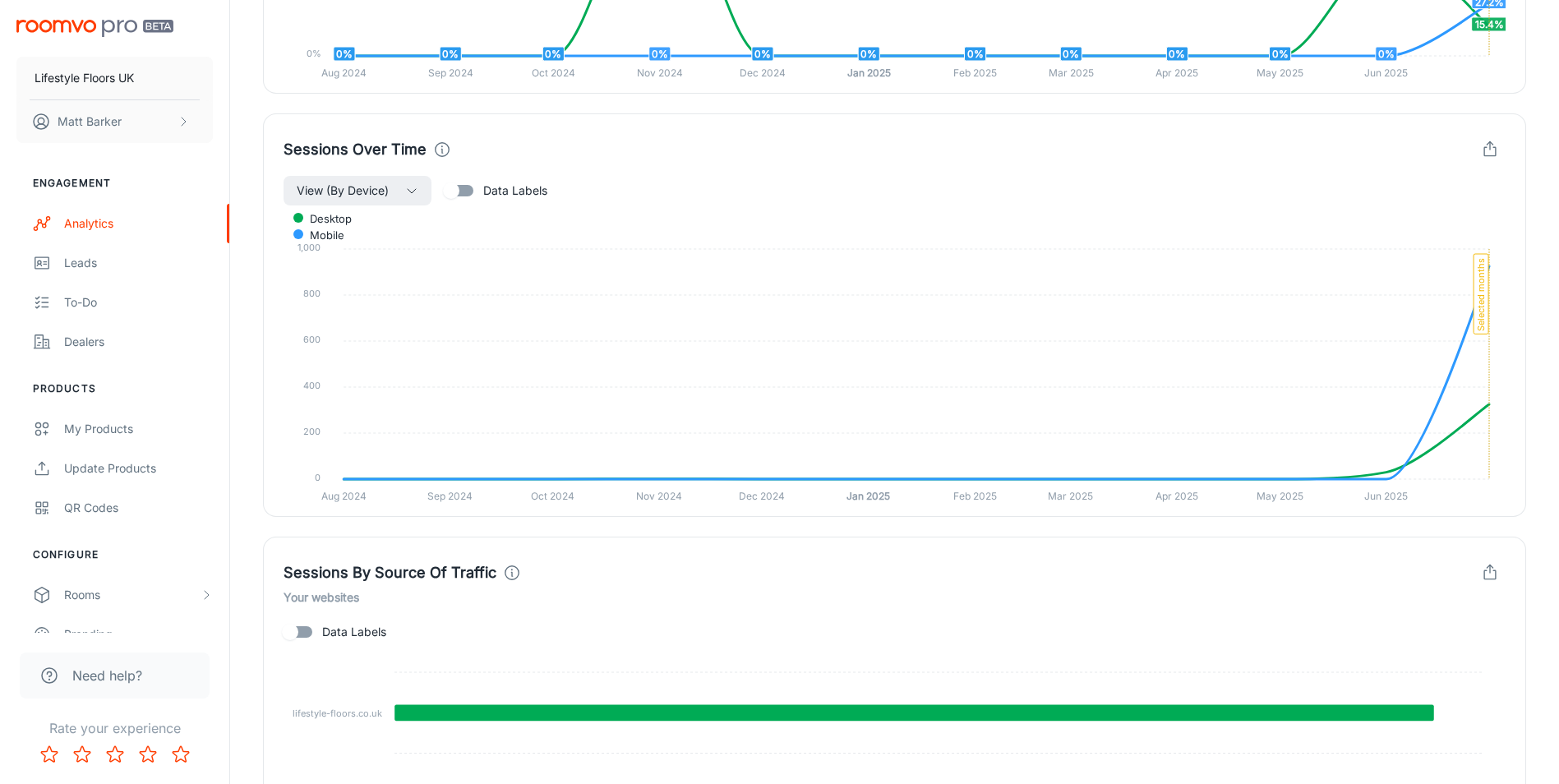 scroll, scrollTop: 1397, scrollLeft: 0, axis: vertical 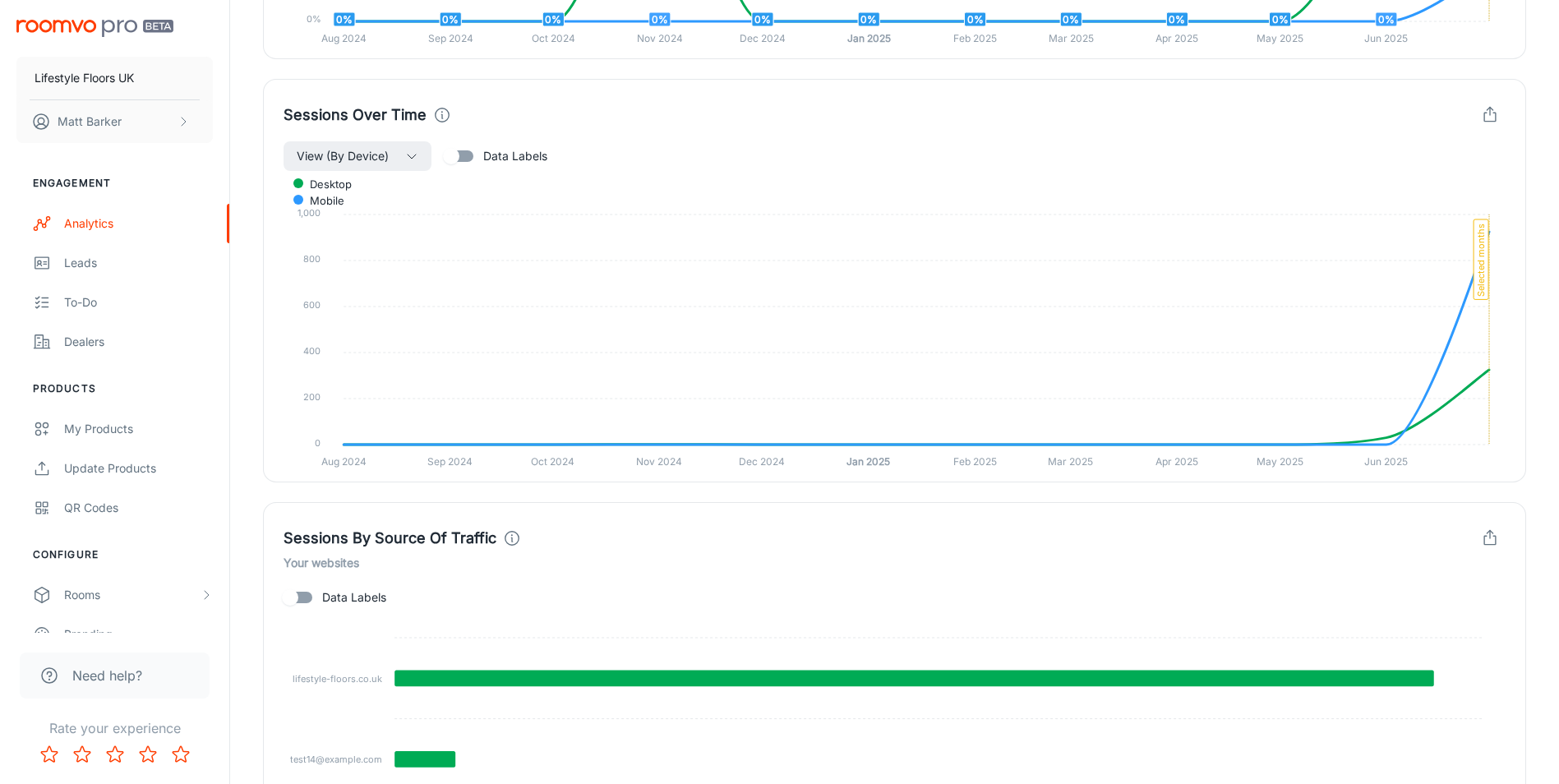 click on "Data Labels" at bounding box center [451, 156] 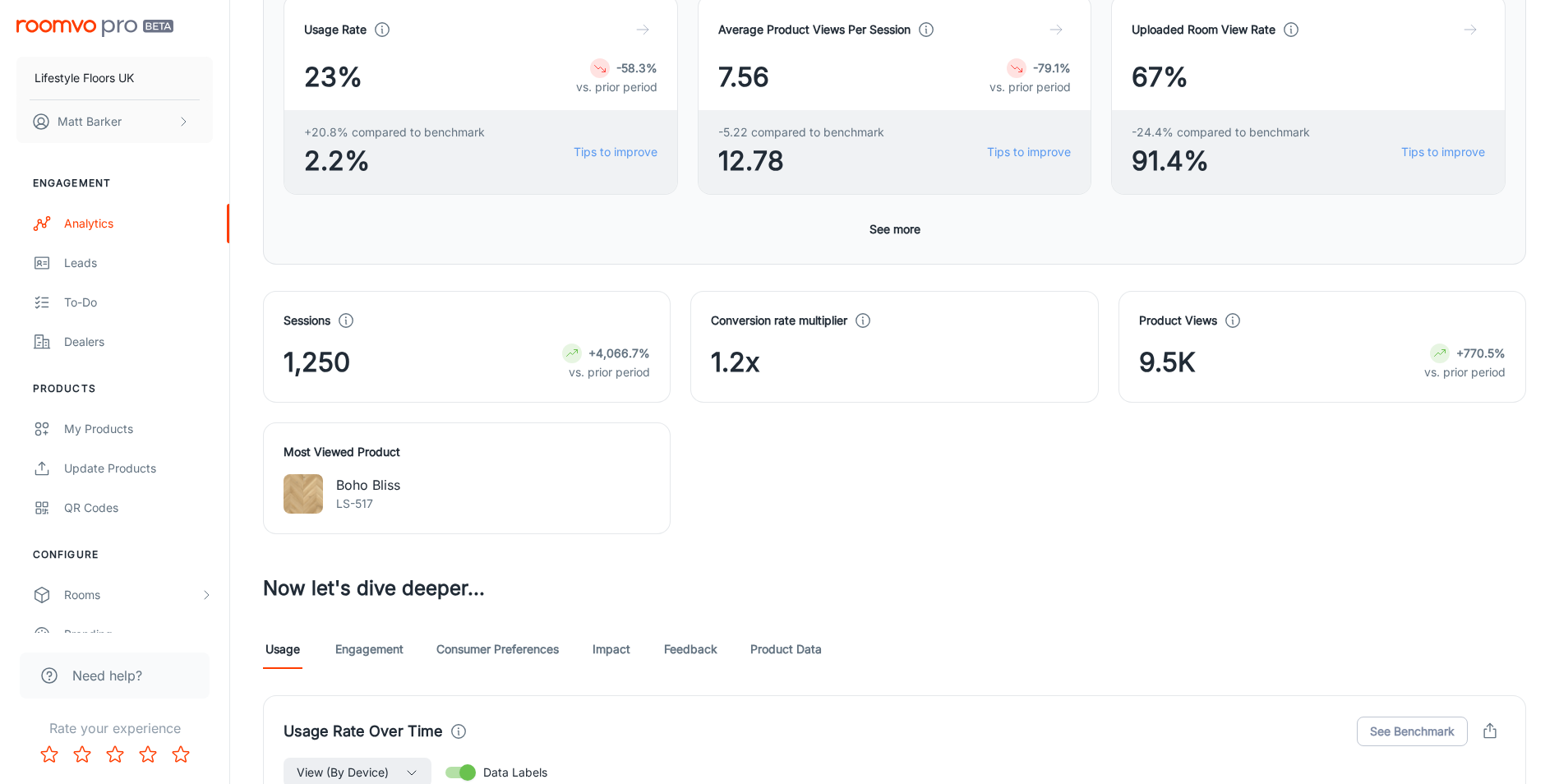 scroll, scrollTop: 370, scrollLeft: 0, axis: vertical 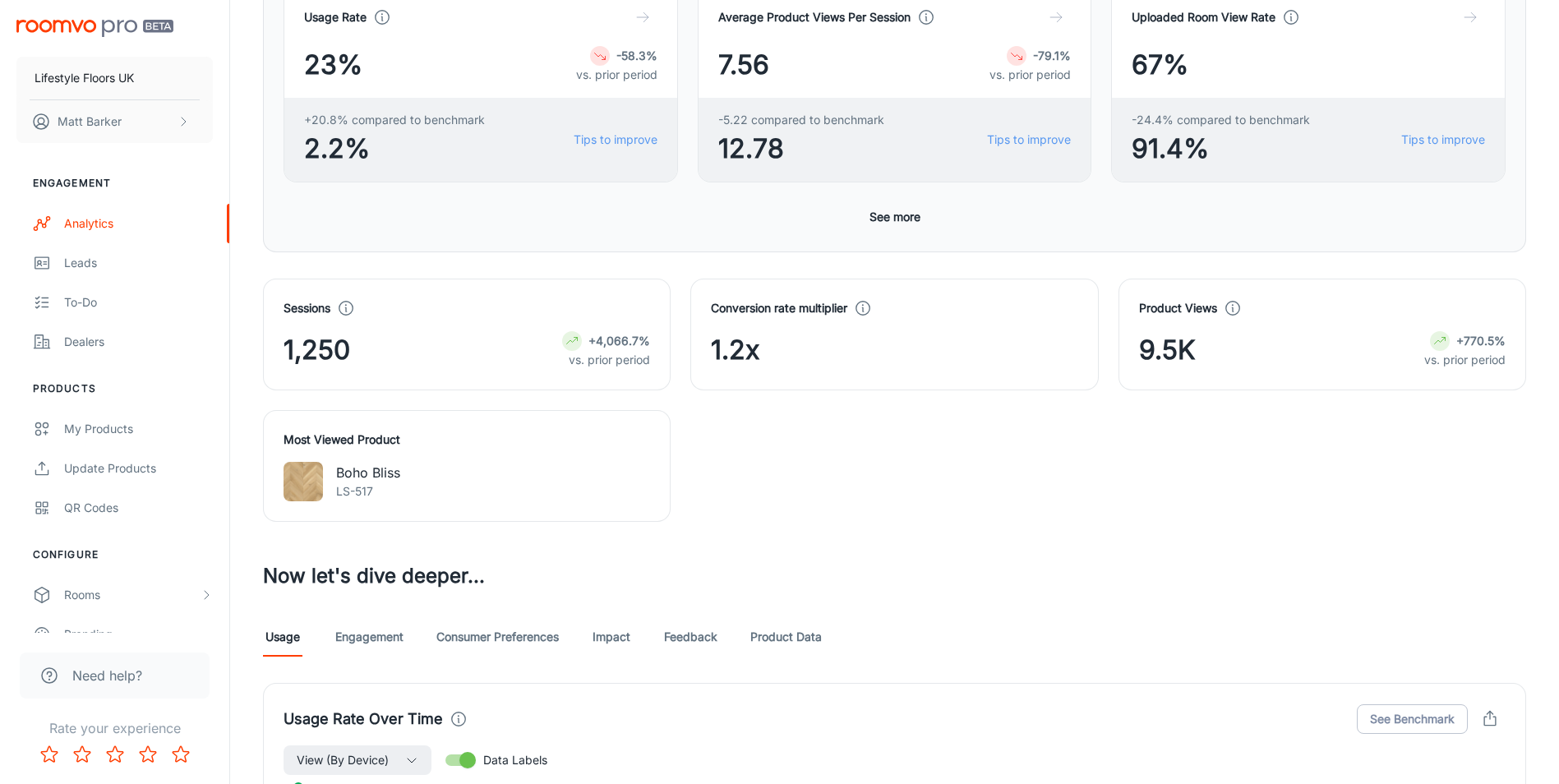 click 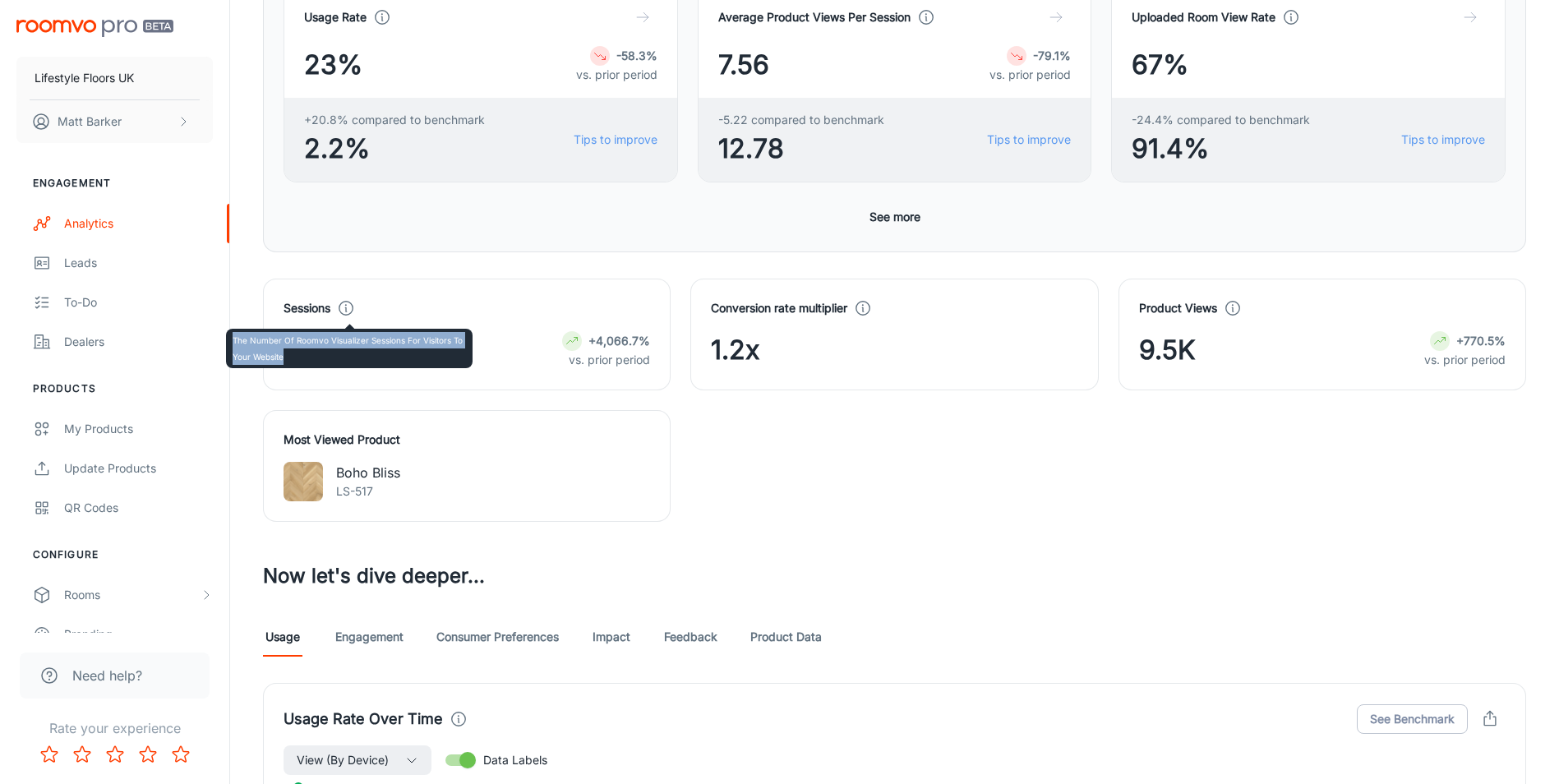 drag, startPoint x: 299, startPoint y: 361, endPoint x: 234, endPoint y: 349, distance: 66.09841 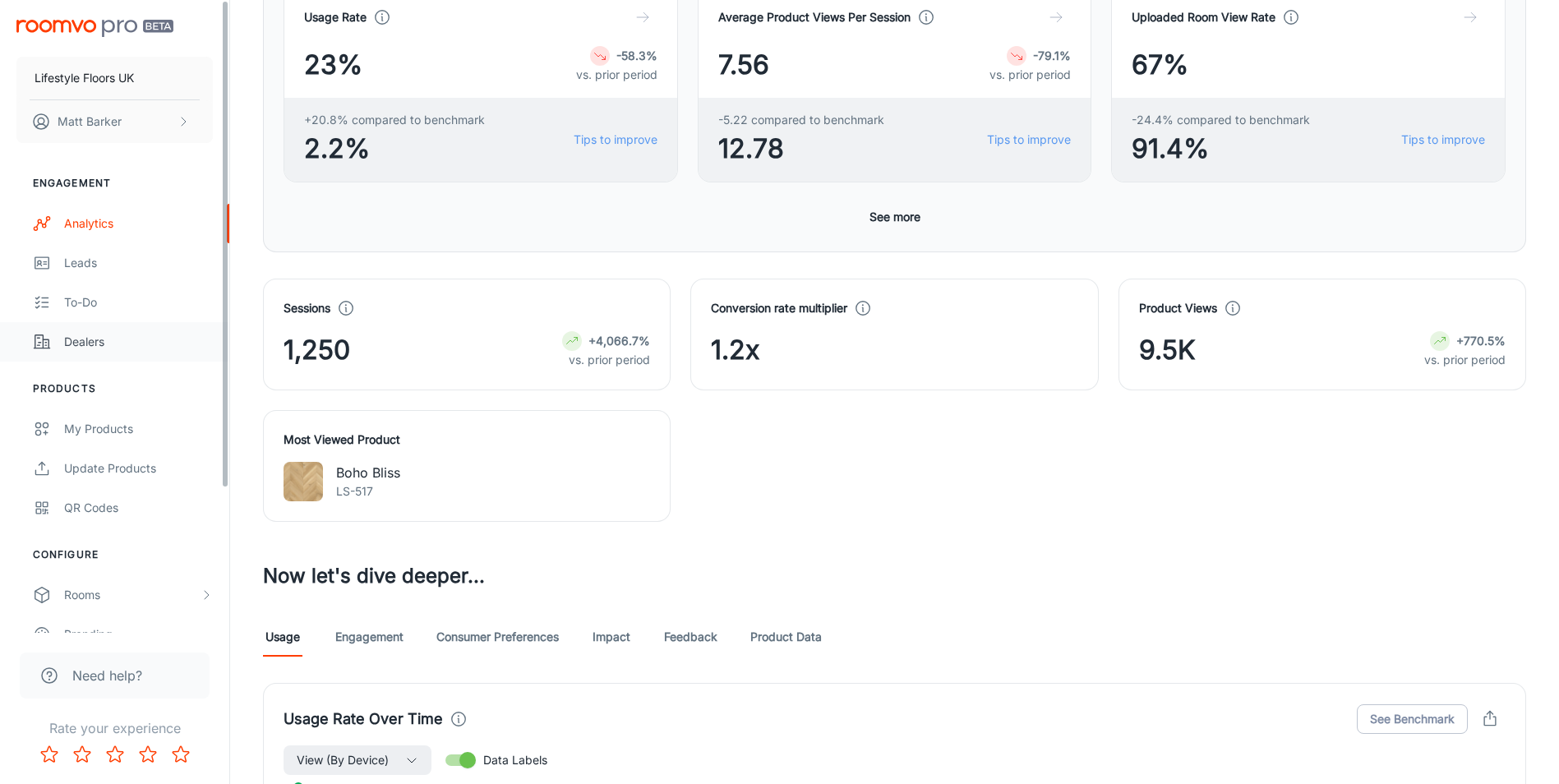 copy on "The number of Roomvo visualizer sessions for visitors to your website" 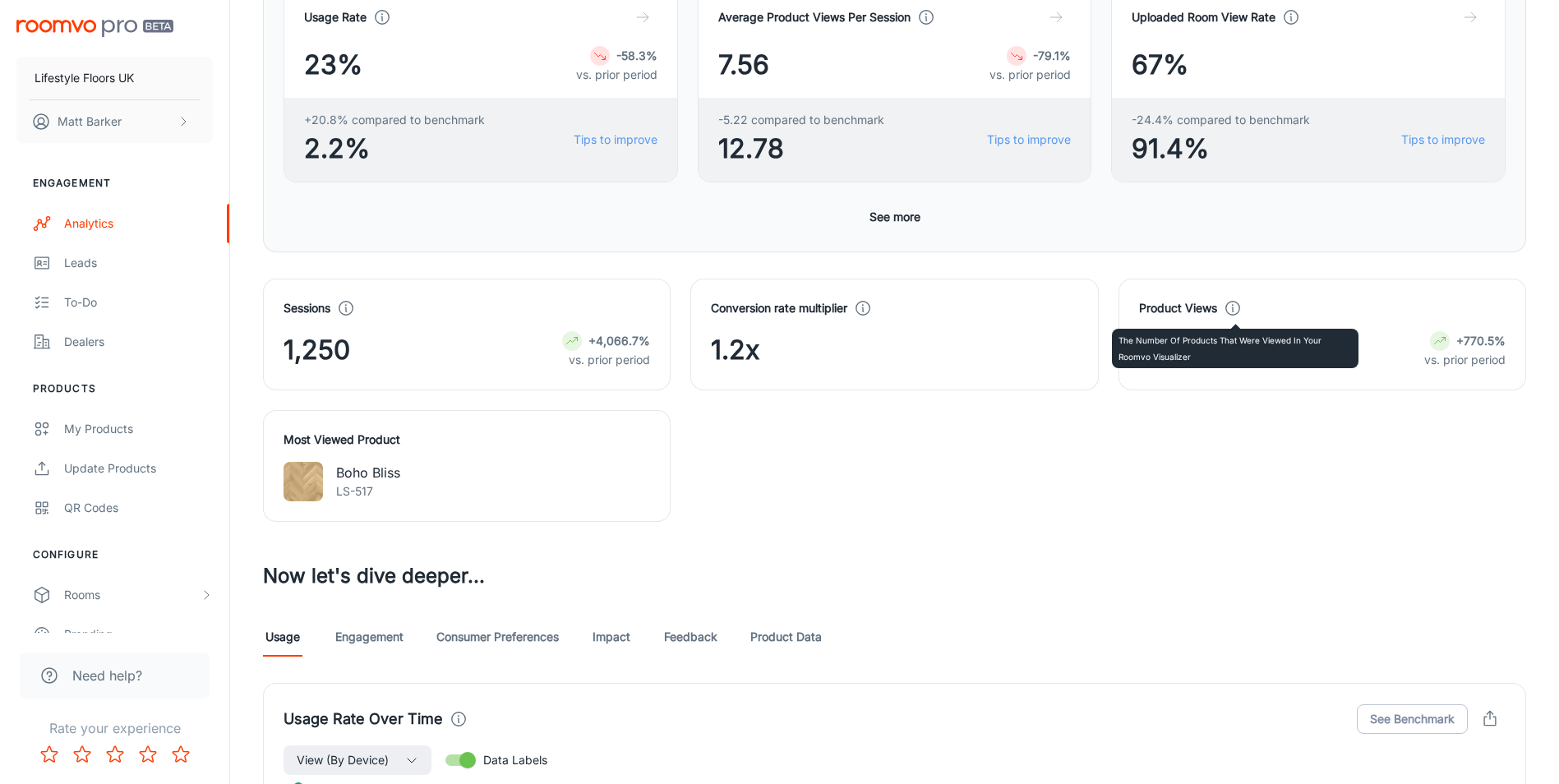 click 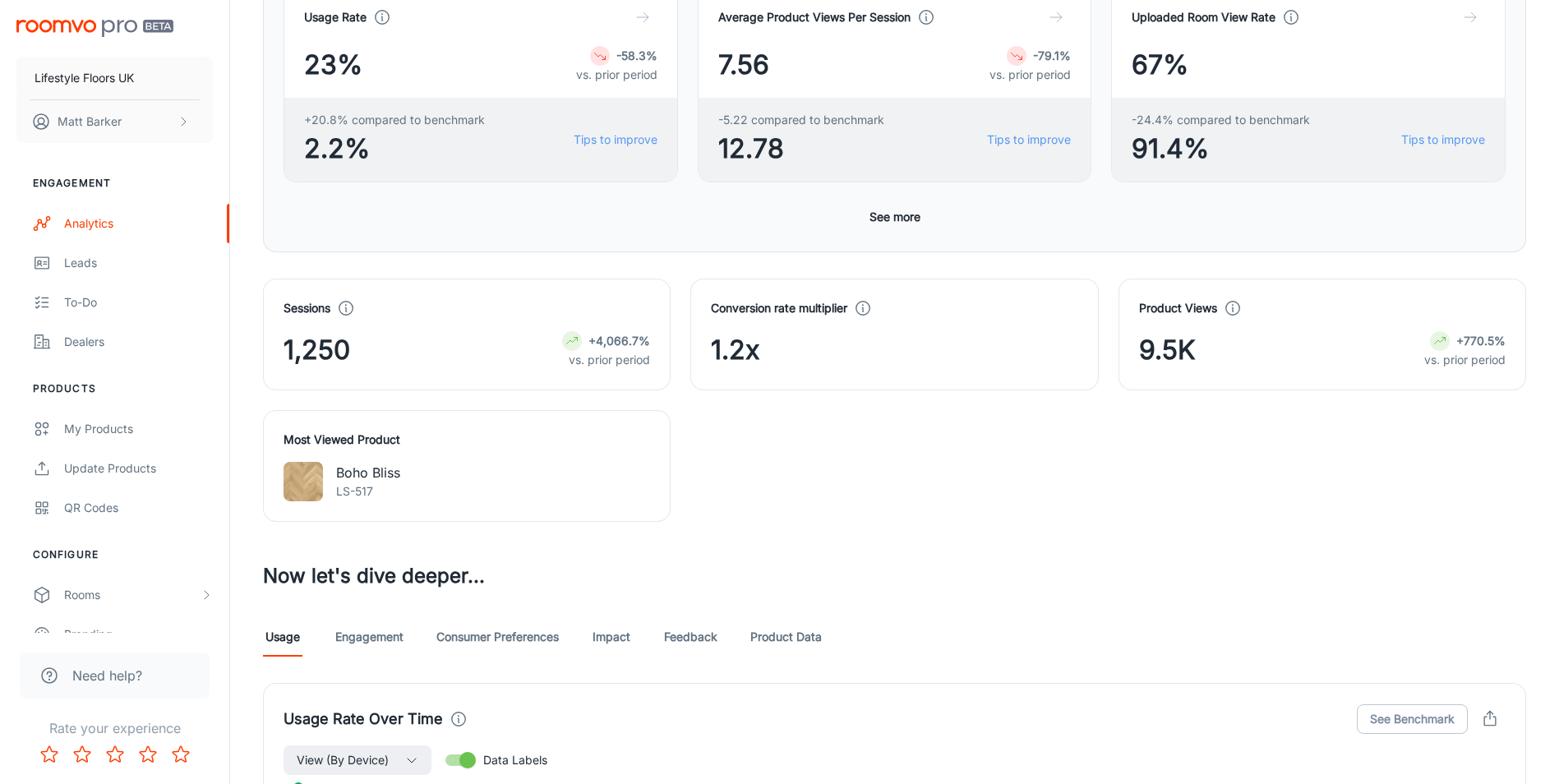 click on "9.5K +770.5% vs. prior period" at bounding box center (1322, 350) 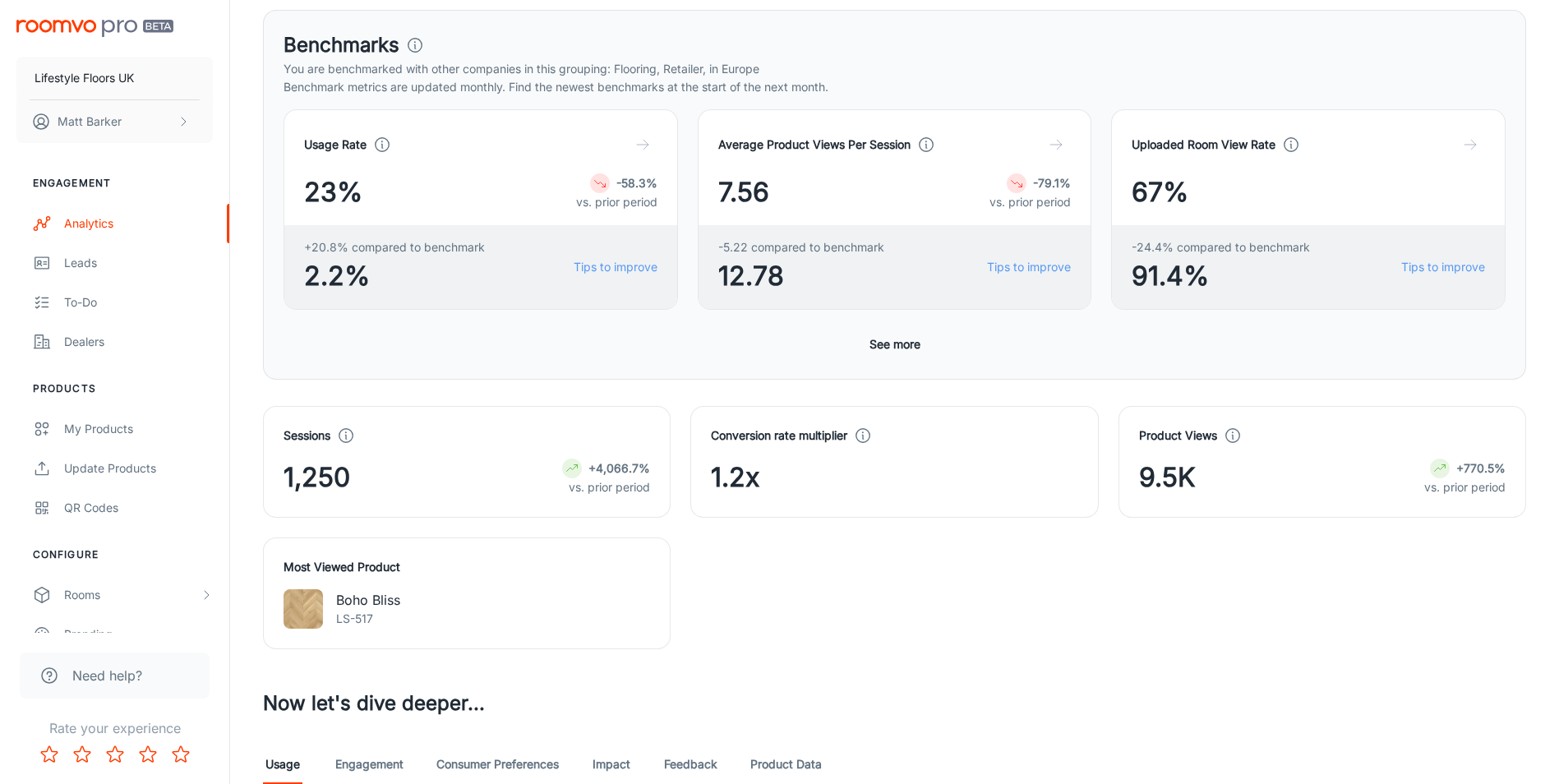 scroll, scrollTop: 205, scrollLeft: 0, axis: vertical 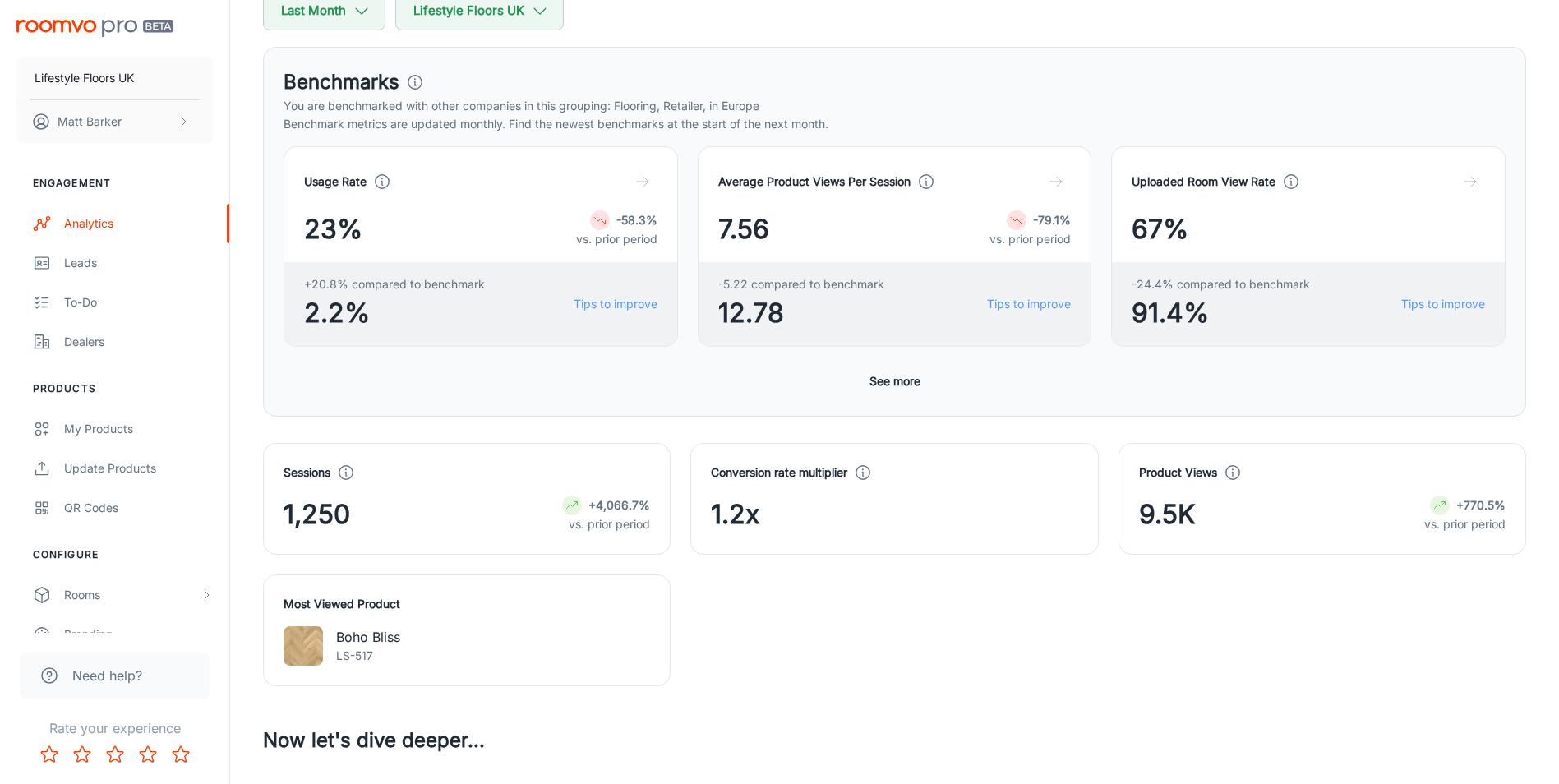 click on "Usage Rate" at bounding box center (481, 182) 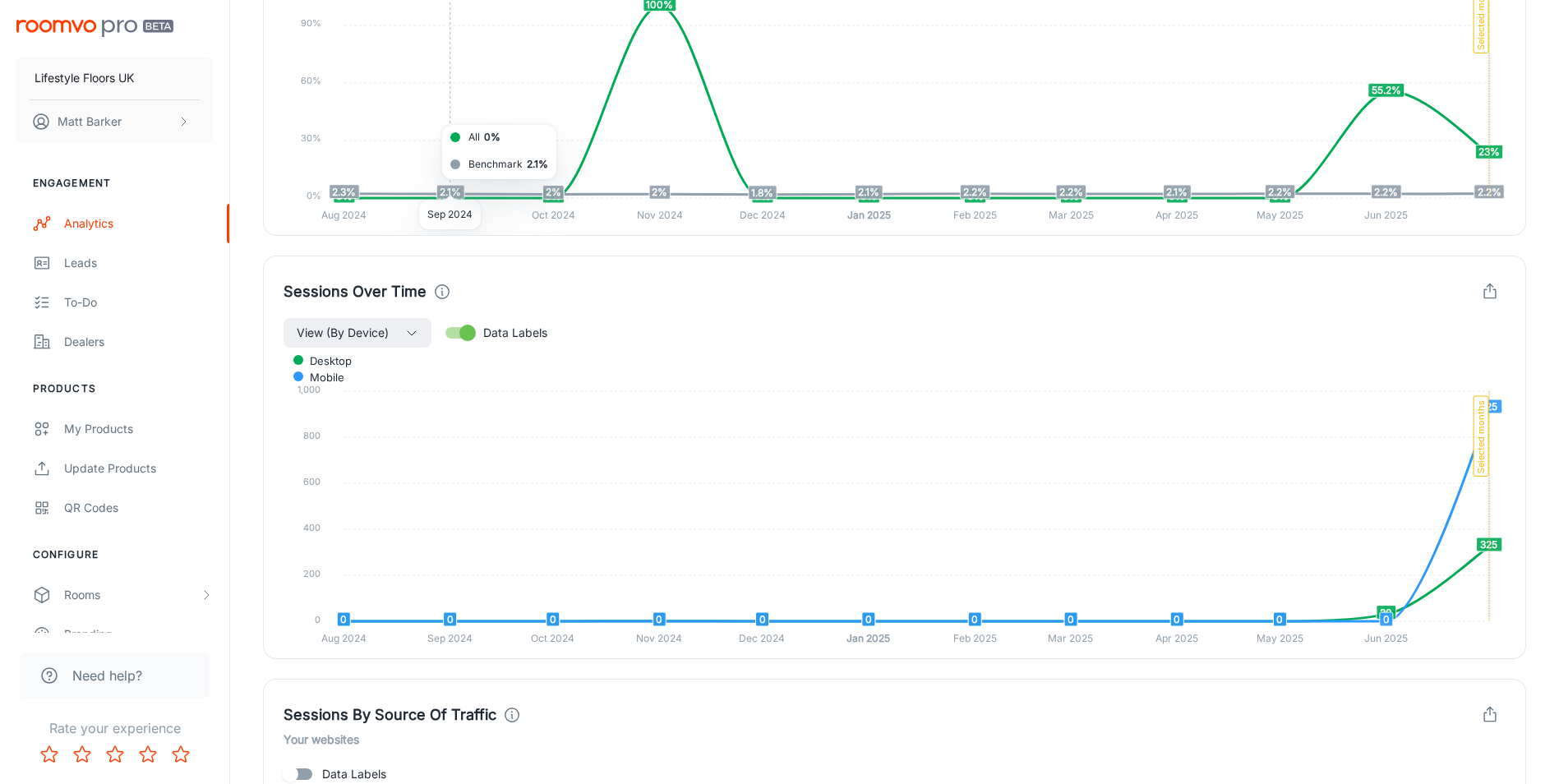 scroll, scrollTop: 781, scrollLeft: 0, axis: vertical 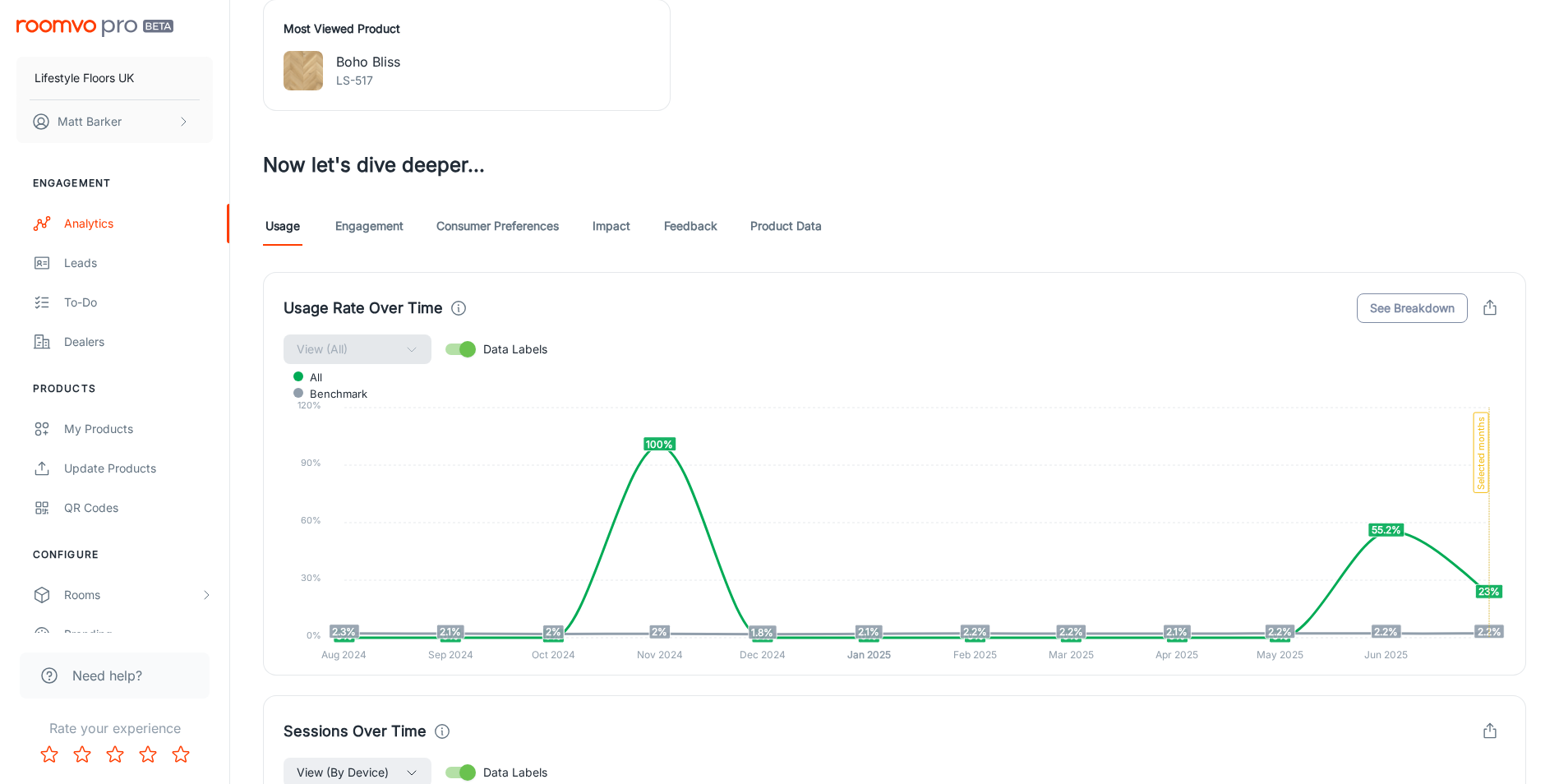 click on "See Breakdown" at bounding box center [1412, 308] 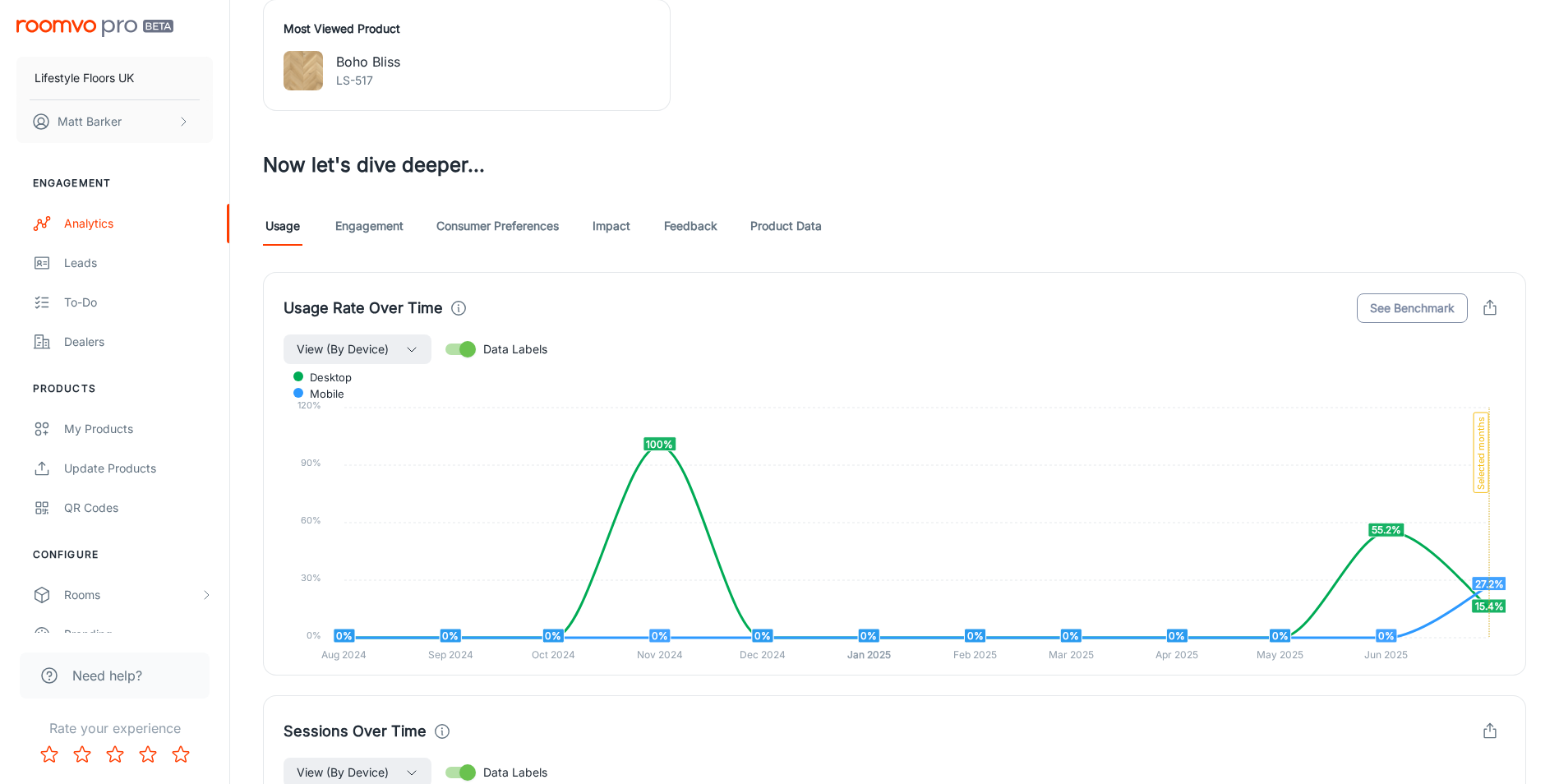 click on "See Benchmark" at bounding box center (1412, 308) 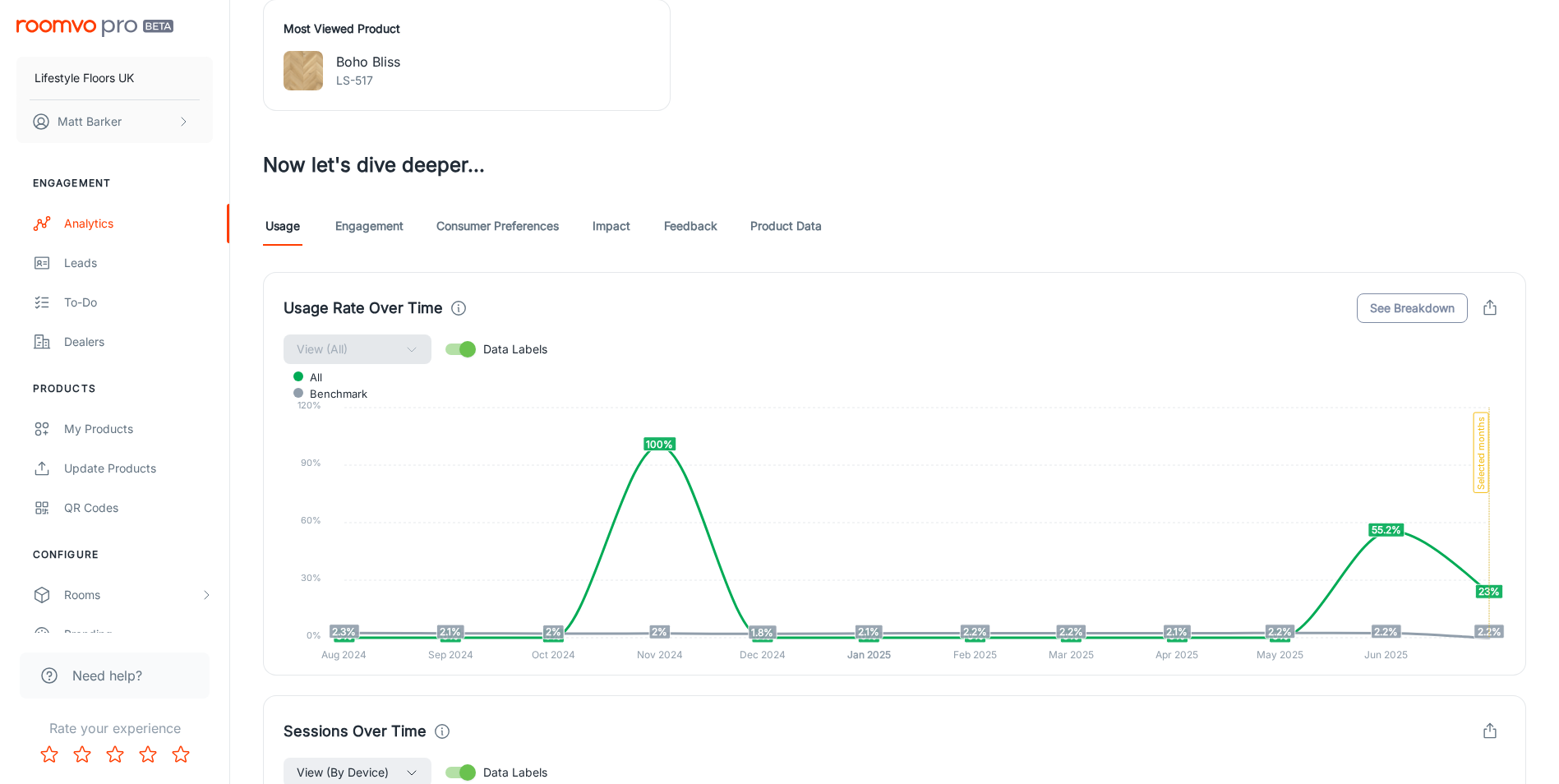 click on "See Breakdown" at bounding box center (1412, 308) 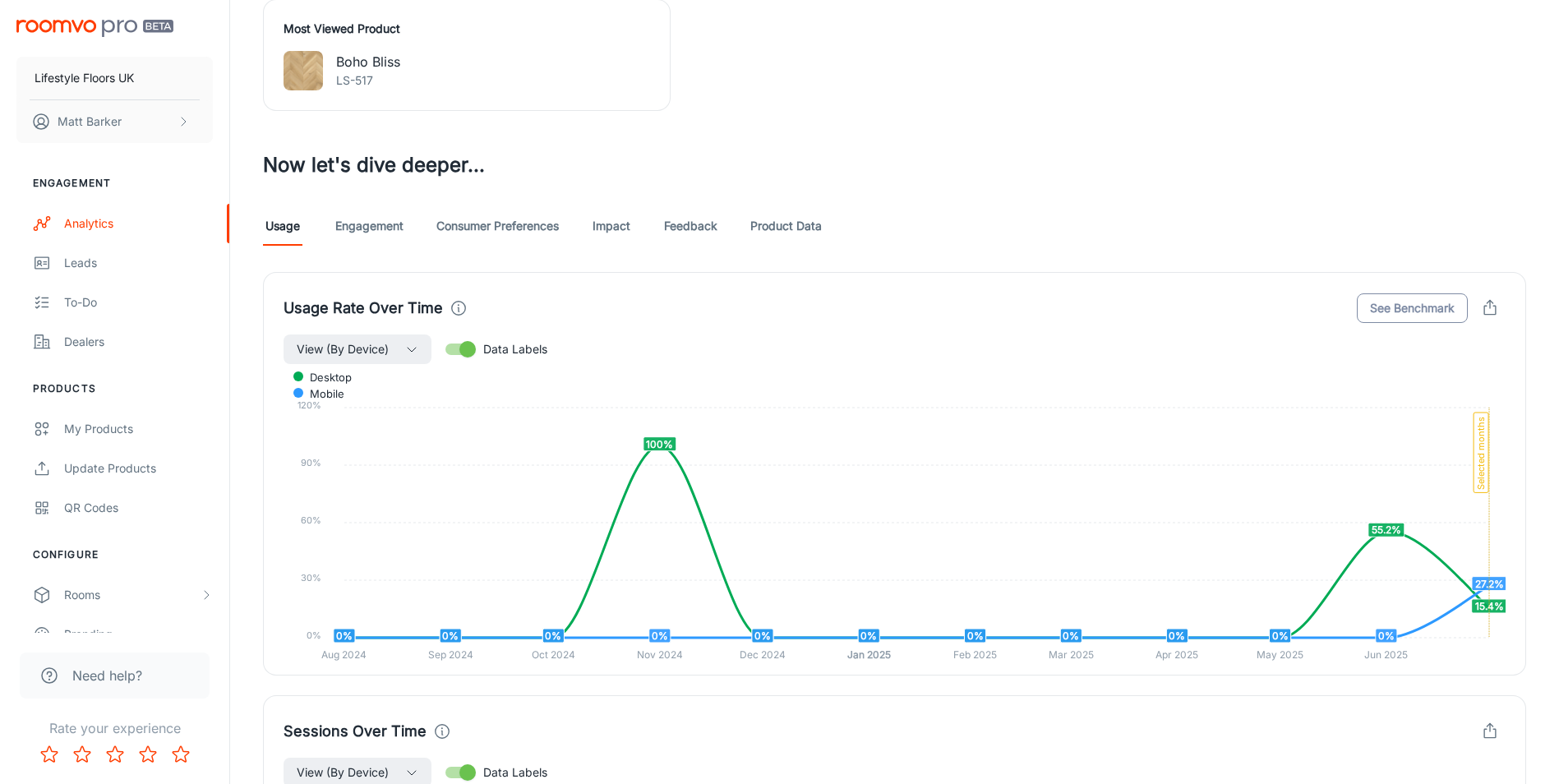 click on "See Benchmark" at bounding box center (1412, 308) 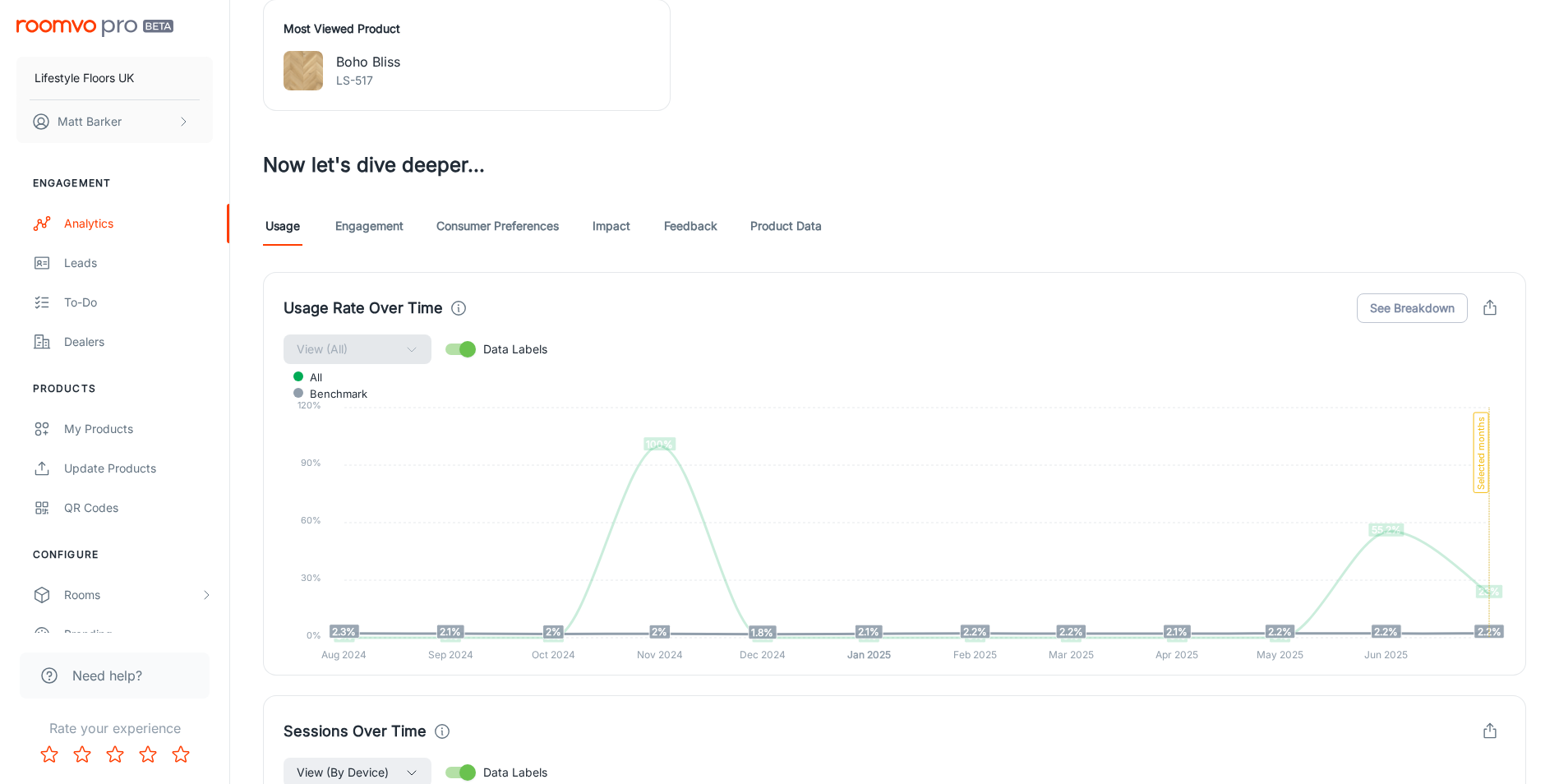 click on "Benchmark" 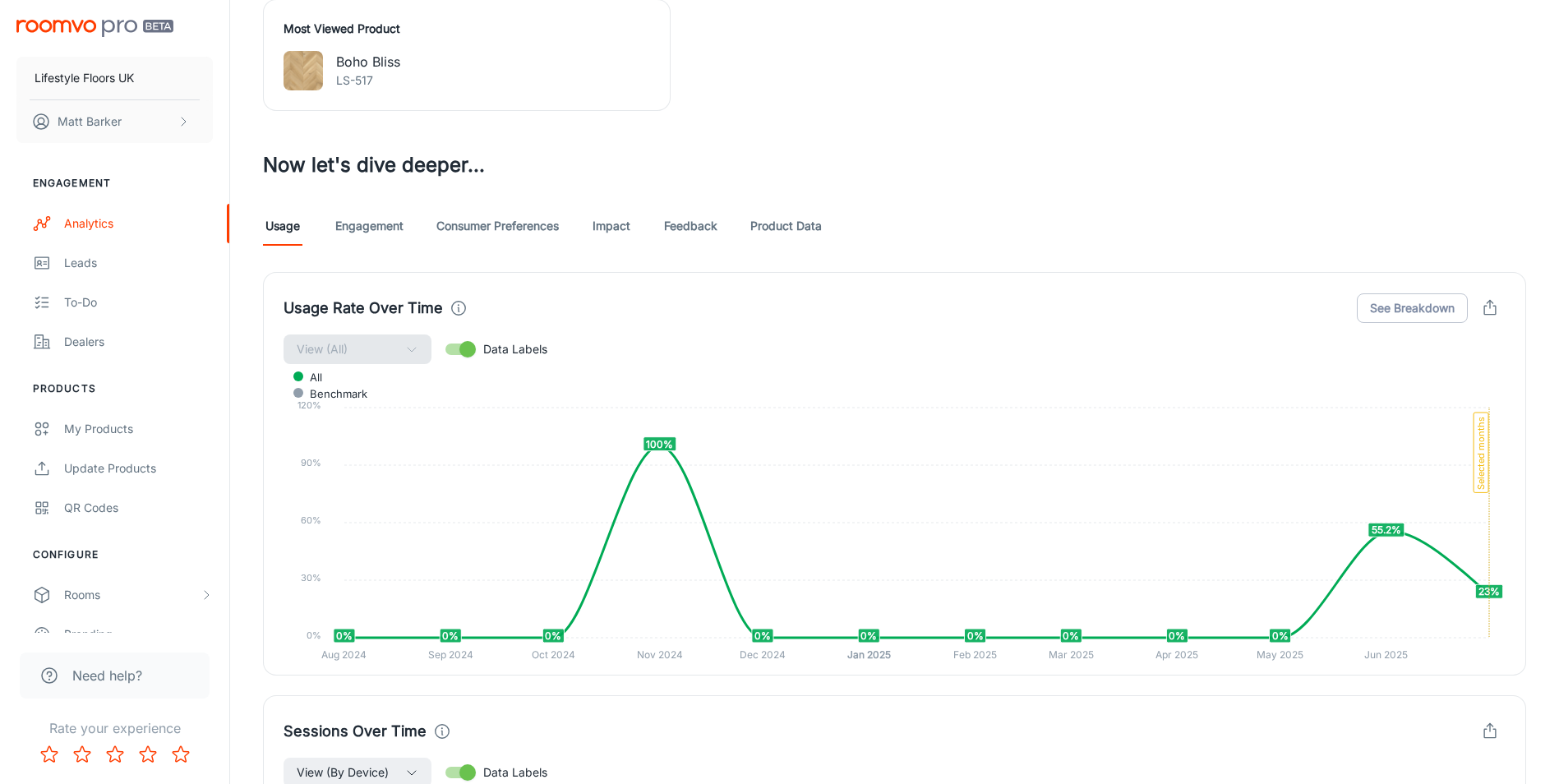click on "Engagement" at bounding box center [369, 226] 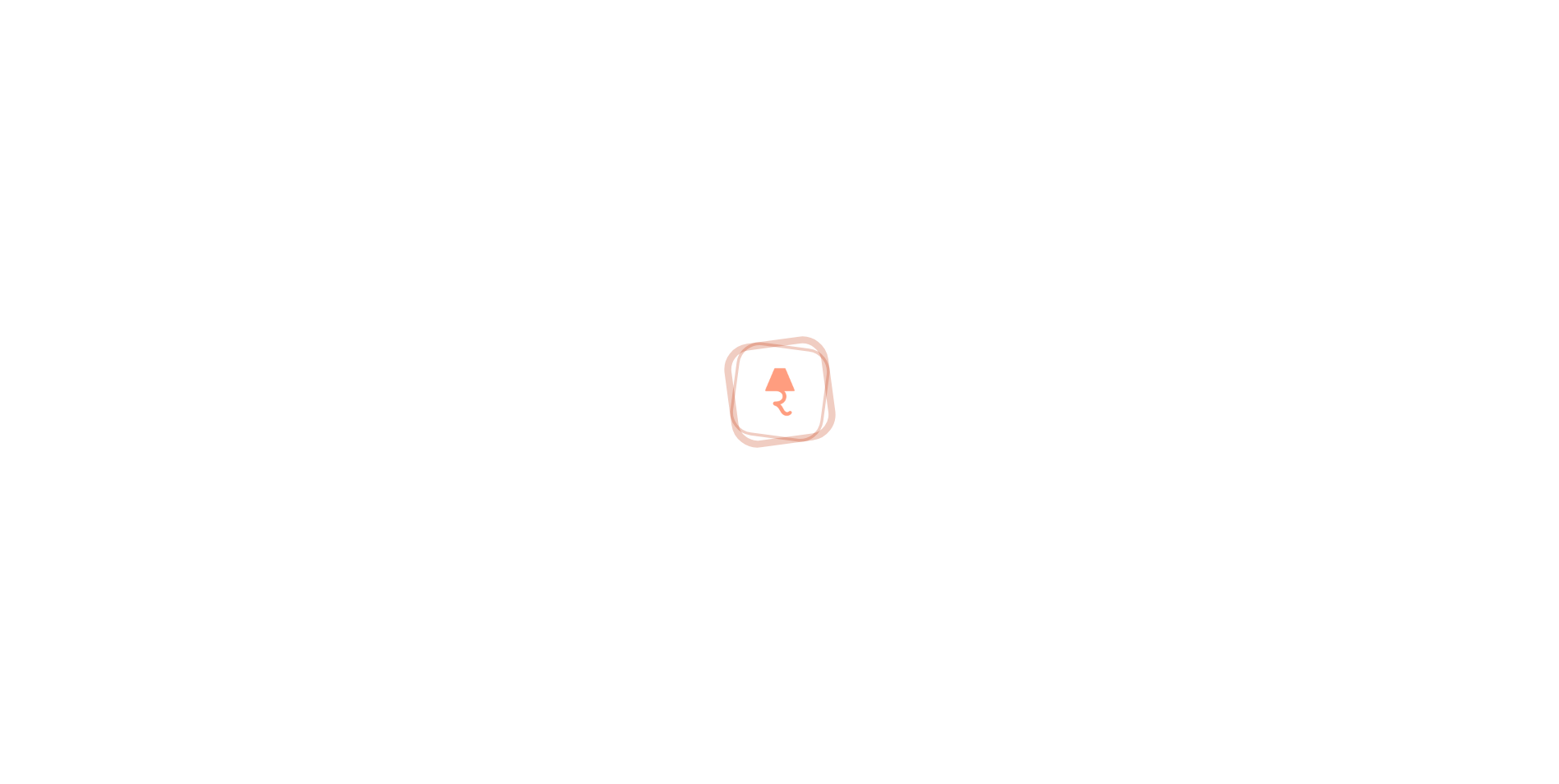 scroll, scrollTop: 0, scrollLeft: 0, axis: both 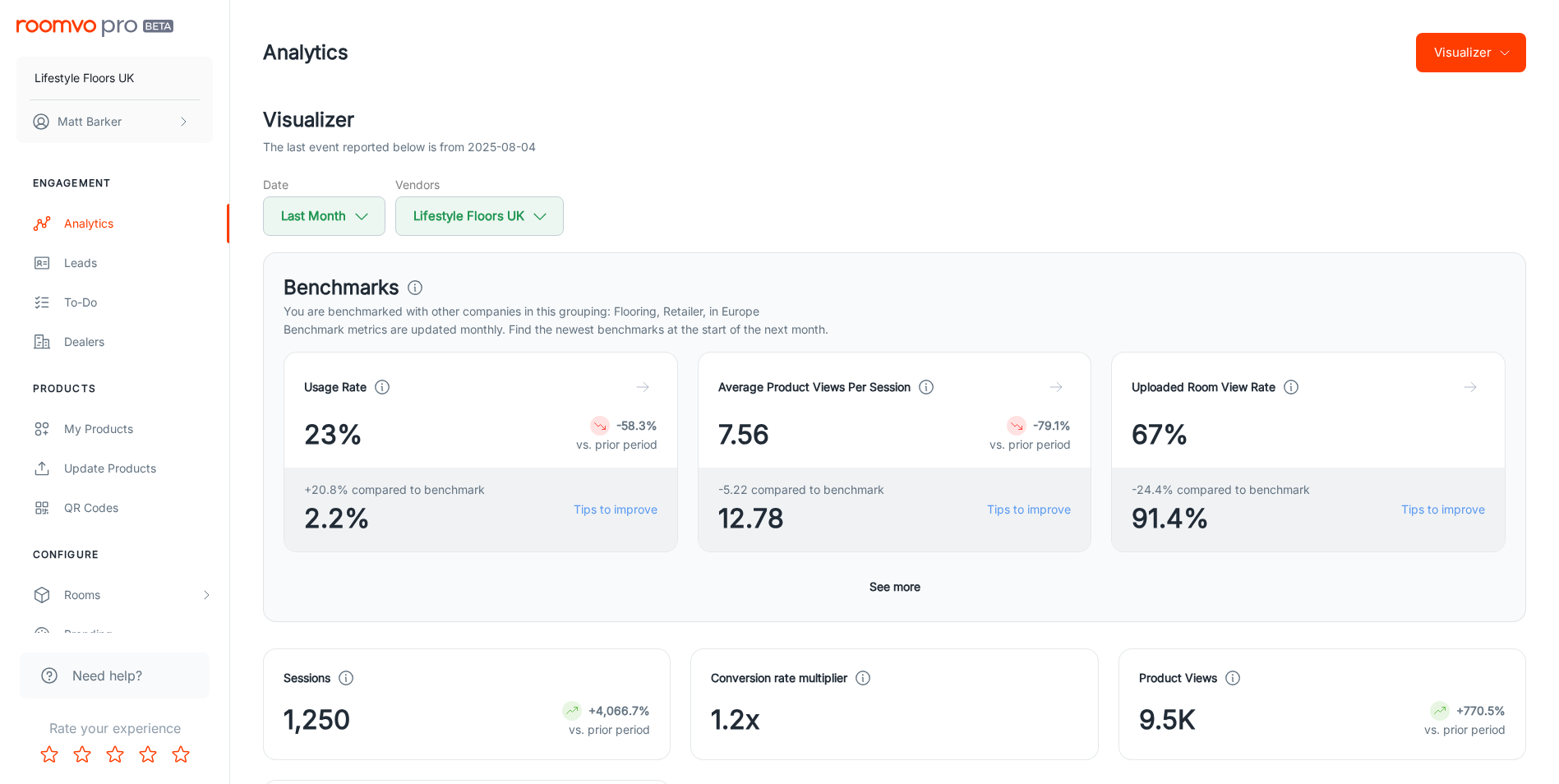 click at bounding box center [1470, 387] 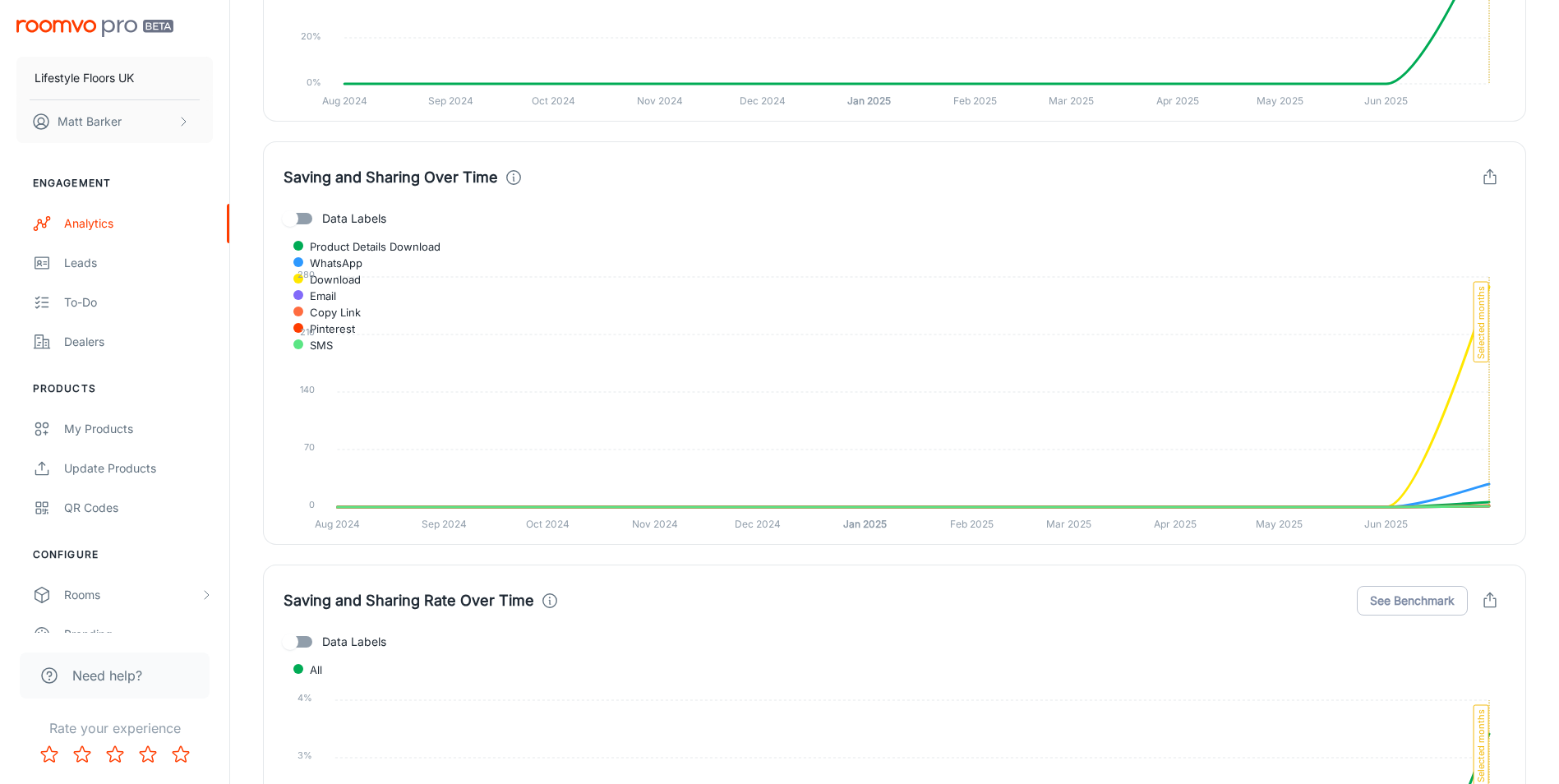 scroll, scrollTop: 3478, scrollLeft: 0, axis: vertical 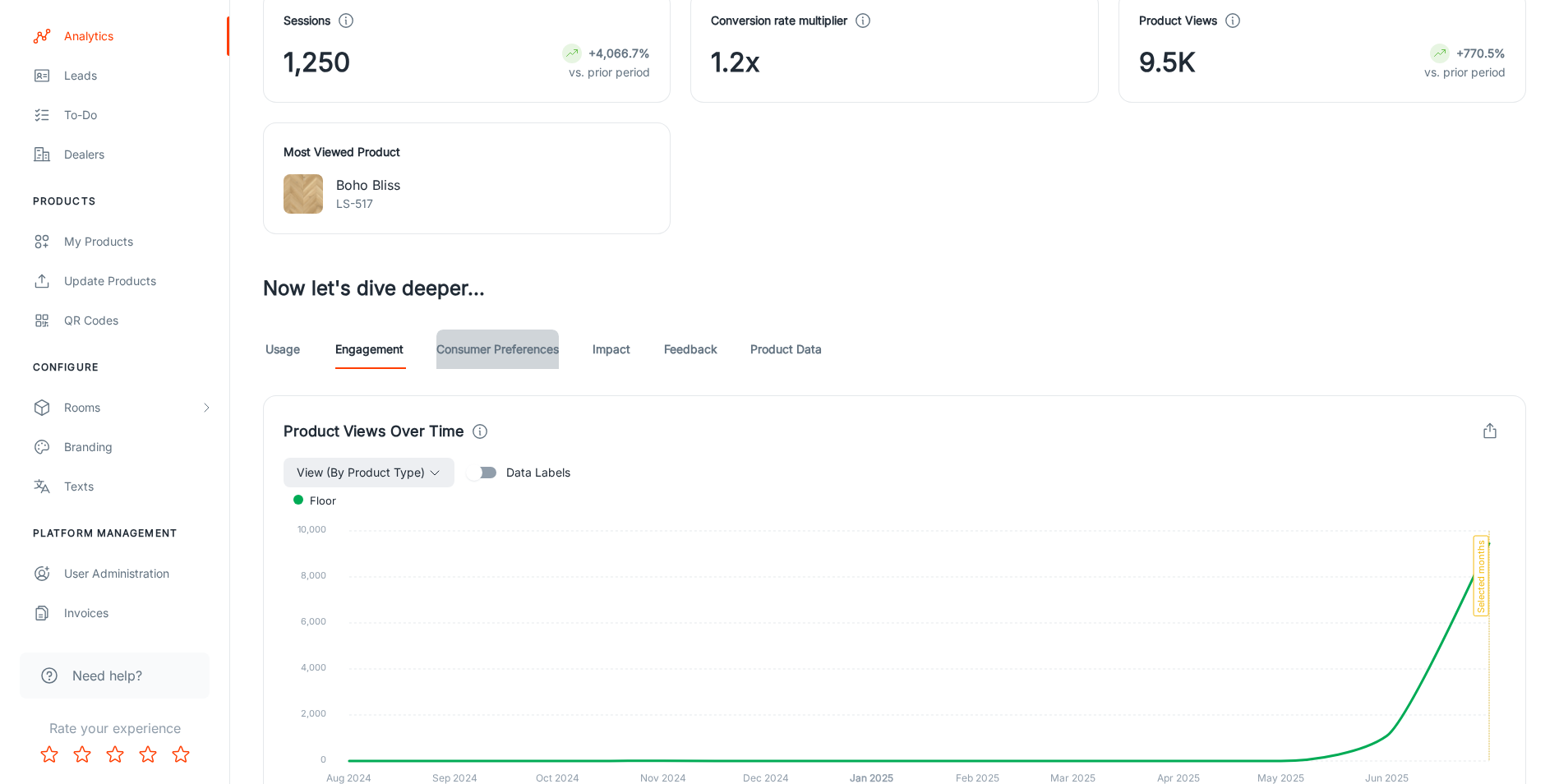 click on "Consumer Preferences" at bounding box center [497, 349] 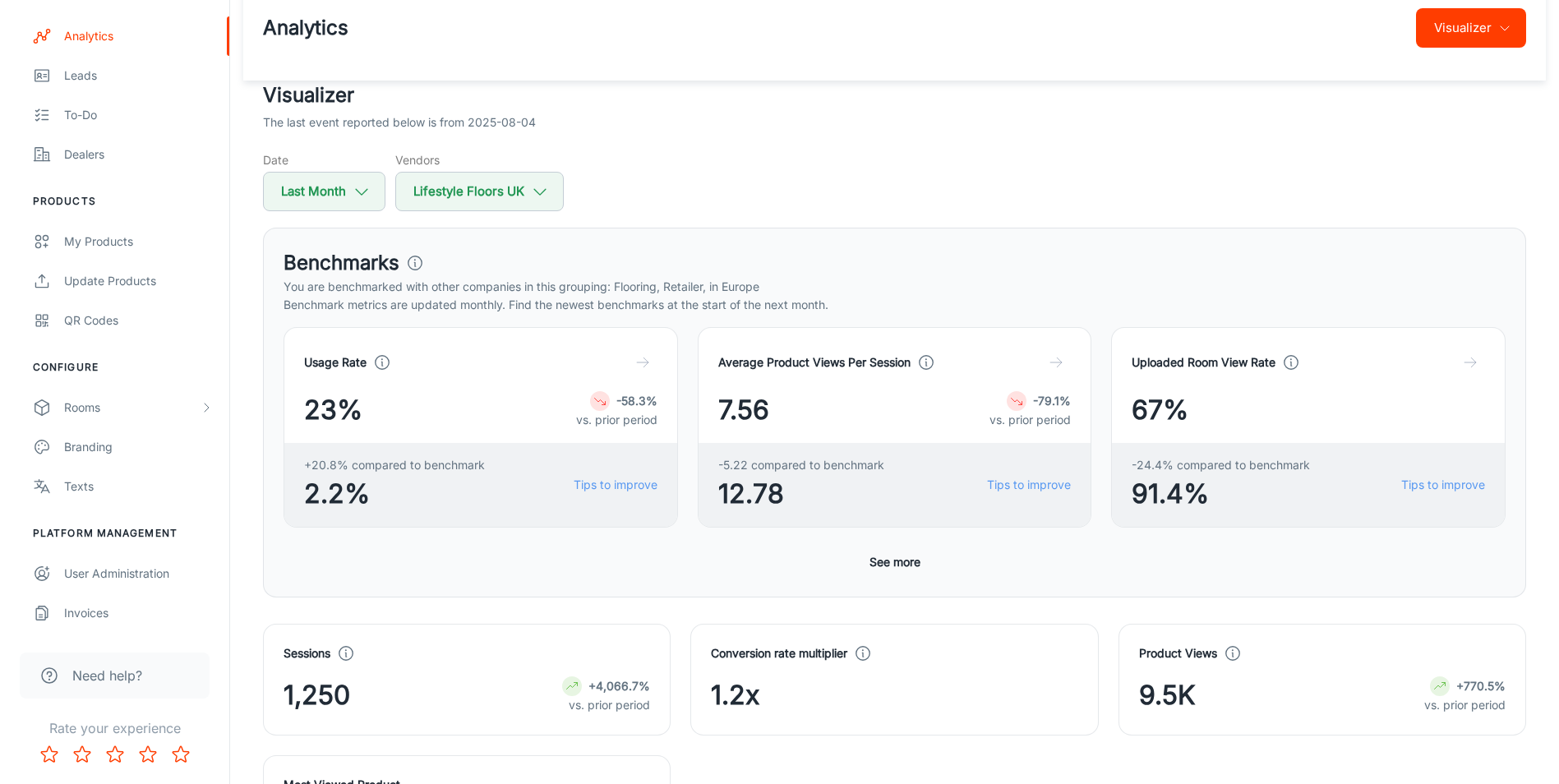 scroll, scrollTop: 0, scrollLeft: 0, axis: both 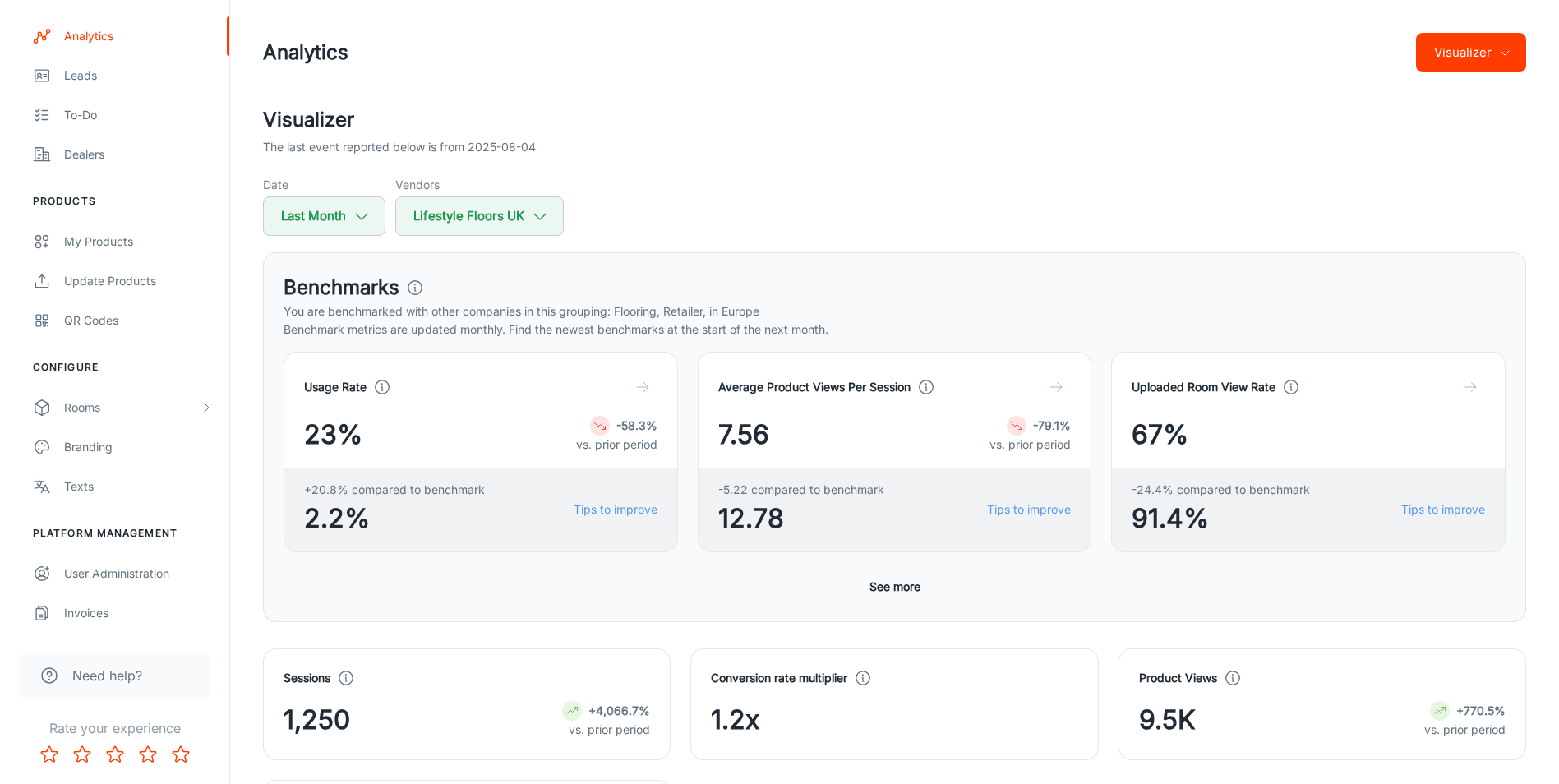 click on "Usage Rate 23% -58.3% vs. prior period +20.8% compared to benchmark 2.2% Tips to improve Average Product Views Per Session 7.56 -79.1% vs. prior period -5.22 compared to benchmark 12.78 Tips to improve Uploaded Room View Rate 67% -24.4% compared to benchmark 91.4% Tips to improve Average Time in Roomvo Per Session 7.2 min -62.7% vs. prior period -0.4 min compared to benchmark 7.6 min Tips to improve Average Time Spent per Product 47 sec +57.4% vs. prior period +18 sec compared to benchmark 29 sec Tips to improve Saving and Sharing Rate 3.4% -1.1% compared to benchmark 4.5% Tips to improve Lead Capture Rate 0% -3.1% compared to benchmark 3.1% Tips to improve Buy Button Click-through Rate 10.3%" at bounding box center (894, 477) 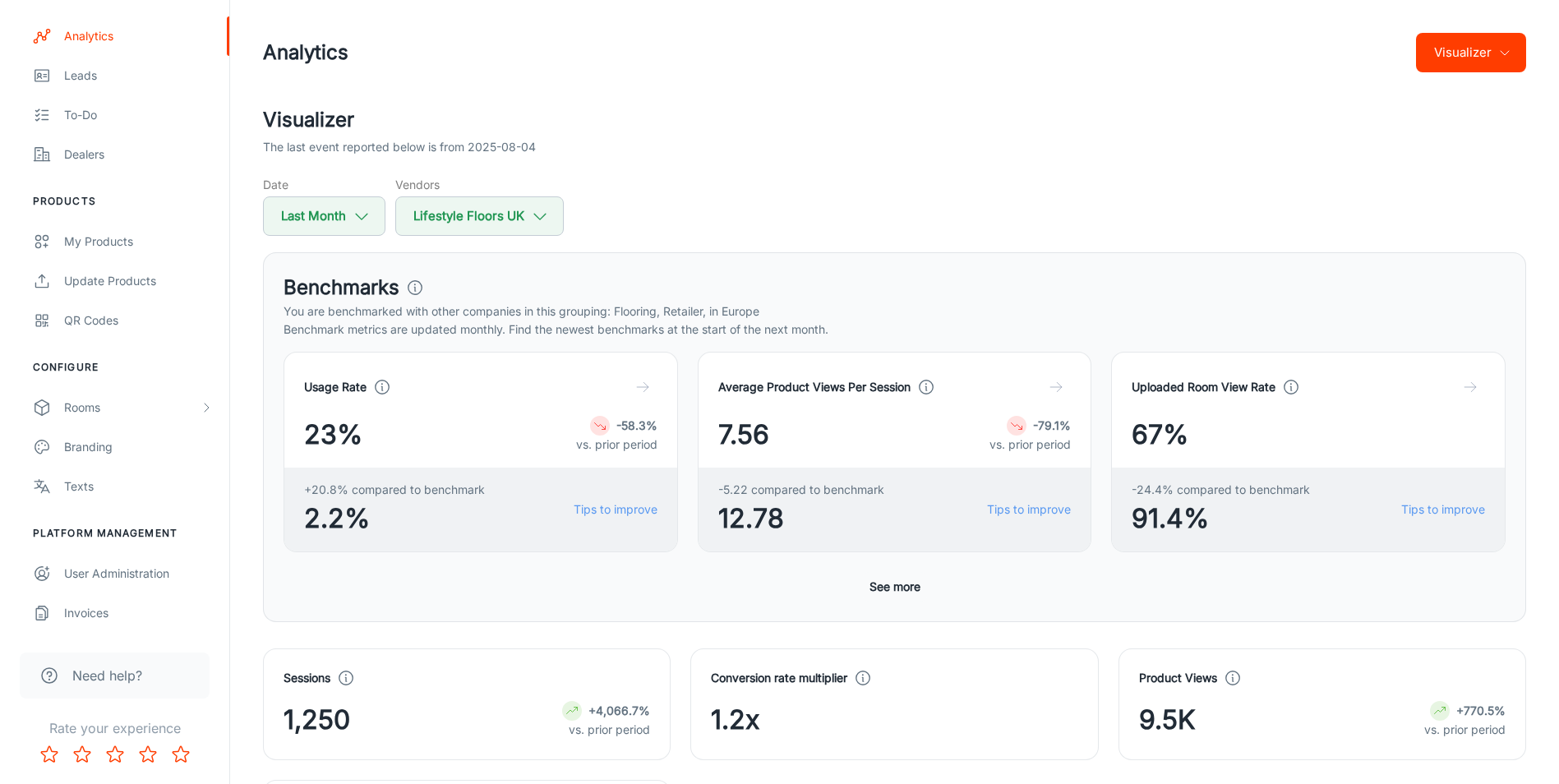 click on "See more" at bounding box center [895, 587] 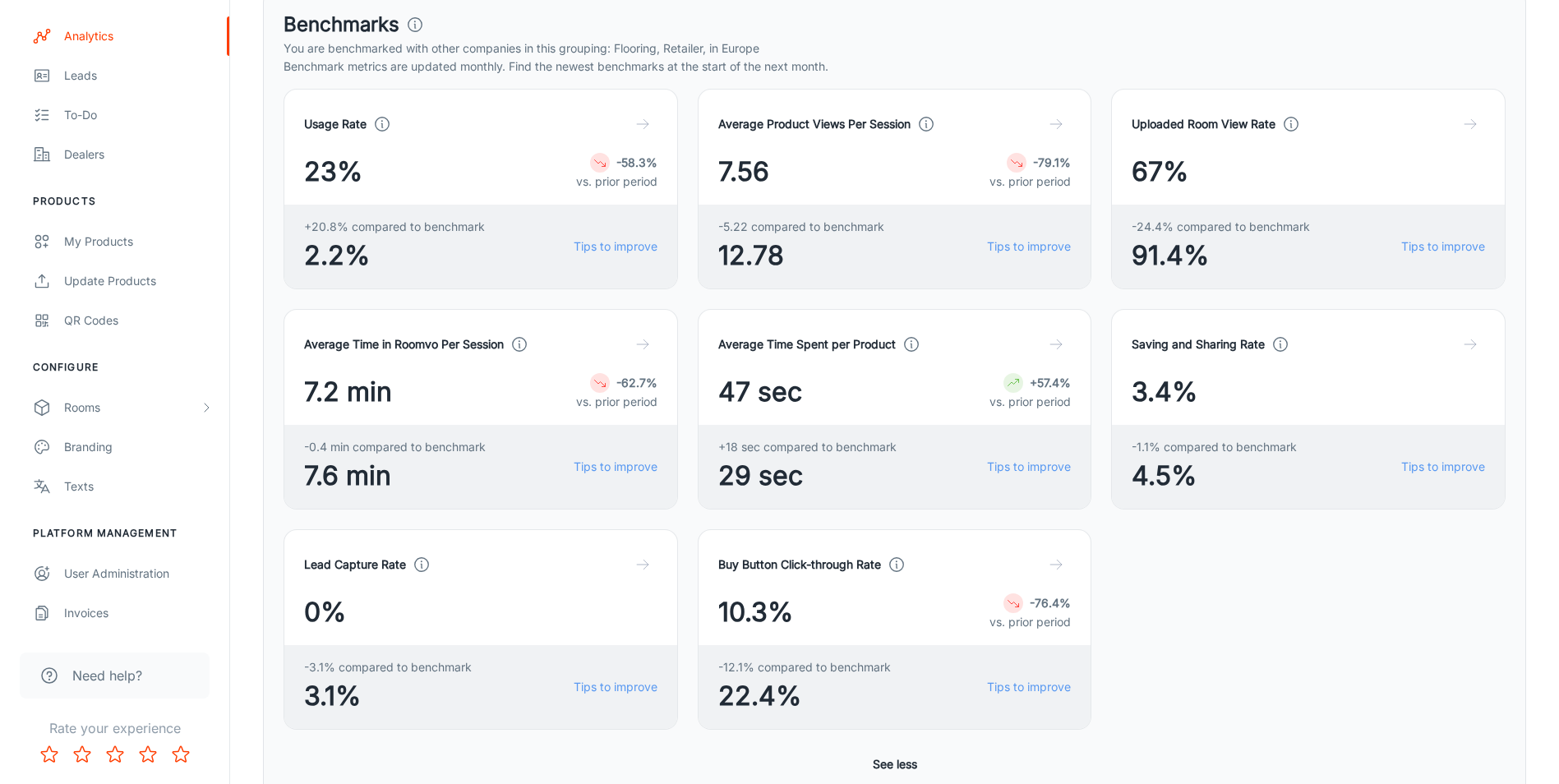 scroll, scrollTop: 329, scrollLeft: 0, axis: vertical 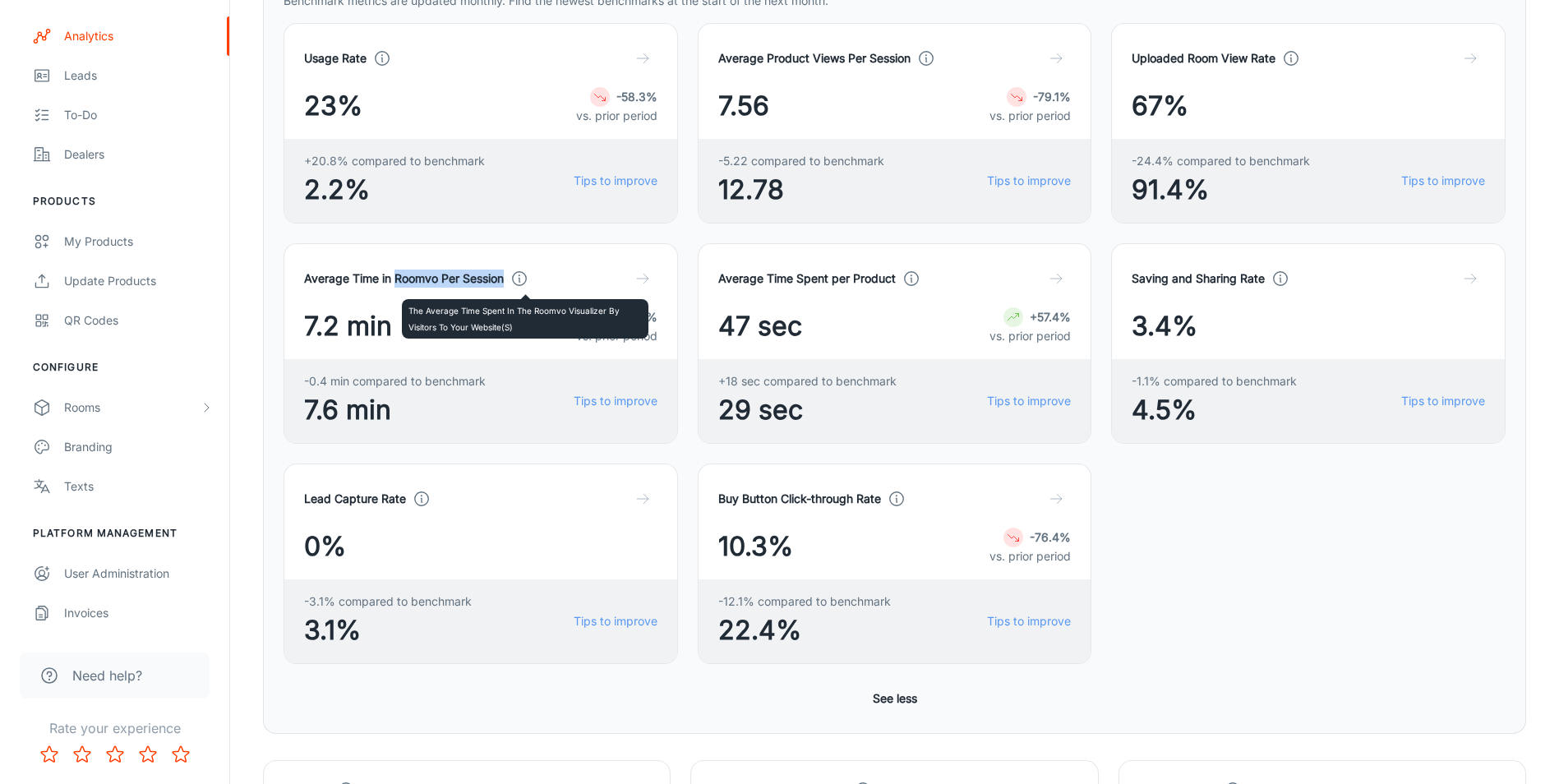 drag, startPoint x: 398, startPoint y: 279, endPoint x: 521, endPoint y: 282, distance: 123.04 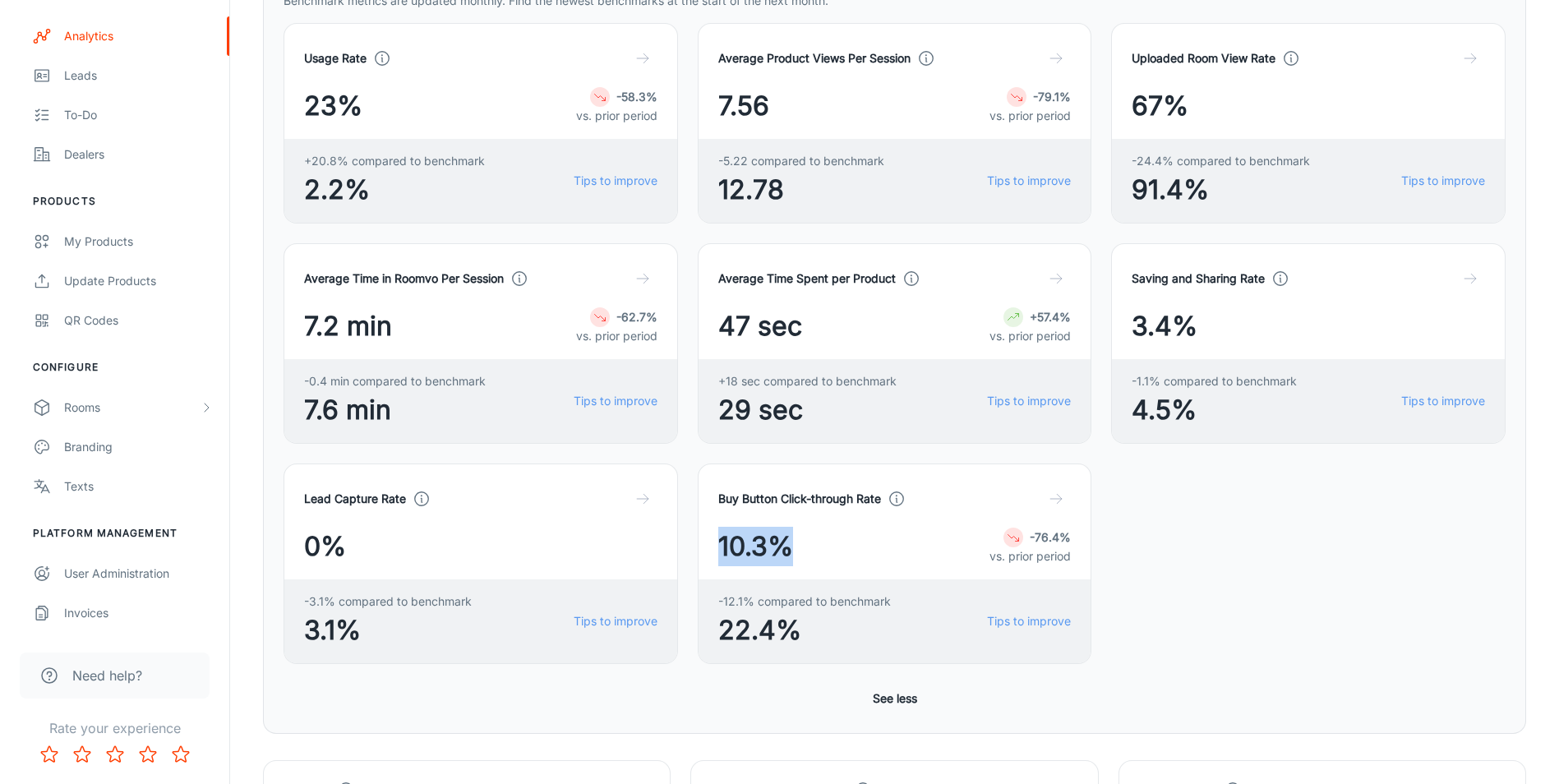 drag, startPoint x: 716, startPoint y: 543, endPoint x: 825, endPoint y: 544, distance: 109.00459 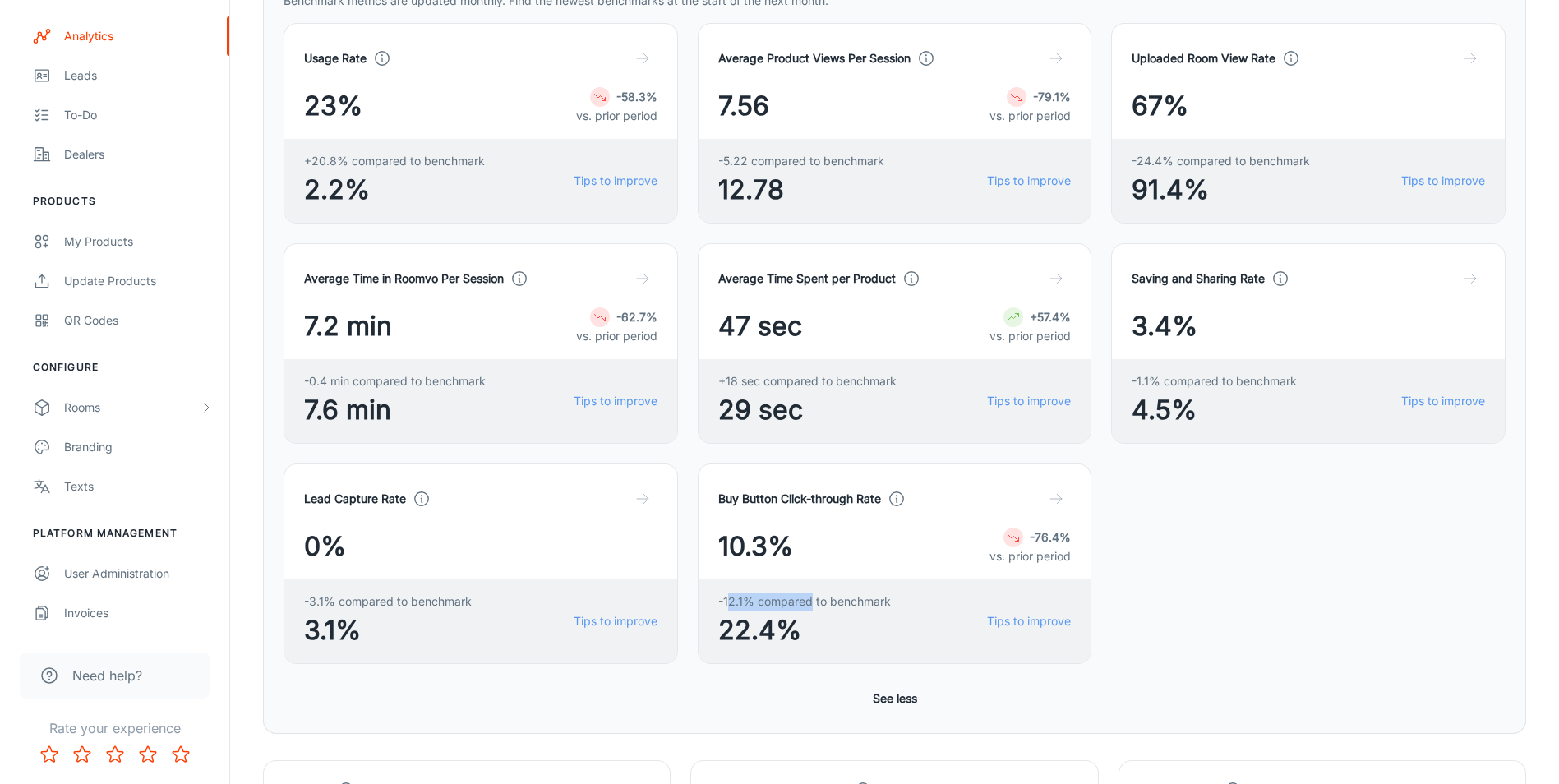 drag, startPoint x: 726, startPoint y: 602, endPoint x: 813, endPoint y: 606, distance: 87.09191 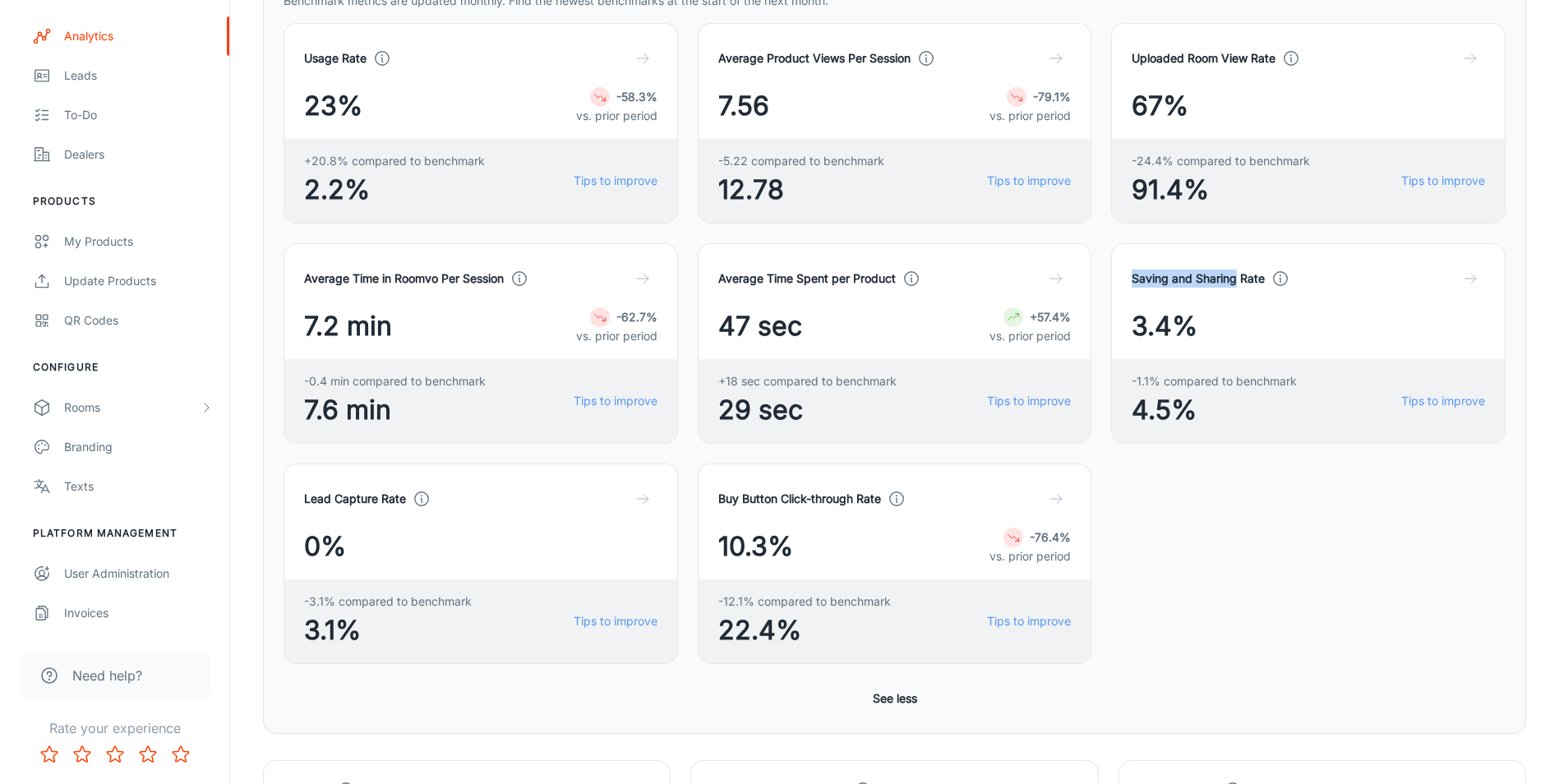 drag, startPoint x: 1131, startPoint y: 276, endPoint x: 1240, endPoint y: 265, distance: 109.55364 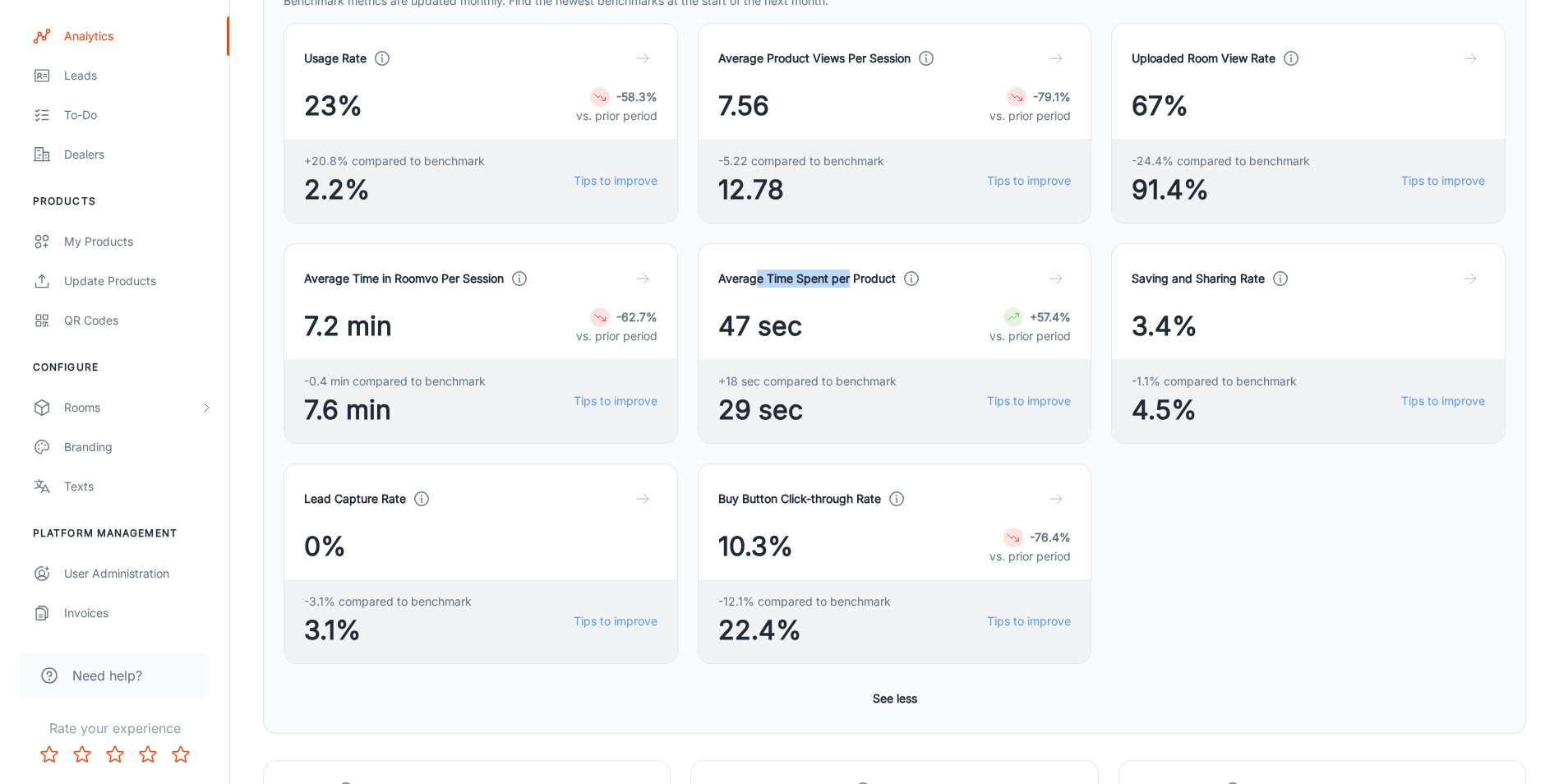 drag, startPoint x: 758, startPoint y: 279, endPoint x: 851, endPoint y: 288, distance: 93.43447 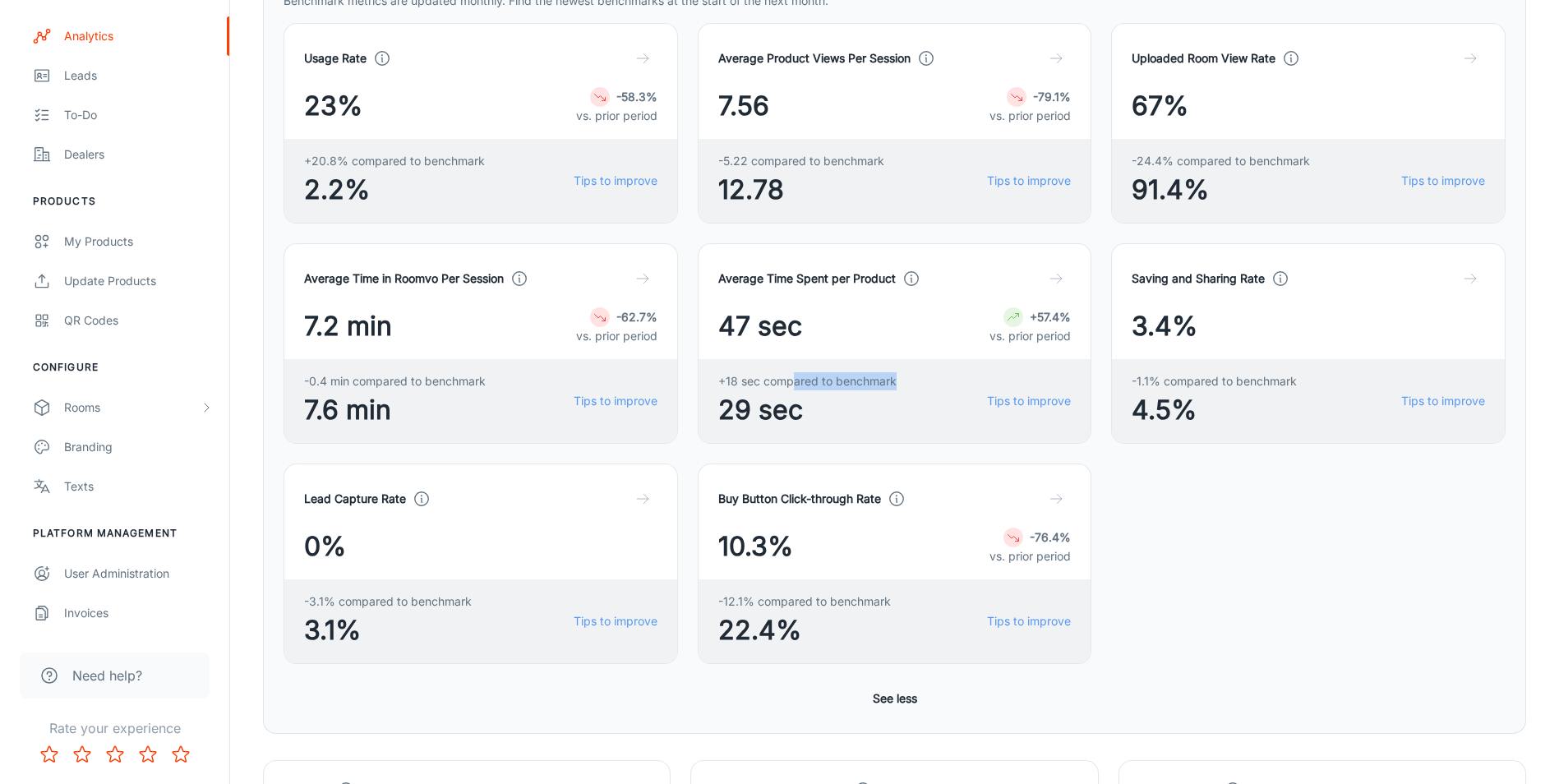 drag, startPoint x: 851, startPoint y: 288, endPoint x: 1059, endPoint y: 380, distance: 227.4379 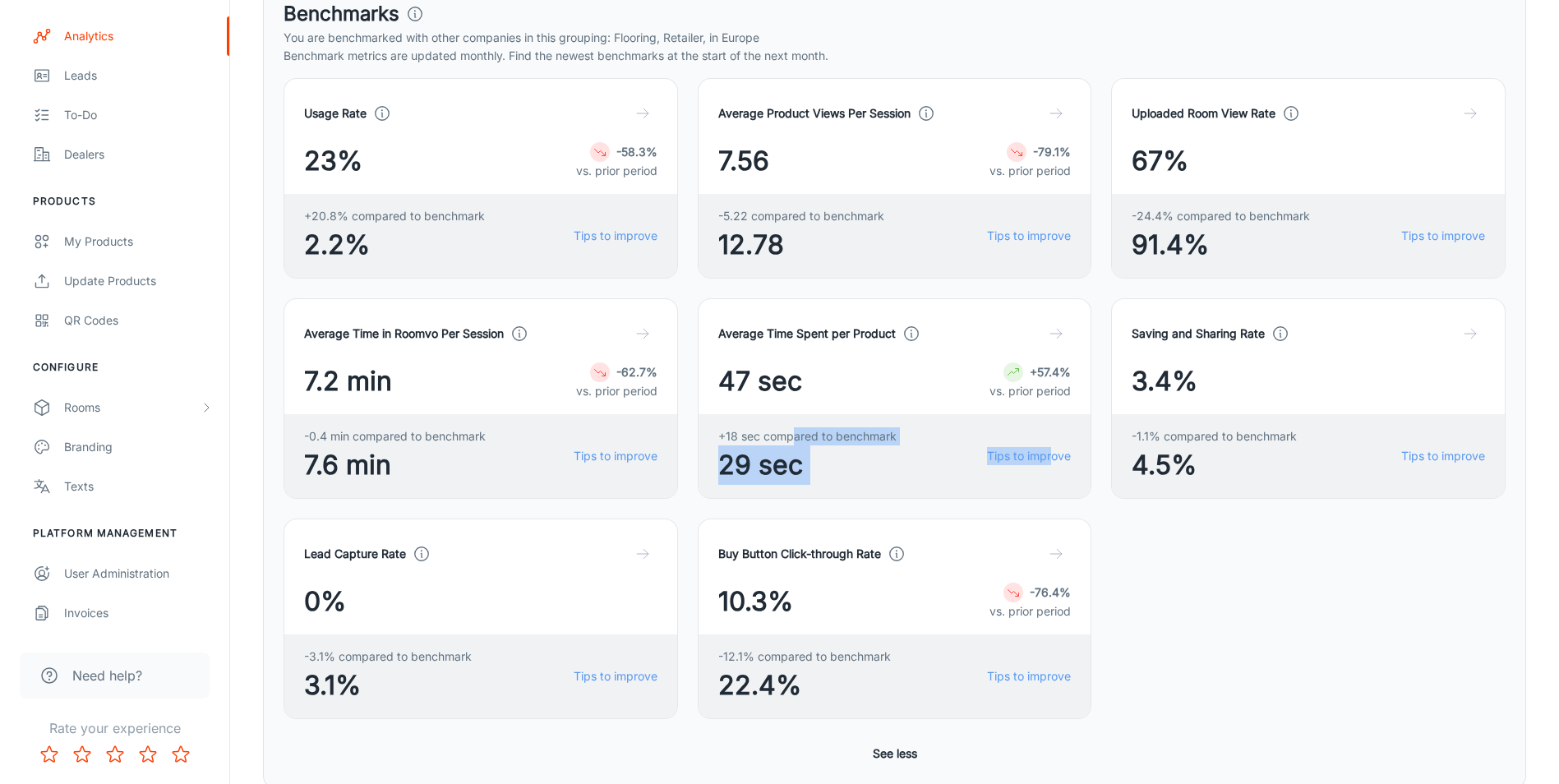 scroll, scrollTop: 164, scrollLeft: 0, axis: vertical 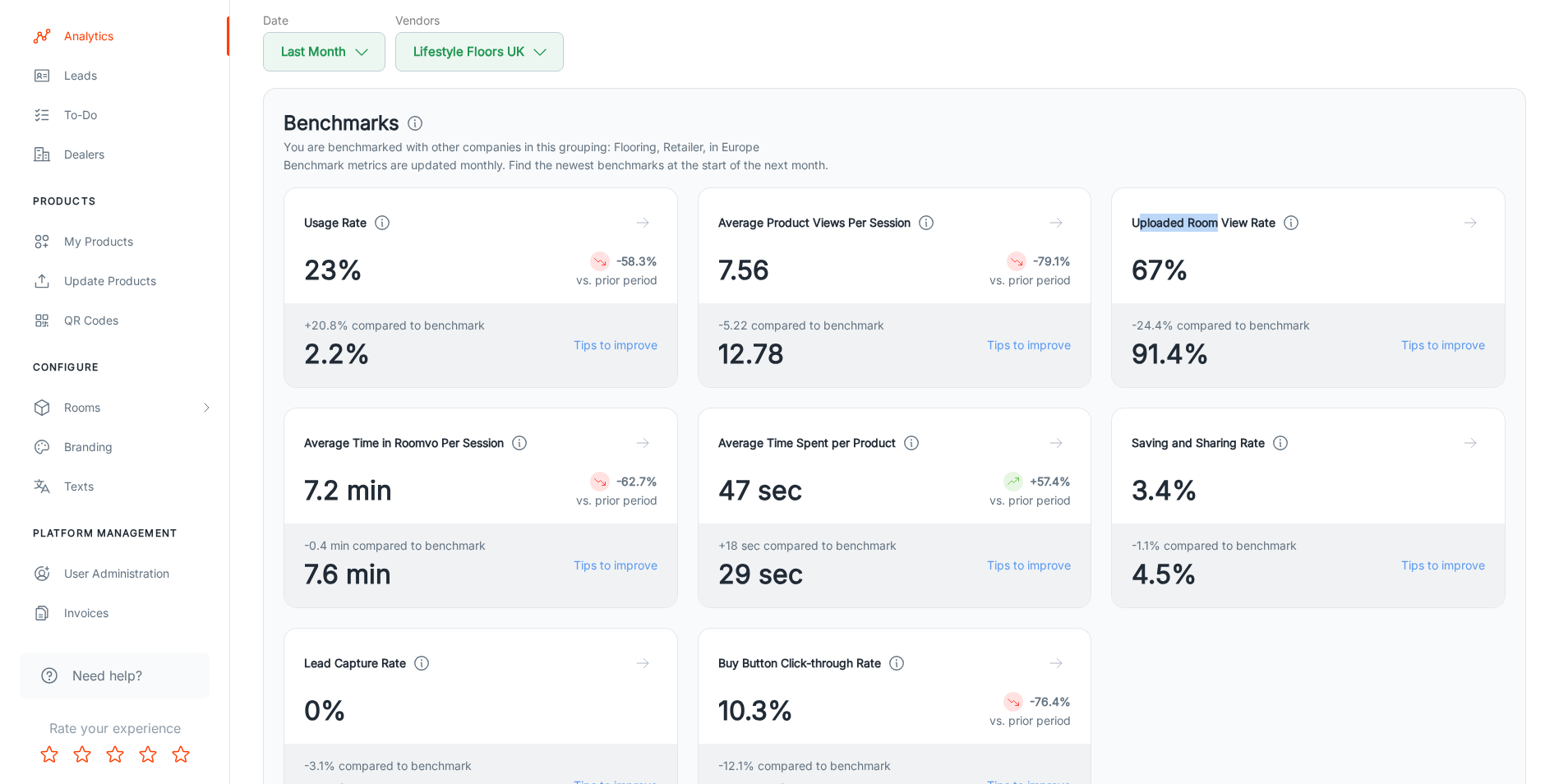 drag, startPoint x: 1137, startPoint y: 224, endPoint x: 1216, endPoint y: 222, distance: 79.02531 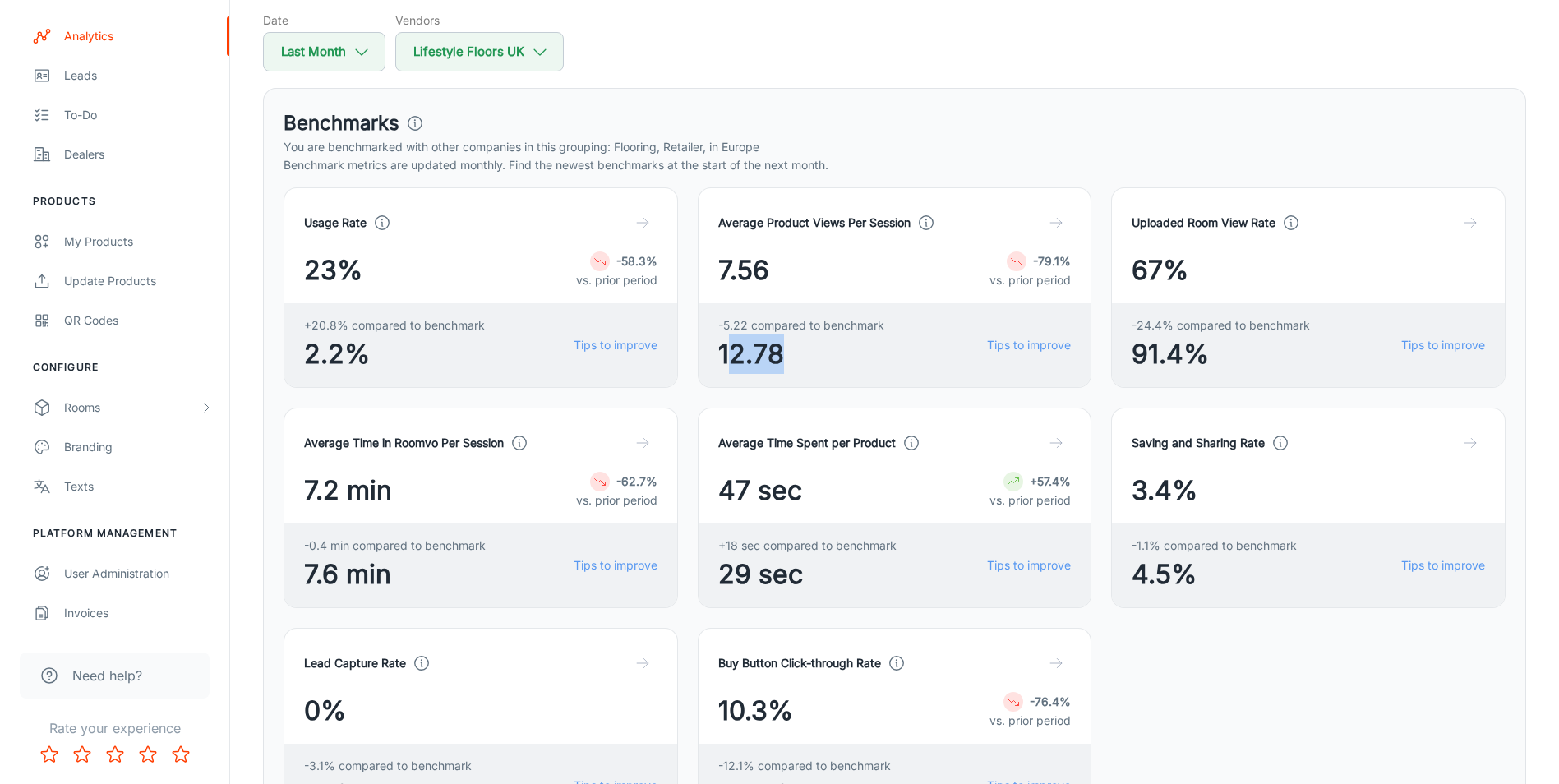 drag, startPoint x: 734, startPoint y: 353, endPoint x: 802, endPoint y: 352, distance: 68.00735 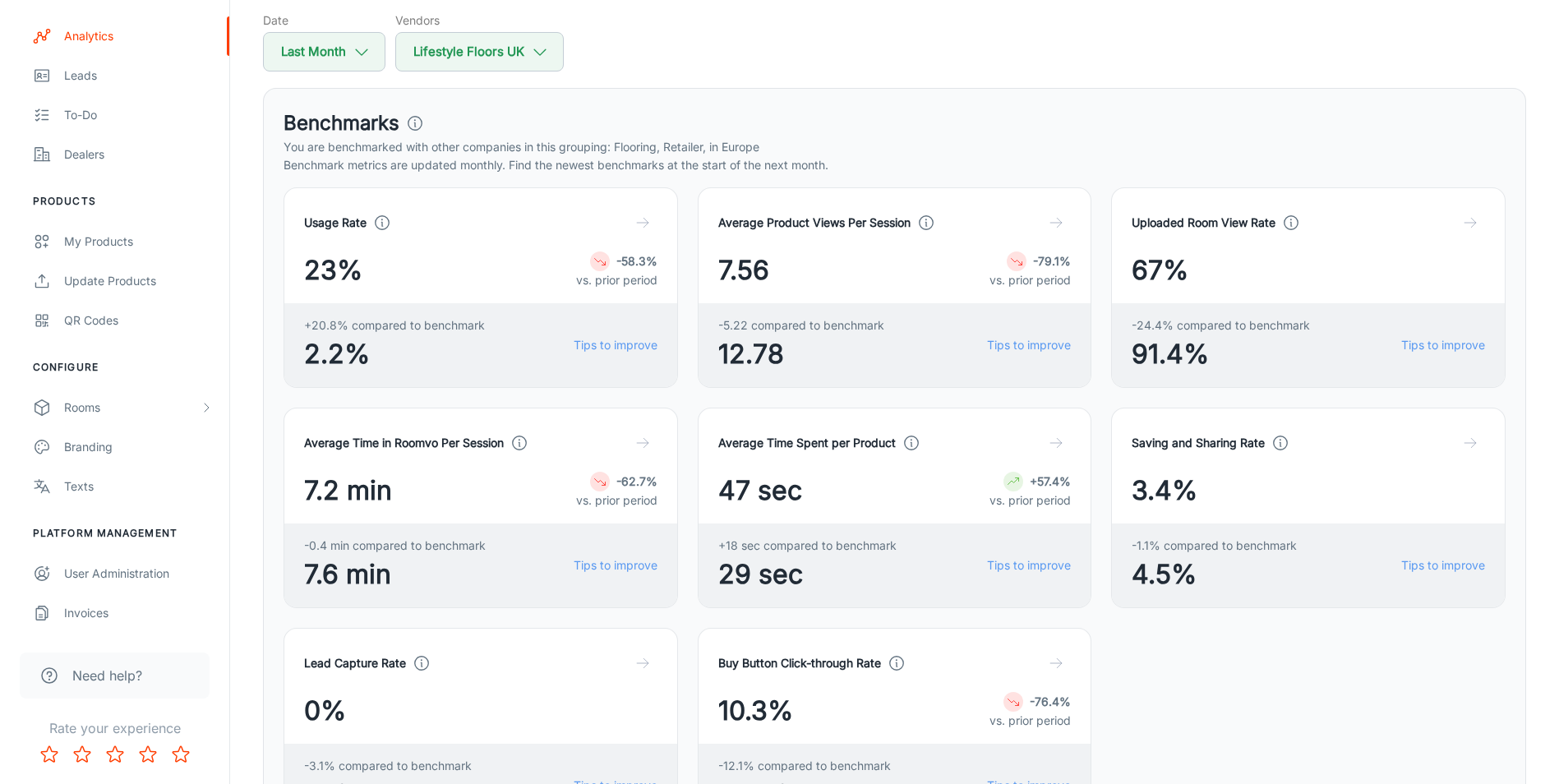 click on "91.4%" at bounding box center (1220, 354) 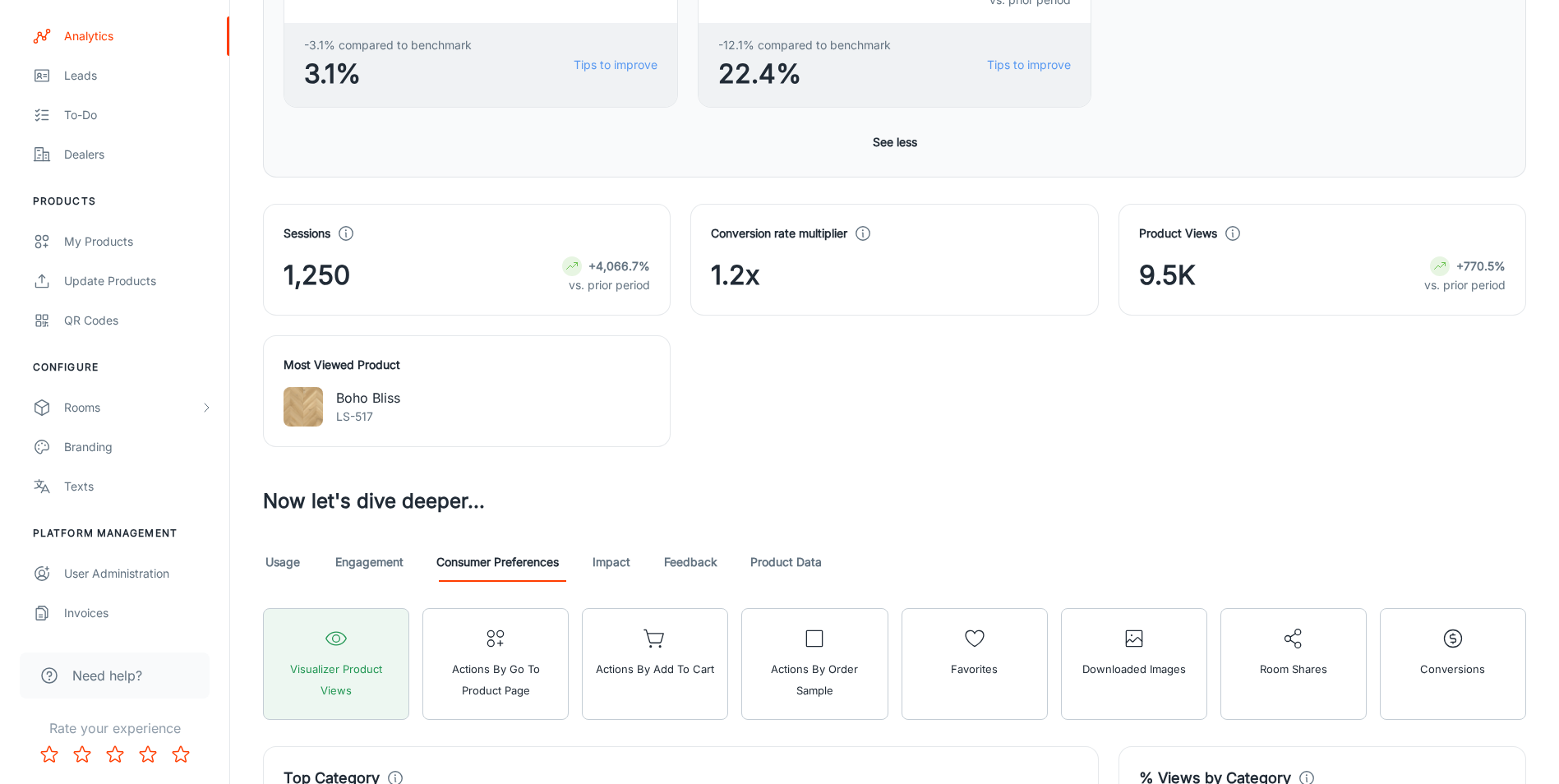 scroll, scrollTop: 904, scrollLeft: 0, axis: vertical 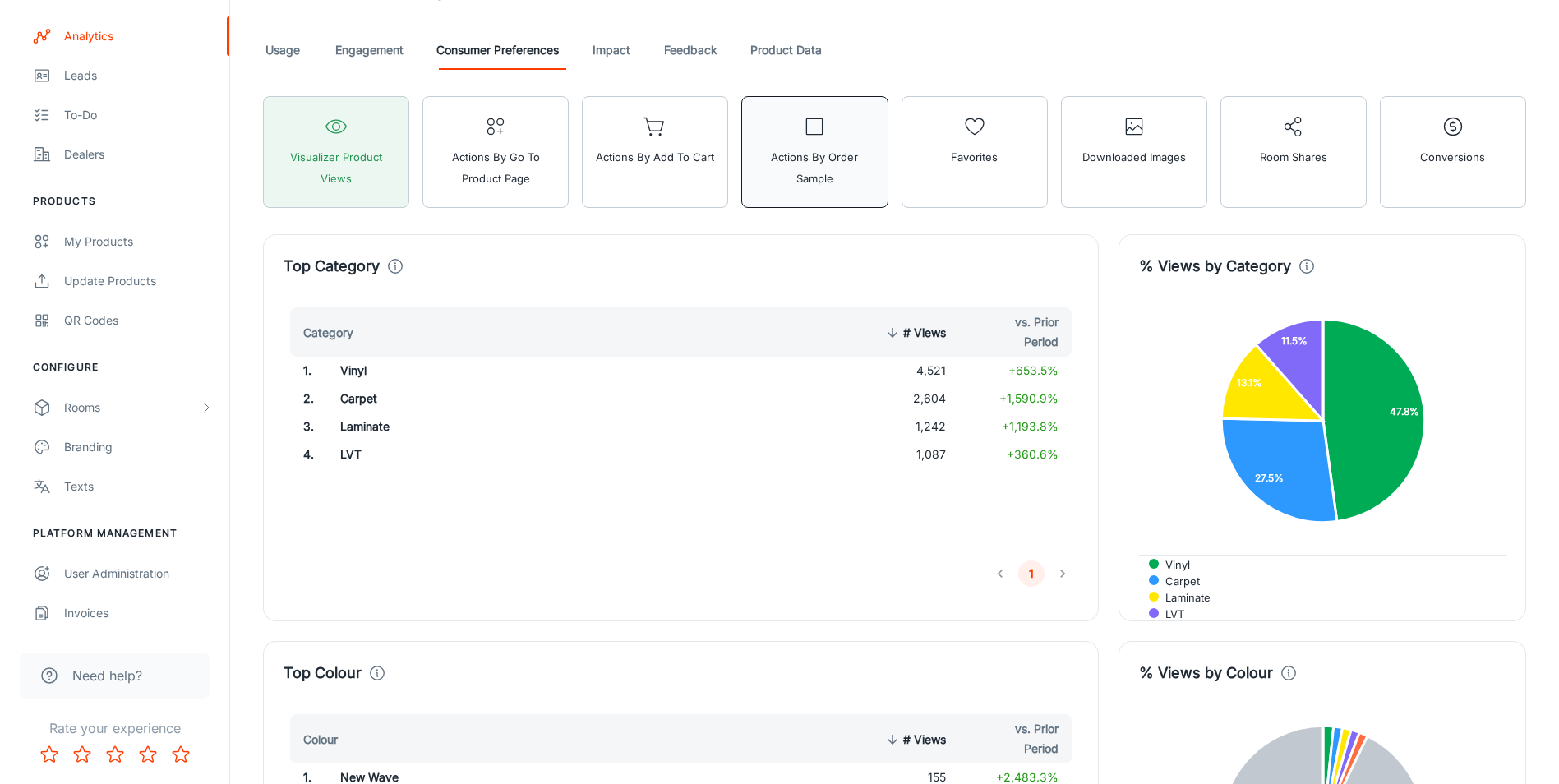 click on "Actions by Order Sample" at bounding box center [814, 168] 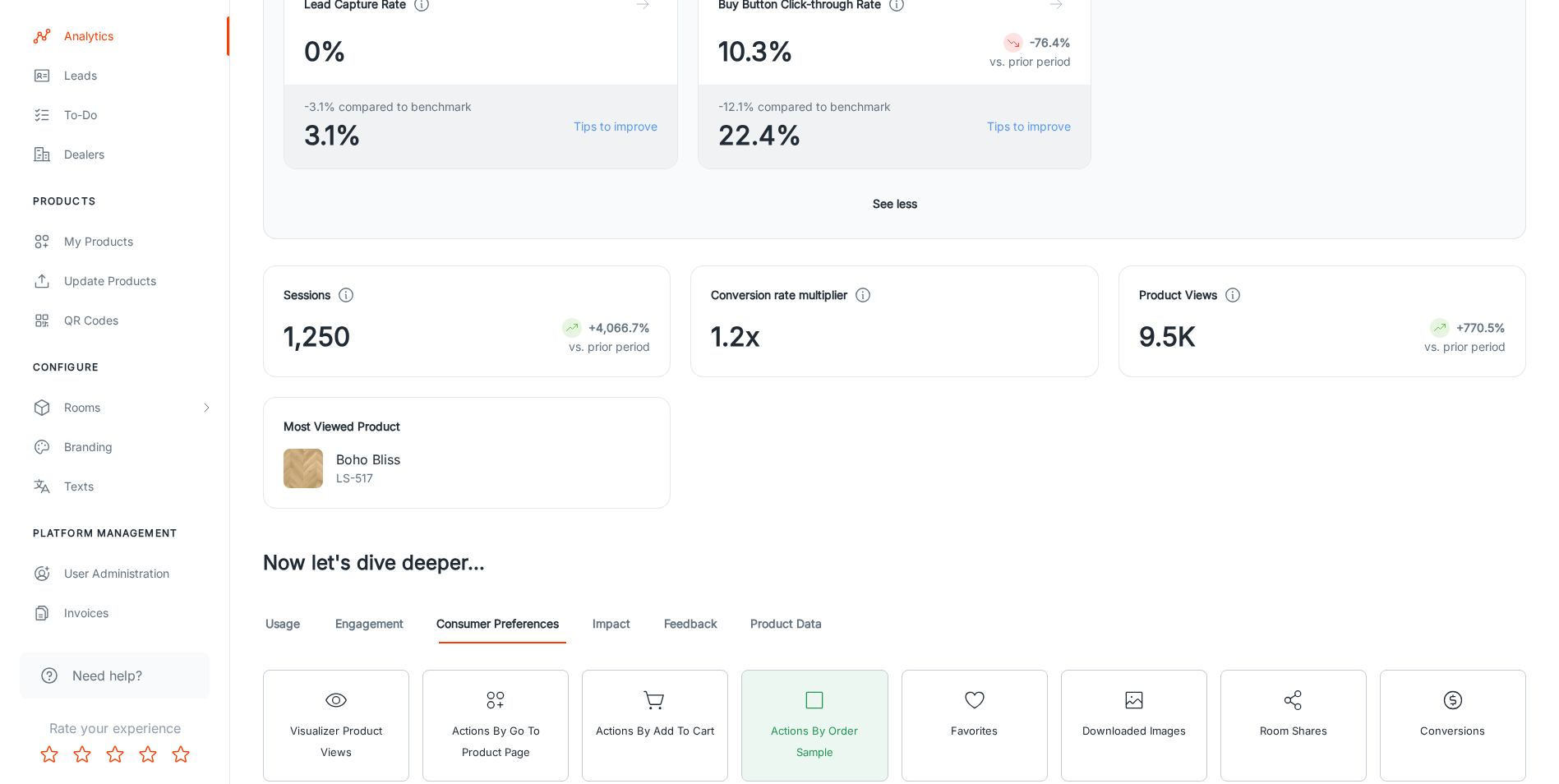 scroll, scrollTop: 933, scrollLeft: 0, axis: vertical 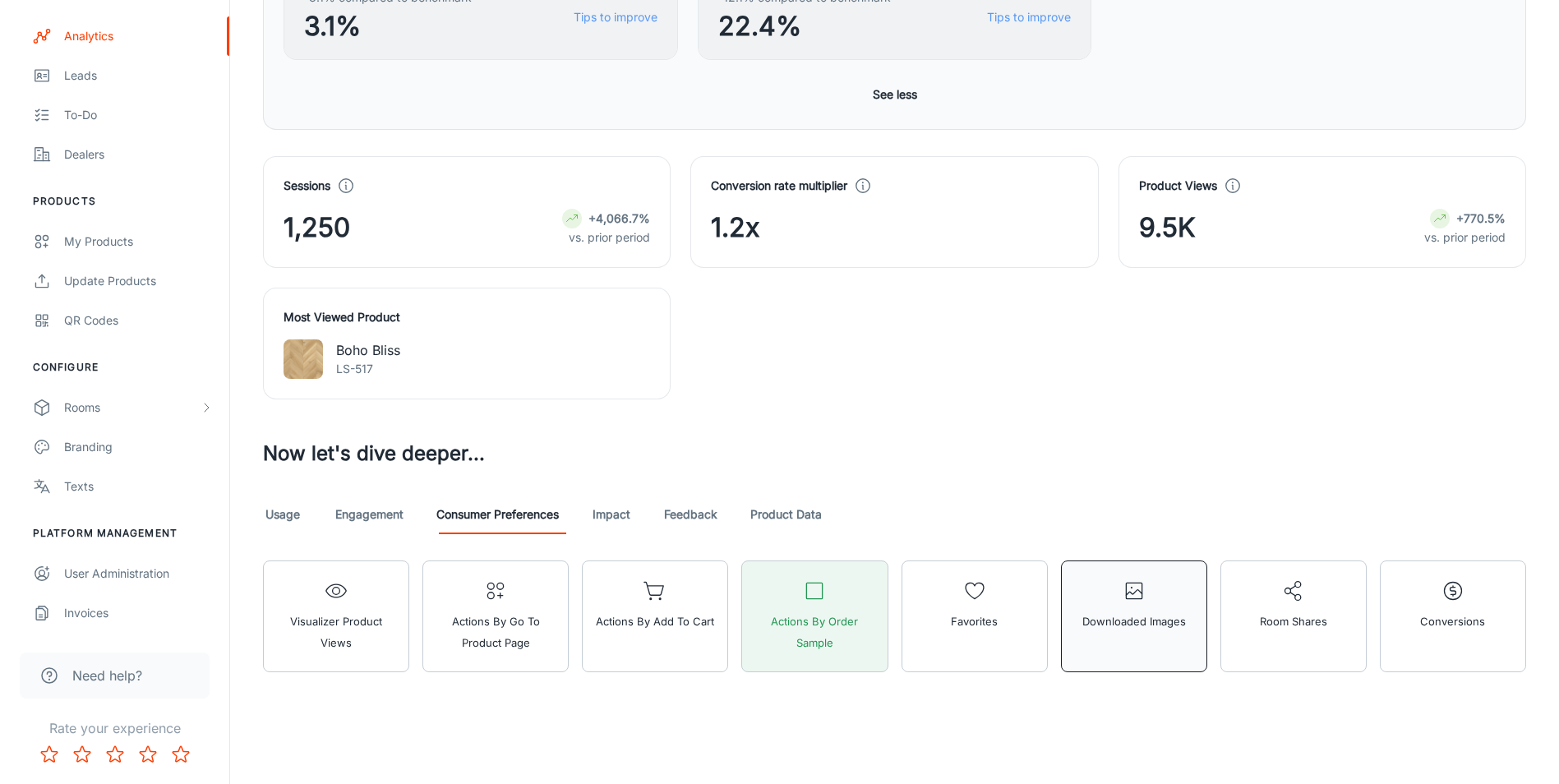 click on "Downloaded Images" at bounding box center (1134, 621) 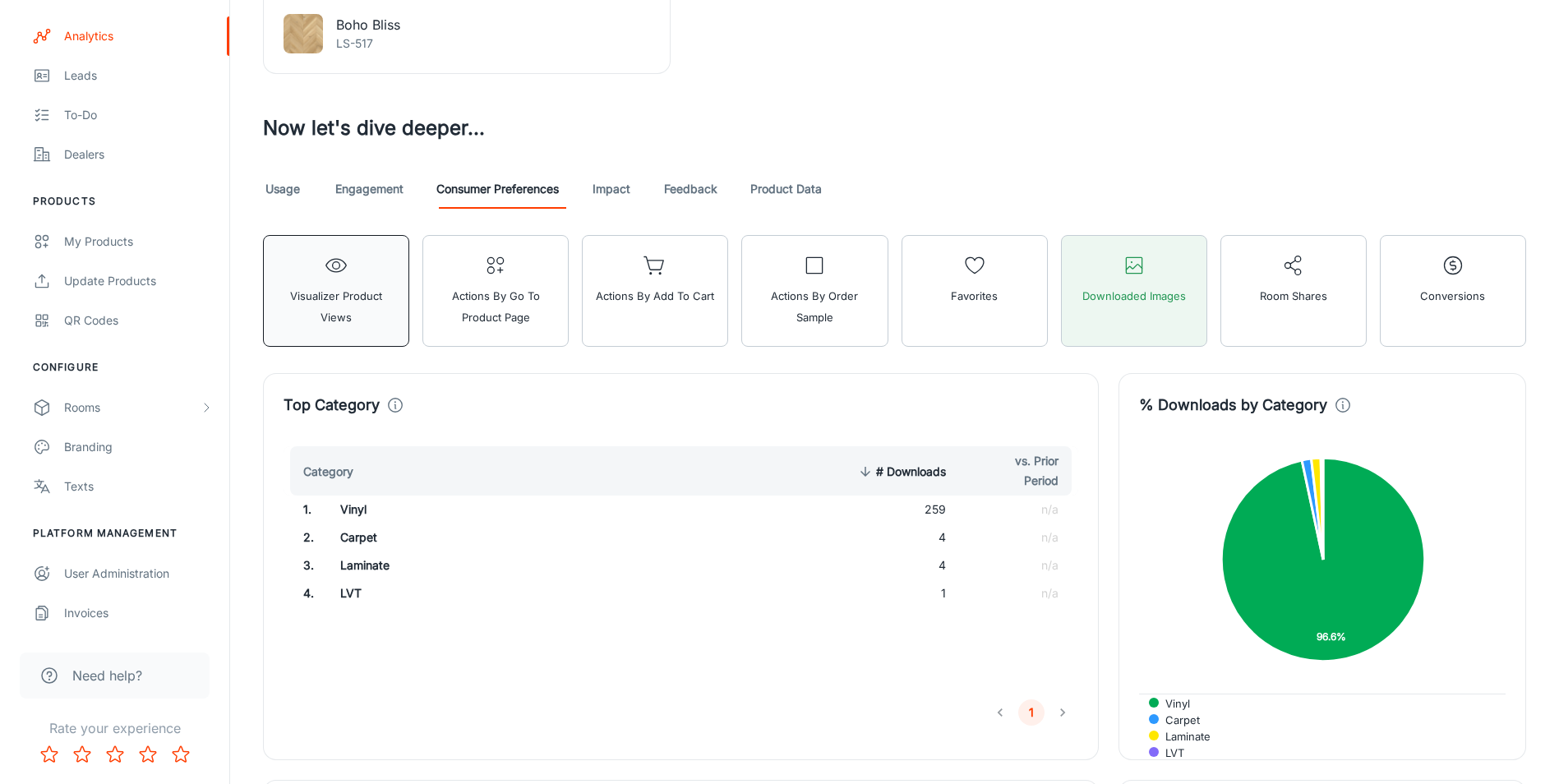scroll, scrollTop: 1249, scrollLeft: 0, axis: vertical 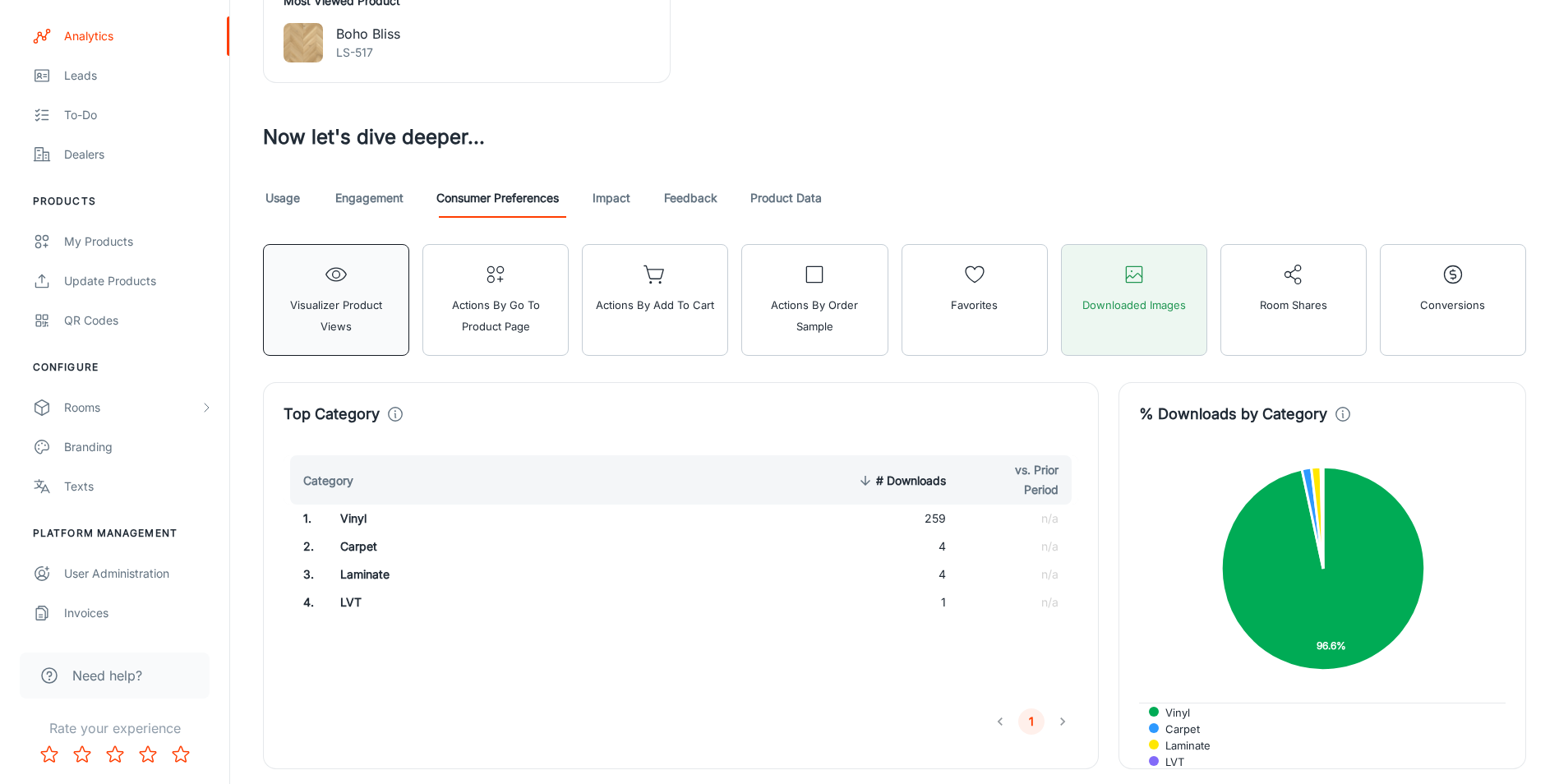 click on "Visualizer Product Views" at bounding box center [336, 316] 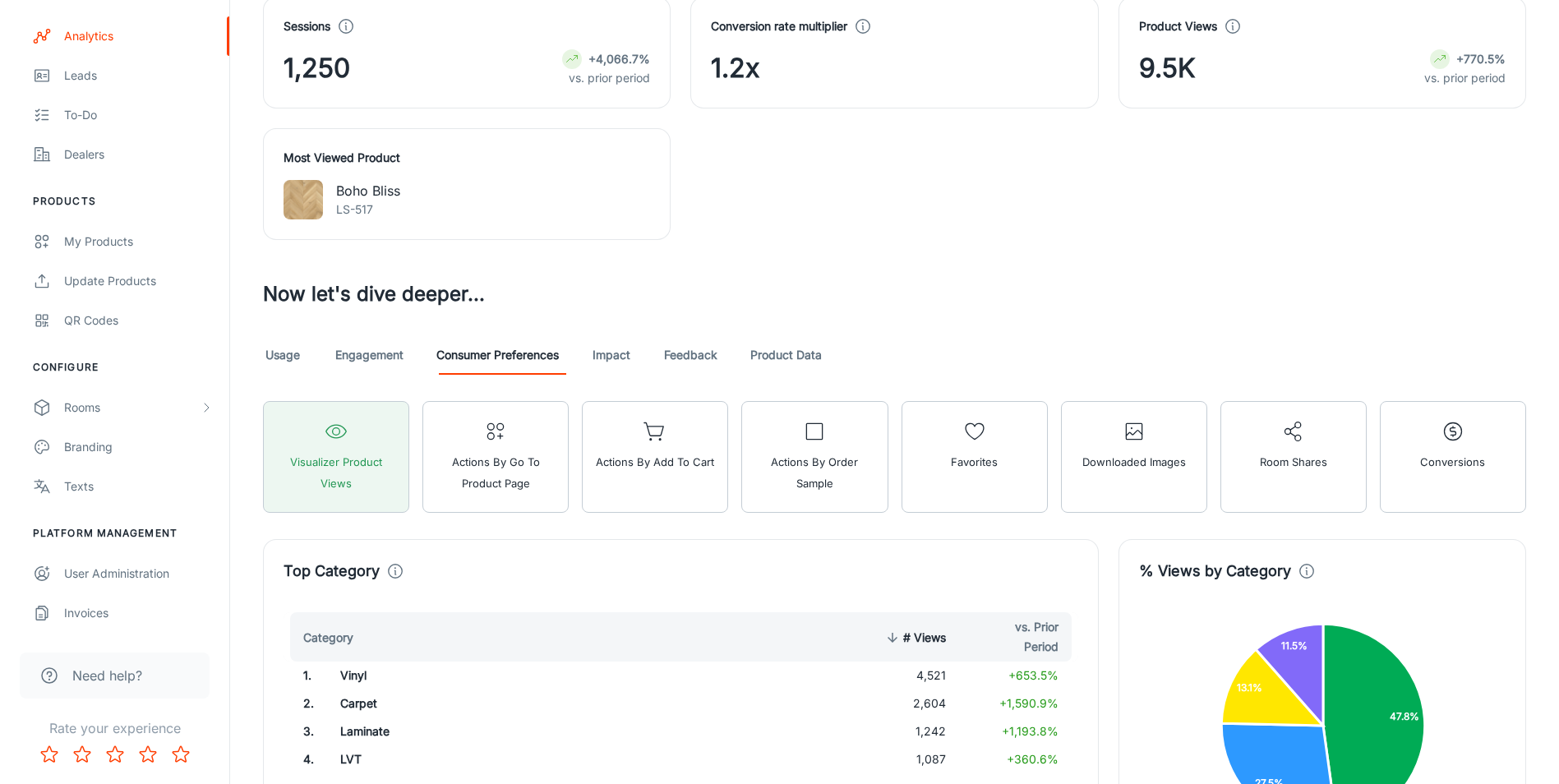 scroll, scrollTop: 1085, scrollLeft: 0, axis: vertical 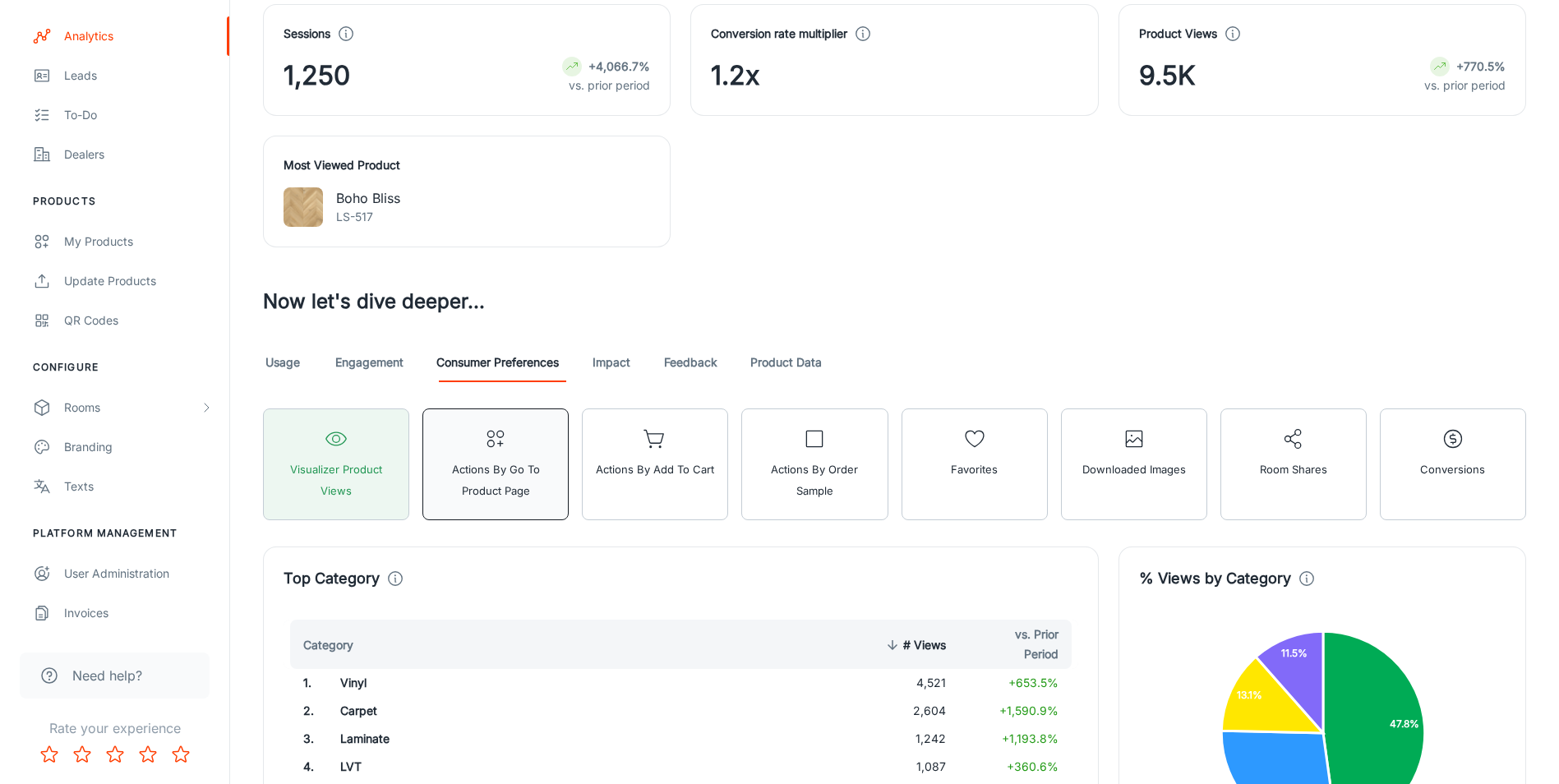 click on "Actions by Go To Product Page" at bounding box center (496, 480) 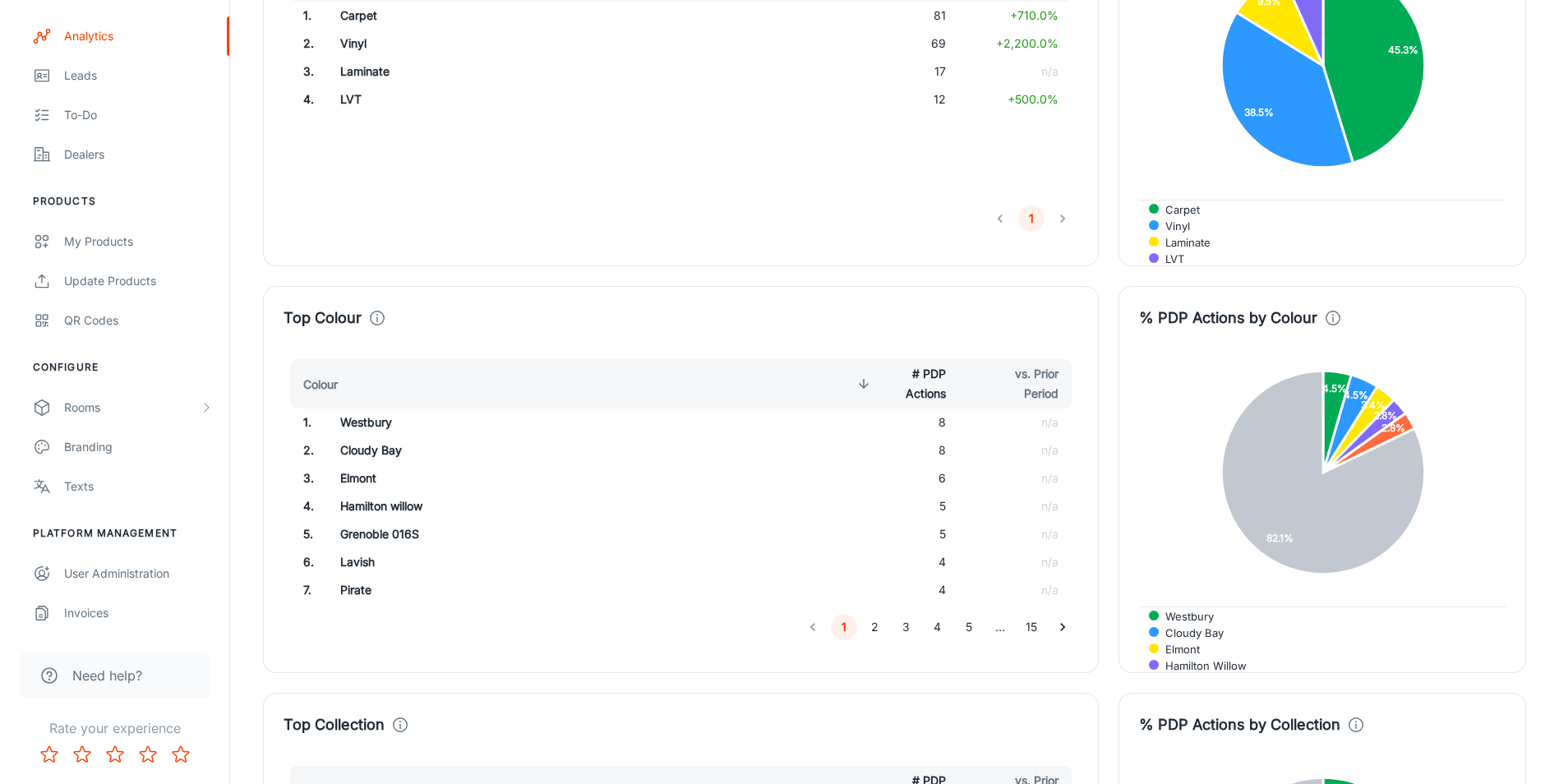 scroll, scrollTop: 1331, scrollLeft: 0, axis: vertical 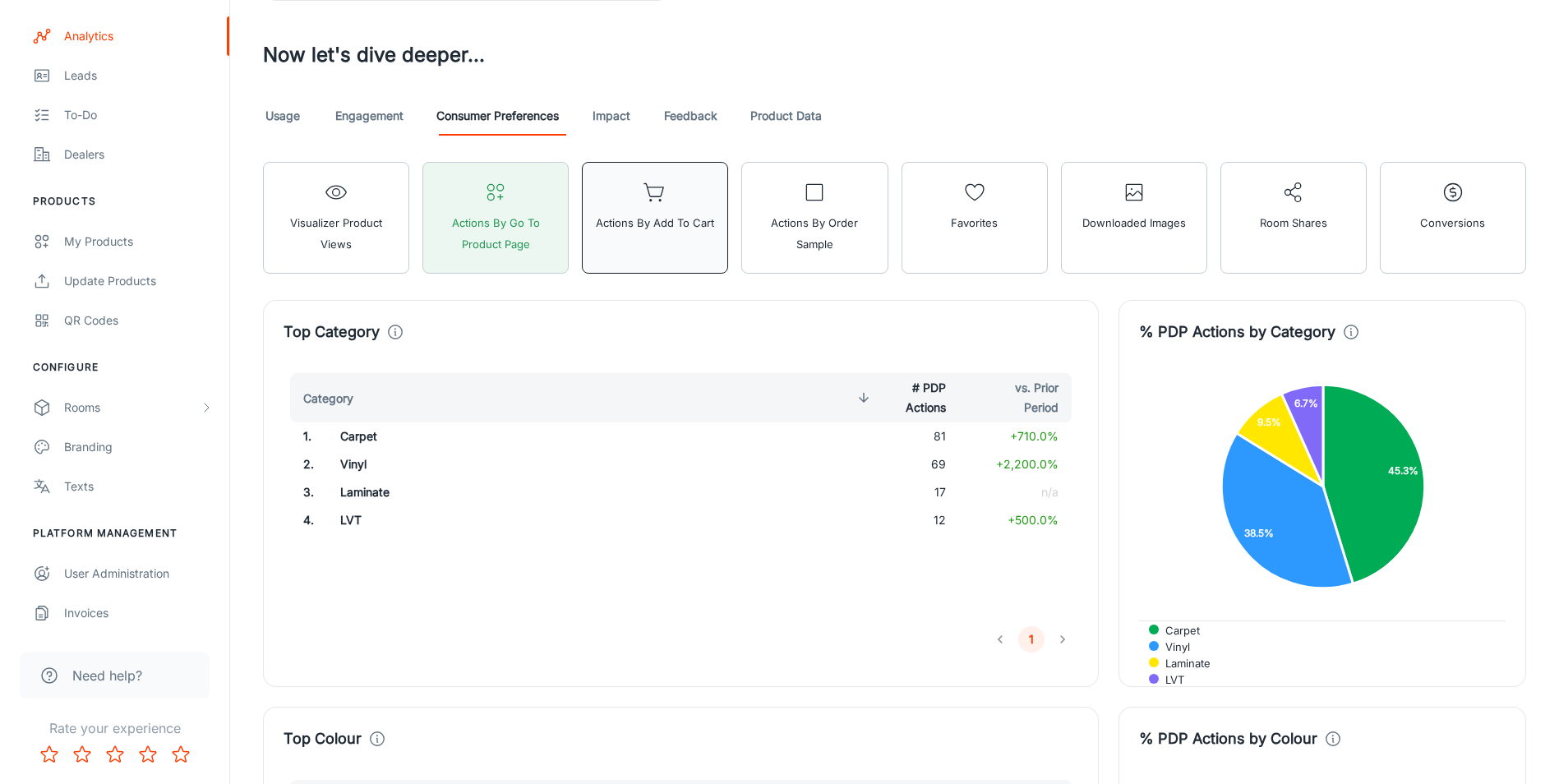 click on "Actions by Add to Cart" at bounding box center [655, 218] 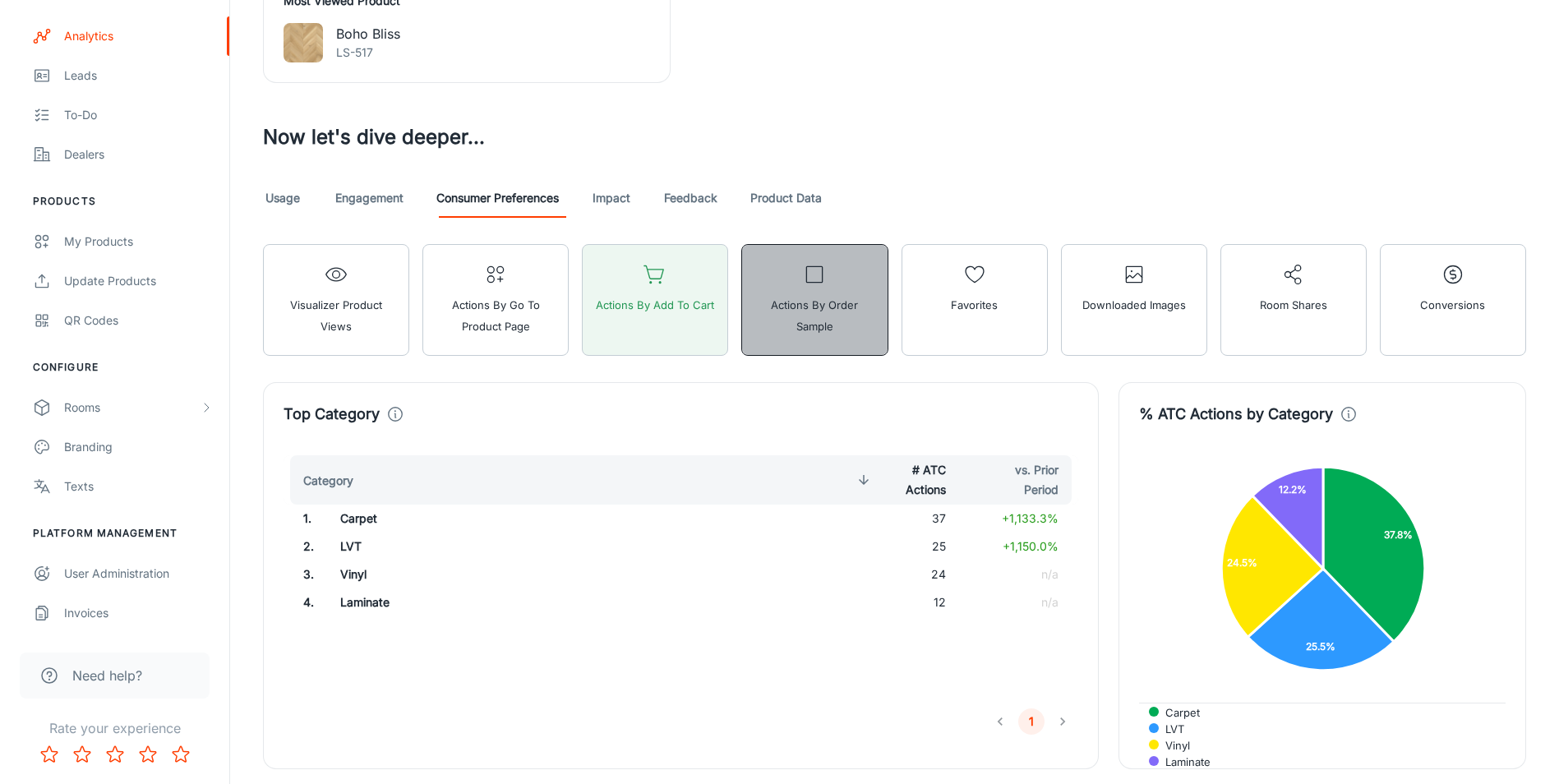 click on "Actions by Order Sample" at bounding box center [814, 316] 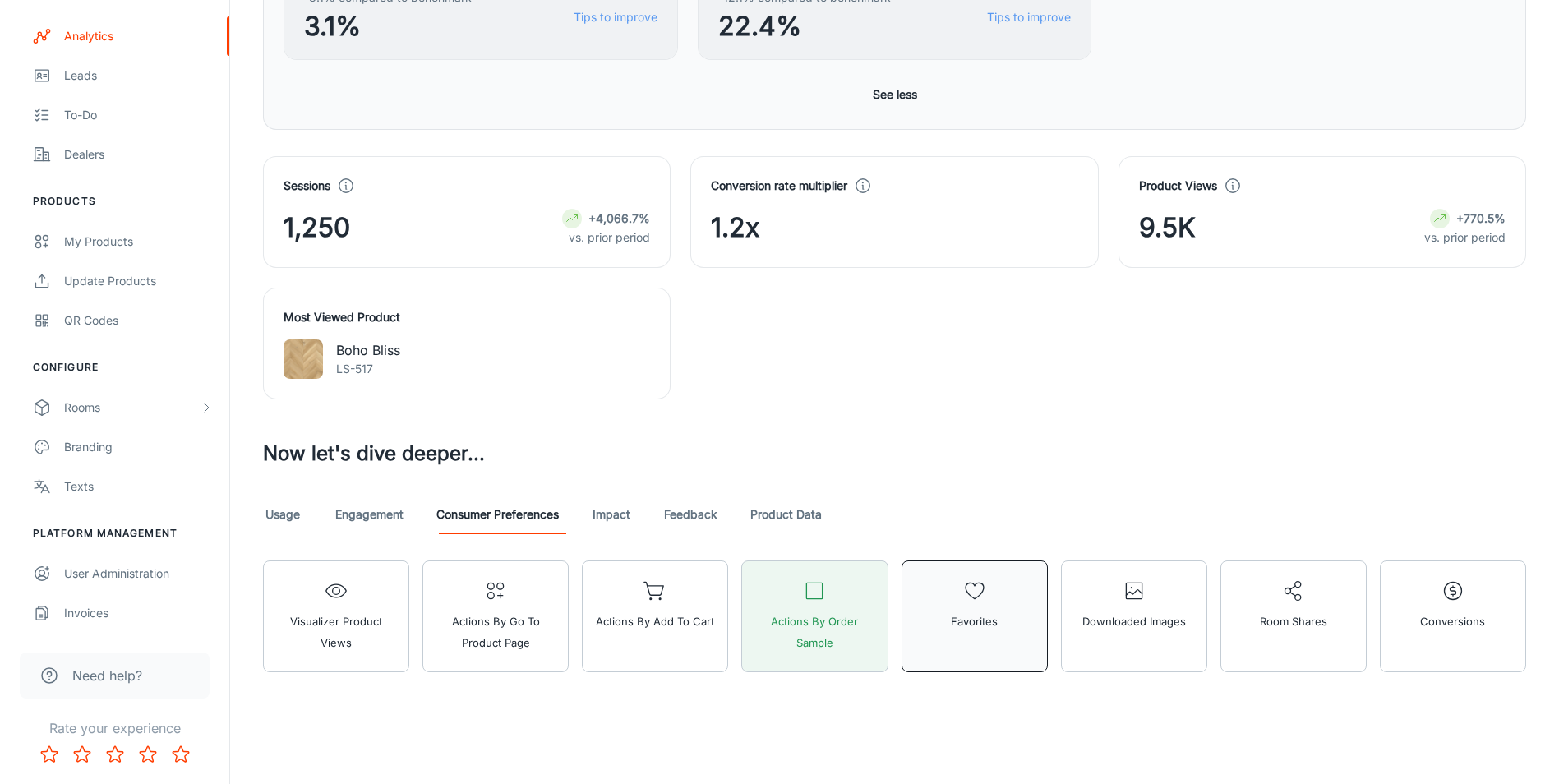 click on "Favorites" at bounding box center [975, 616] 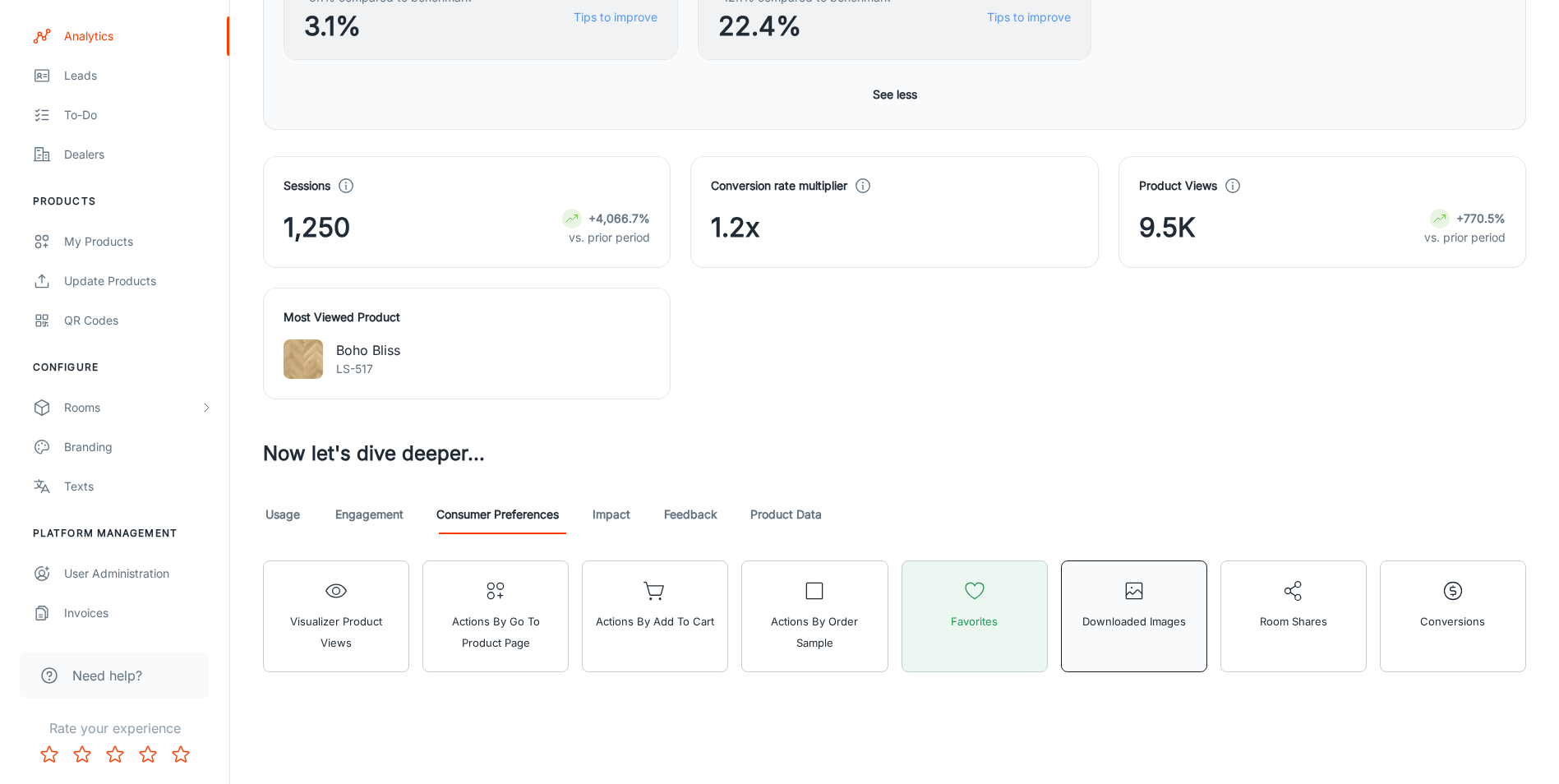 click on "Downloaded Images" at bounding box center [1134, 616] 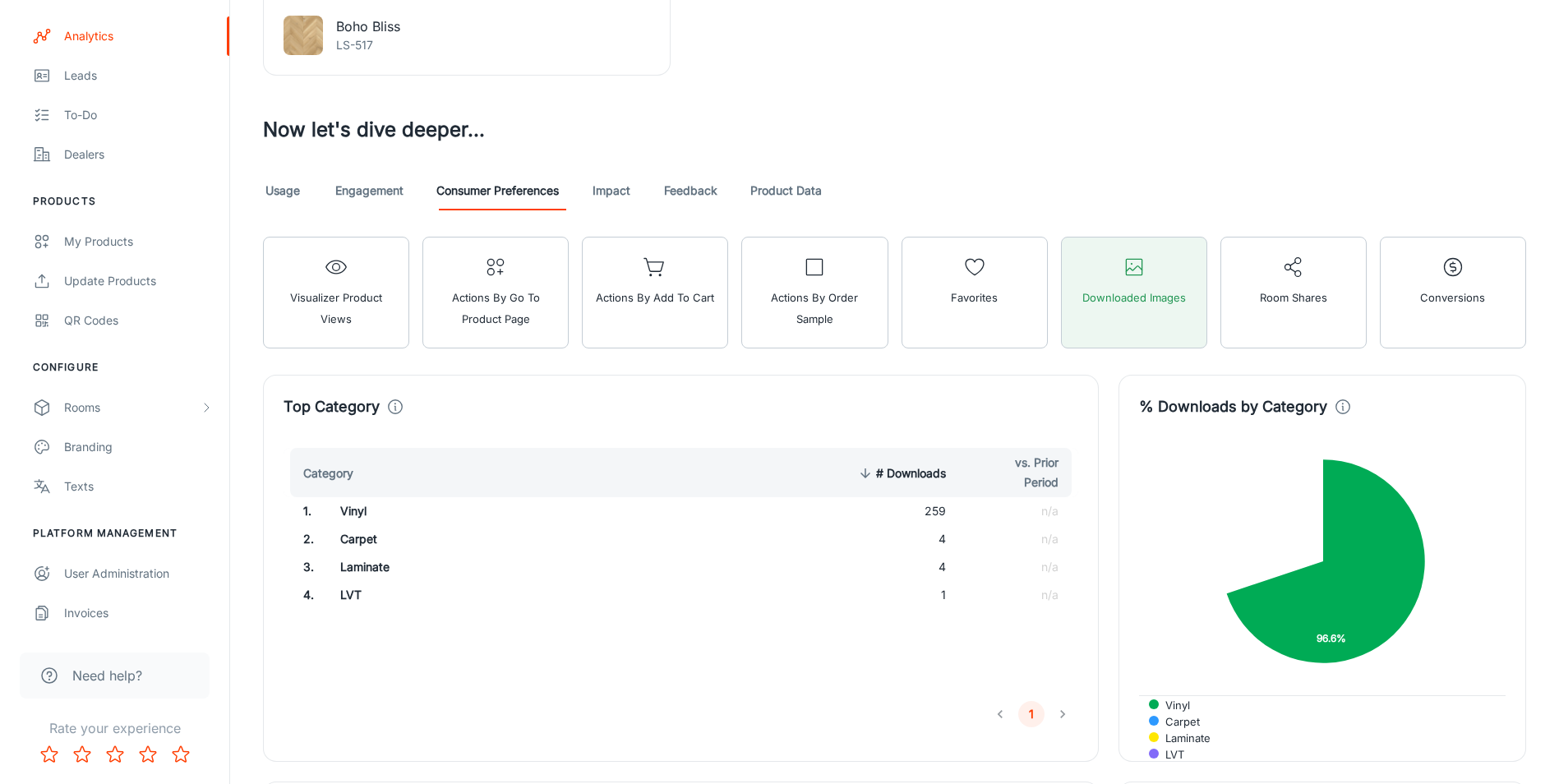 scroll, scrollTop: 1426, scrollLeft: 0, axis: vertical 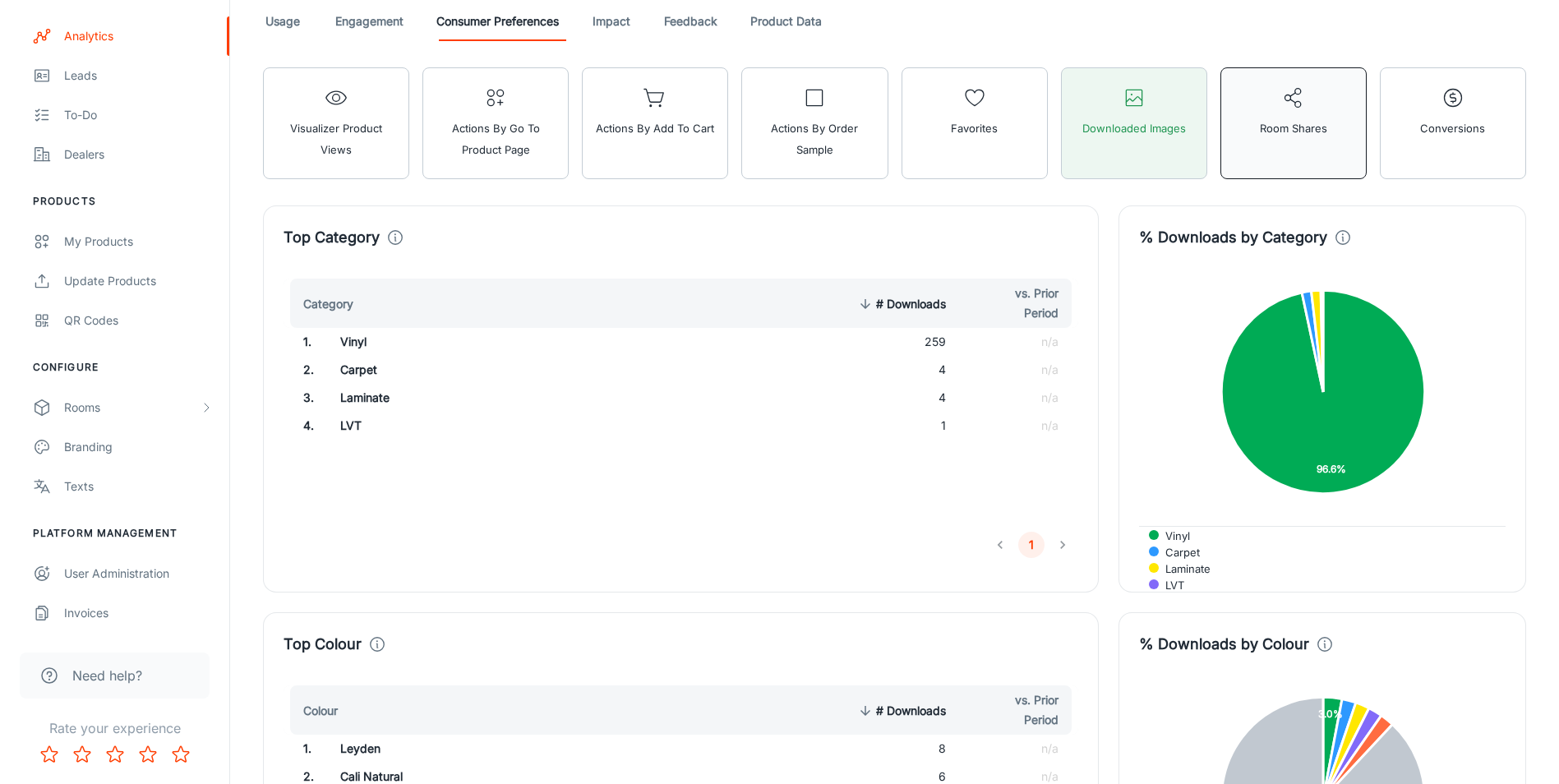 click on "Room Shares" at bounding box center (1294, 123) 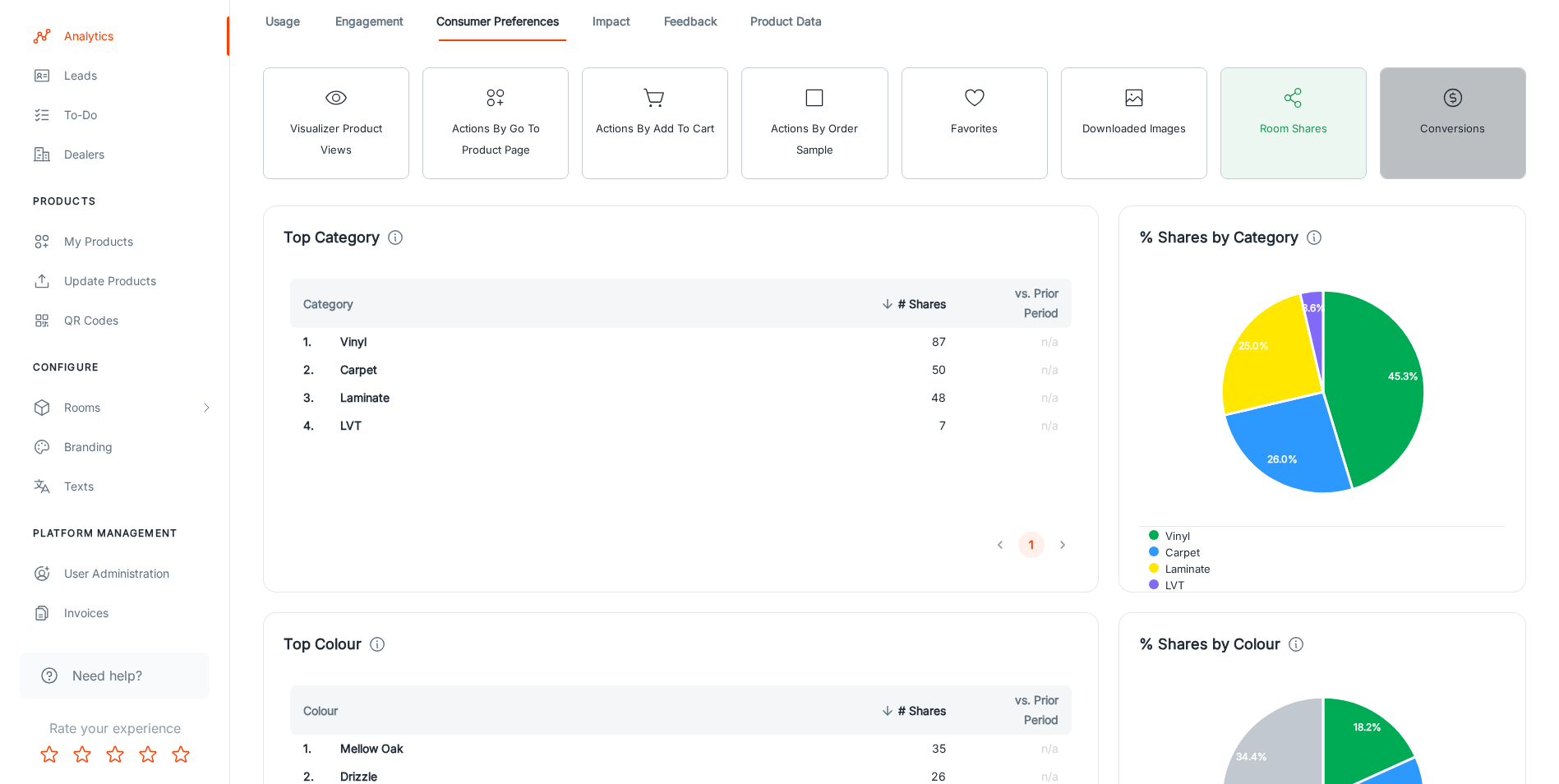click on "Conversions" at bounding box center (1453, 123) 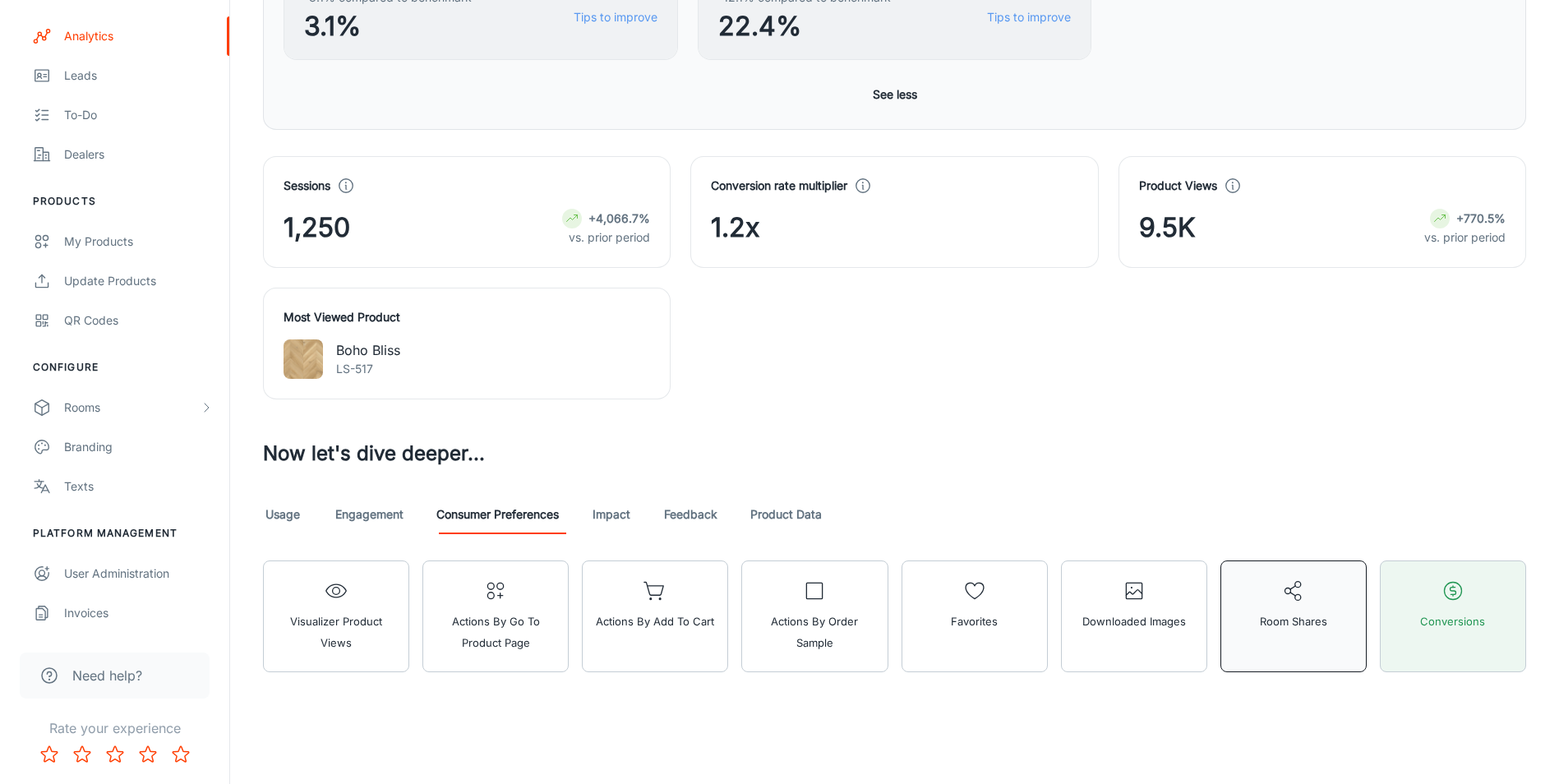 click on "Room Shares" at bounding box center (1294, 616) 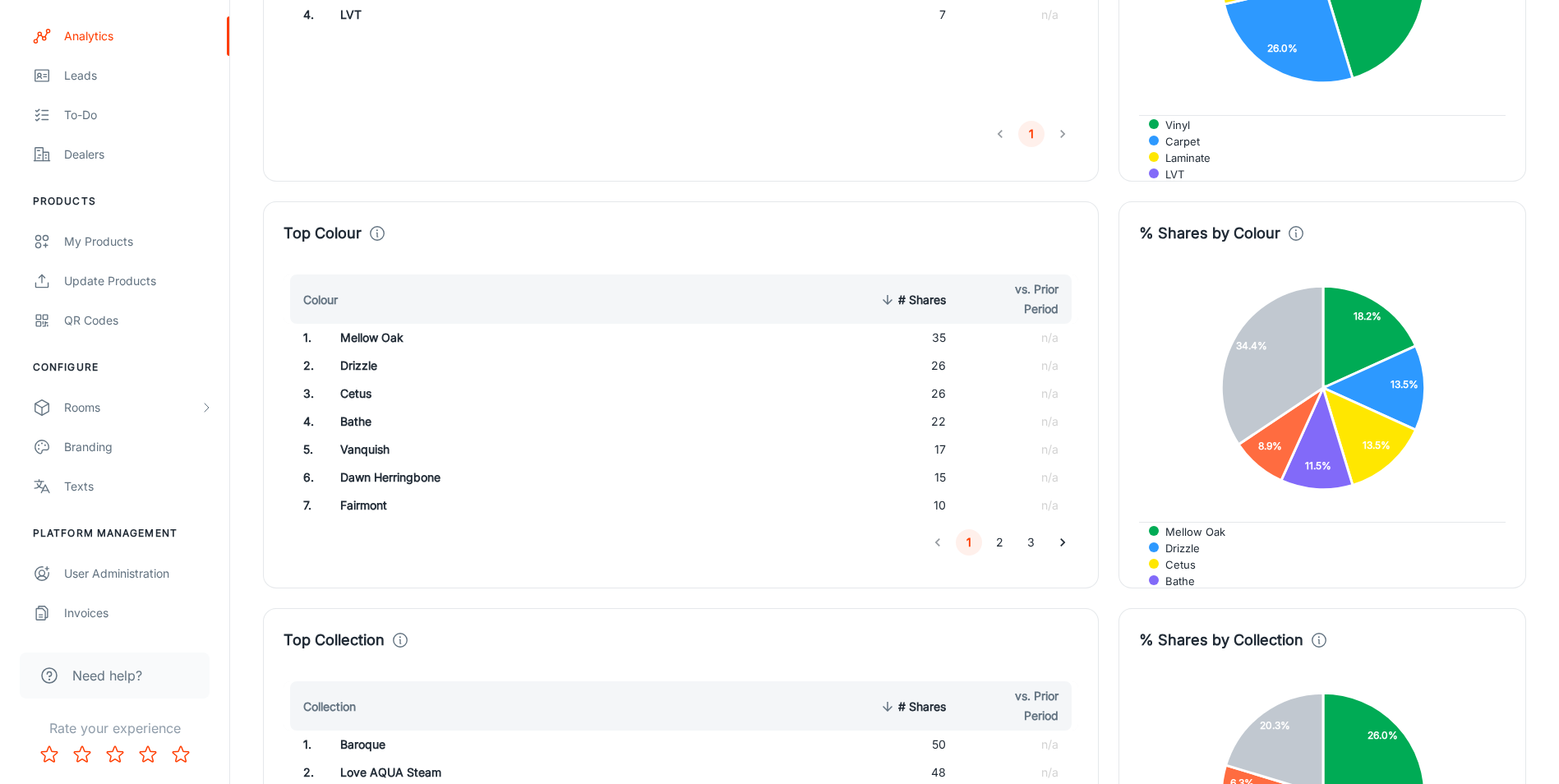 scroll, scrollTop: 1179, scrollLeft: 0, axis: vertical 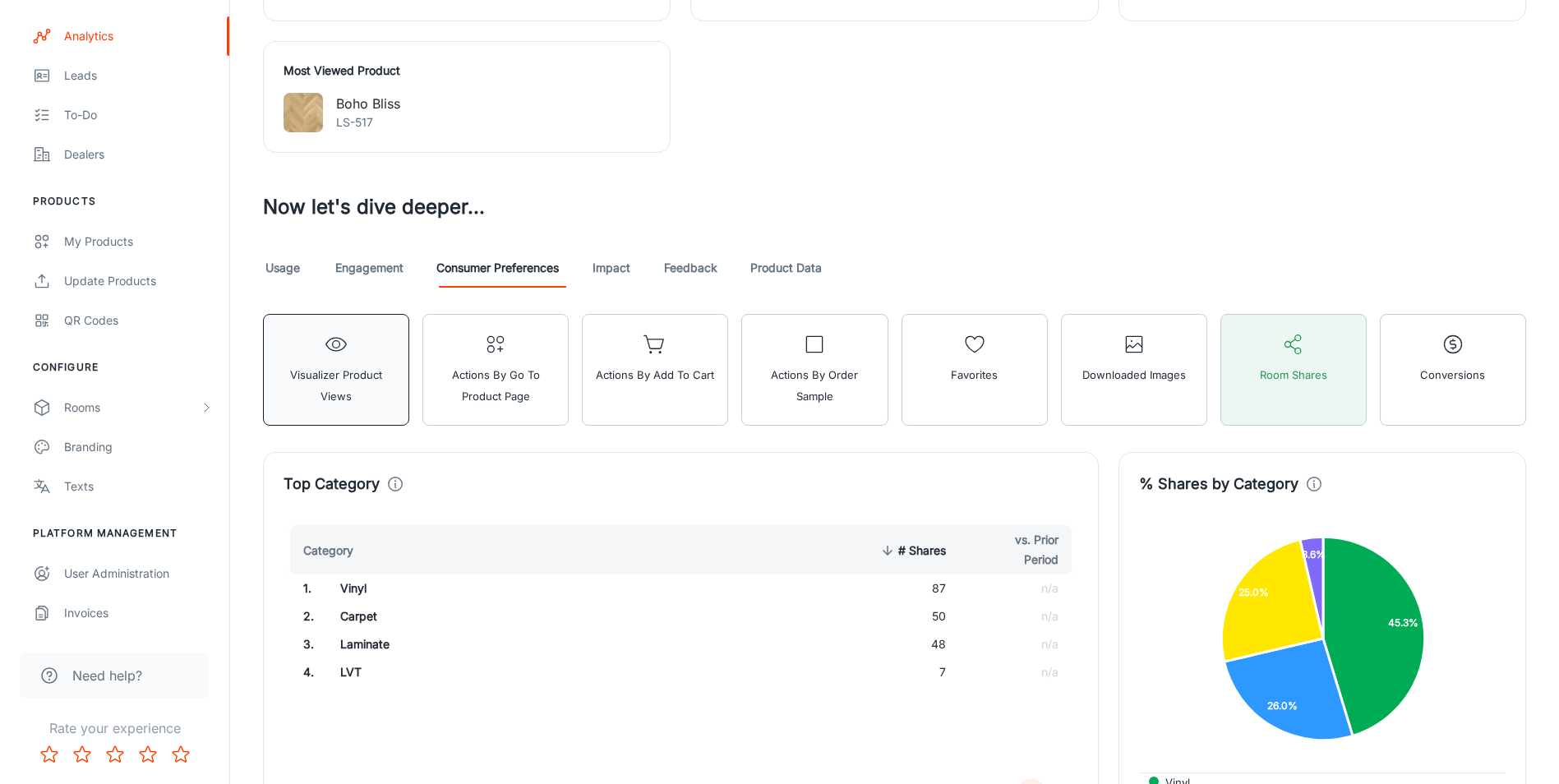 click on "Visualizer Product Views" at bounding box center [336, 385] 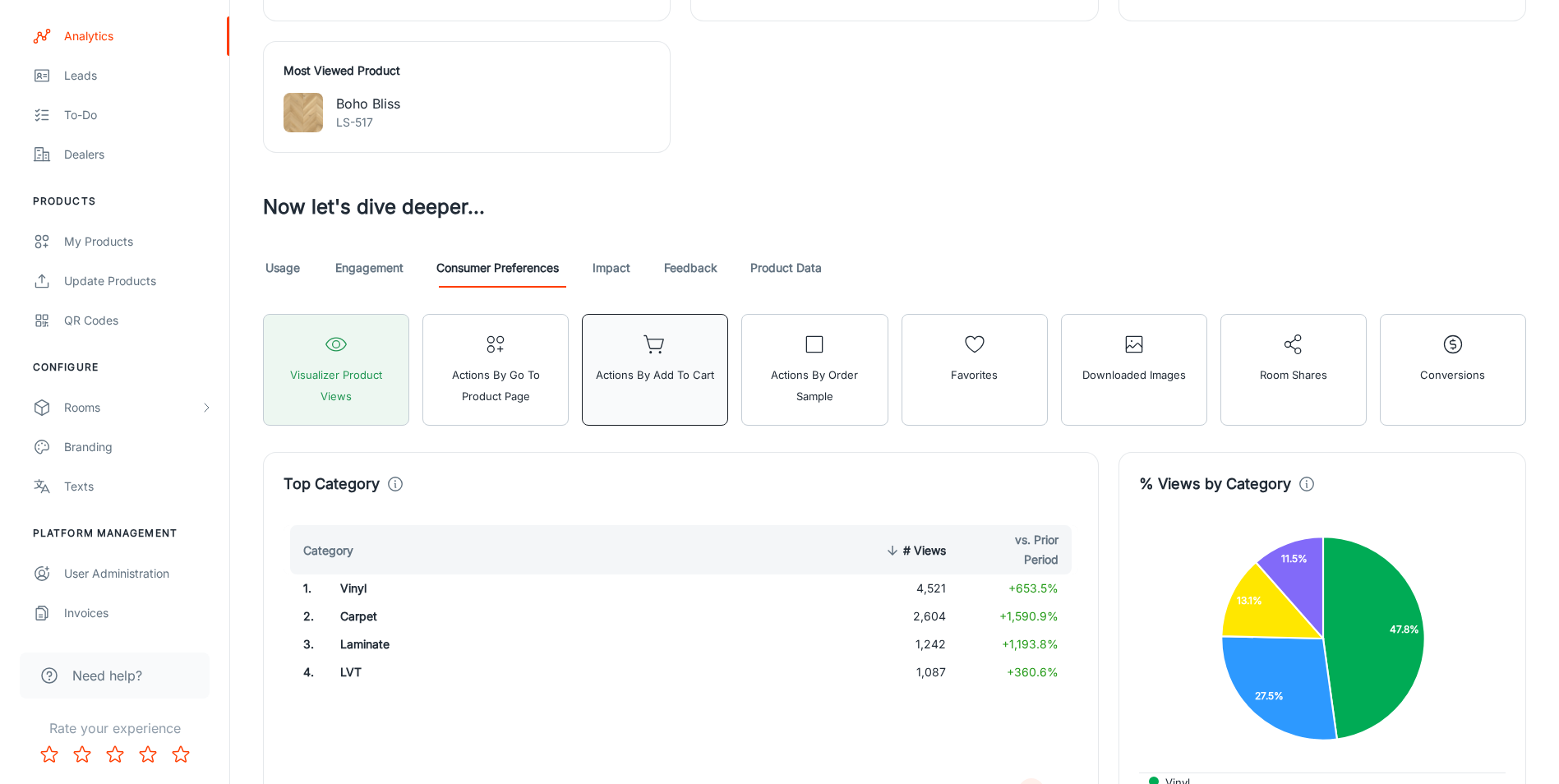 click on "Actions by Add to Cart" at bounding box center [655, 370] 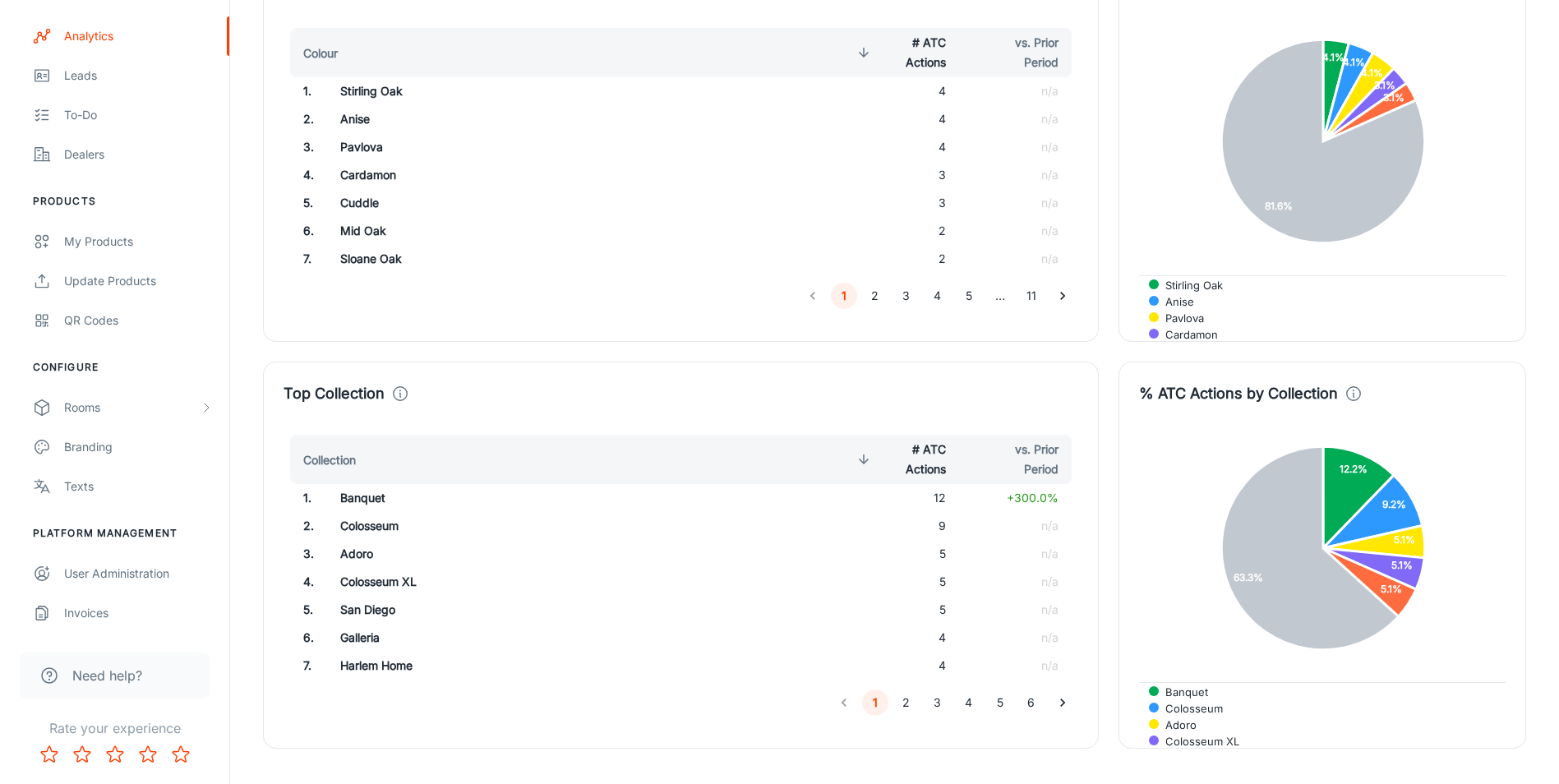 scroll, scrollTop: 1344, scrollLeft: 0, axis: vertical 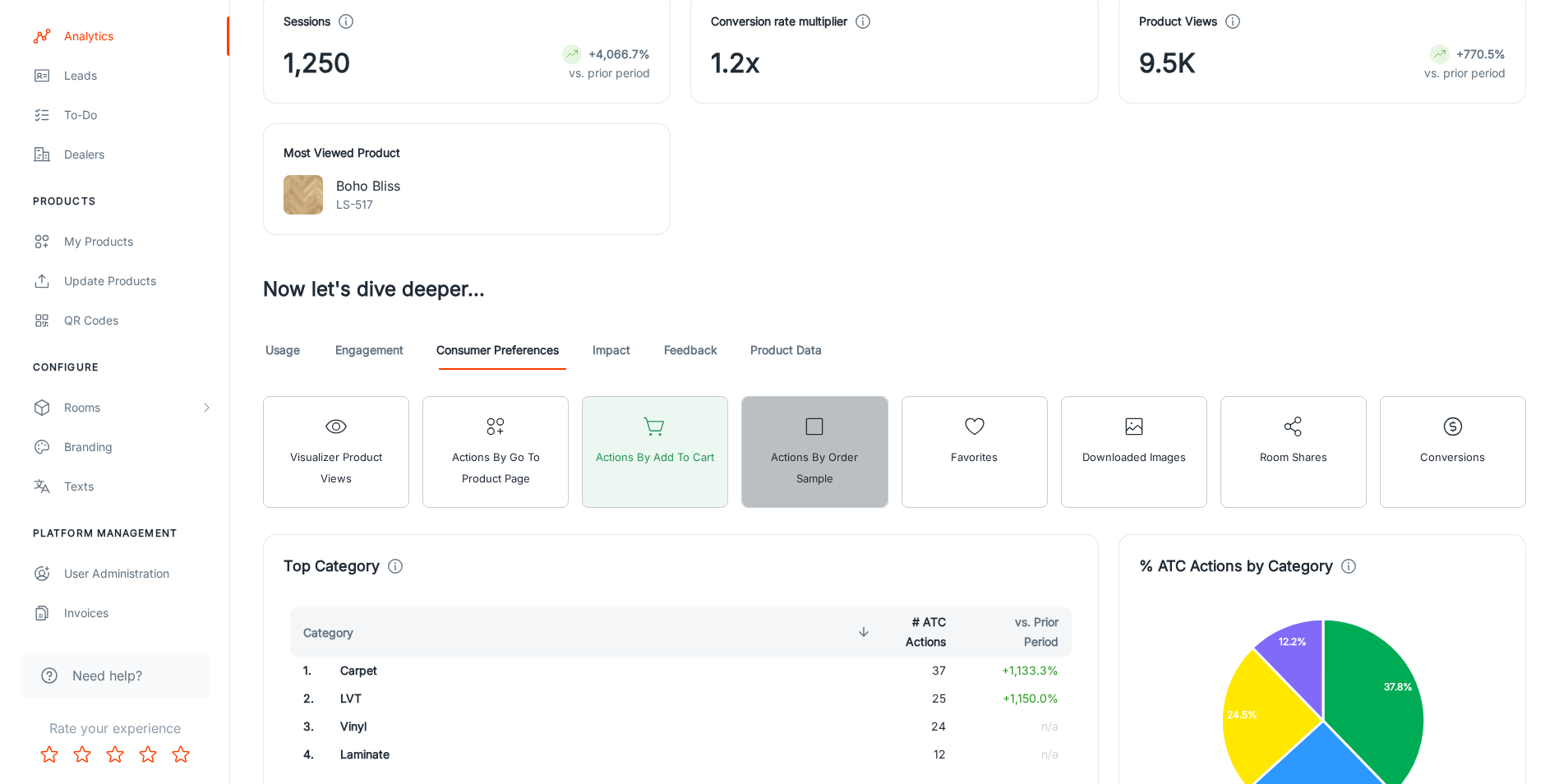 click on "Actions by Order Sample" at bounding box center [814, 452] 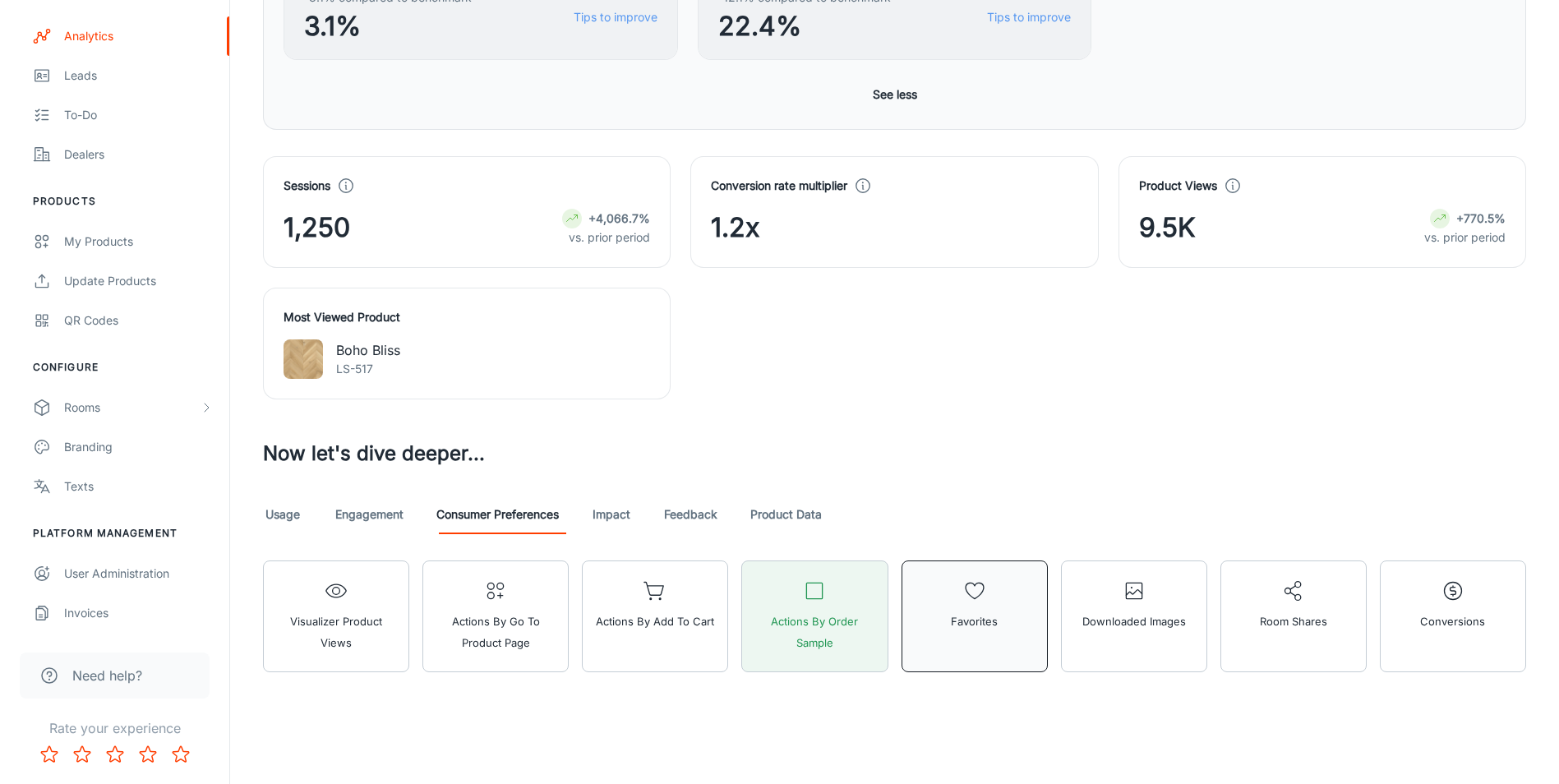 click on "Favorites" at bounding box center (975, 616) 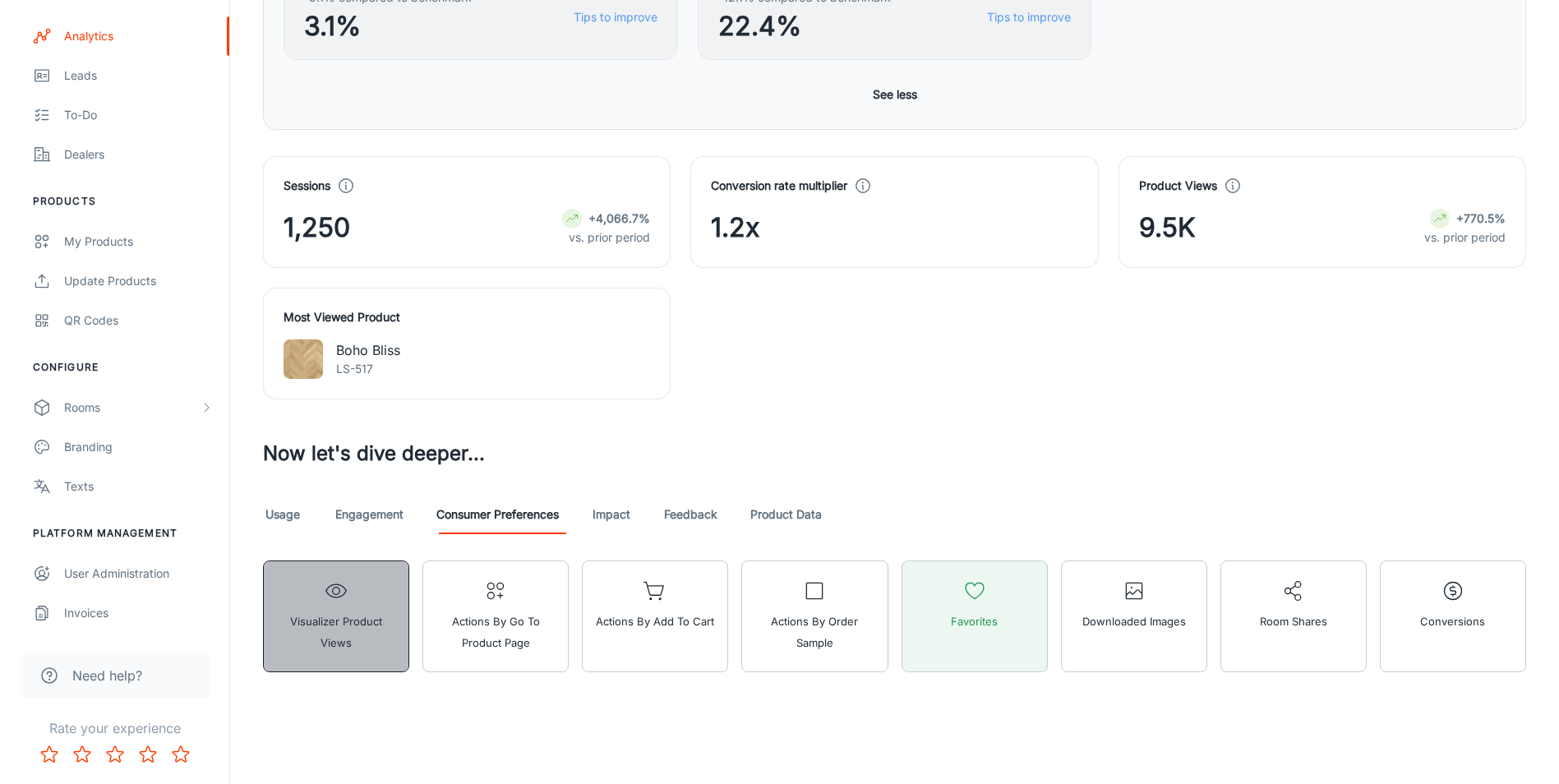 click on "Visualizer Product Views" at bounding box center [336, 616] 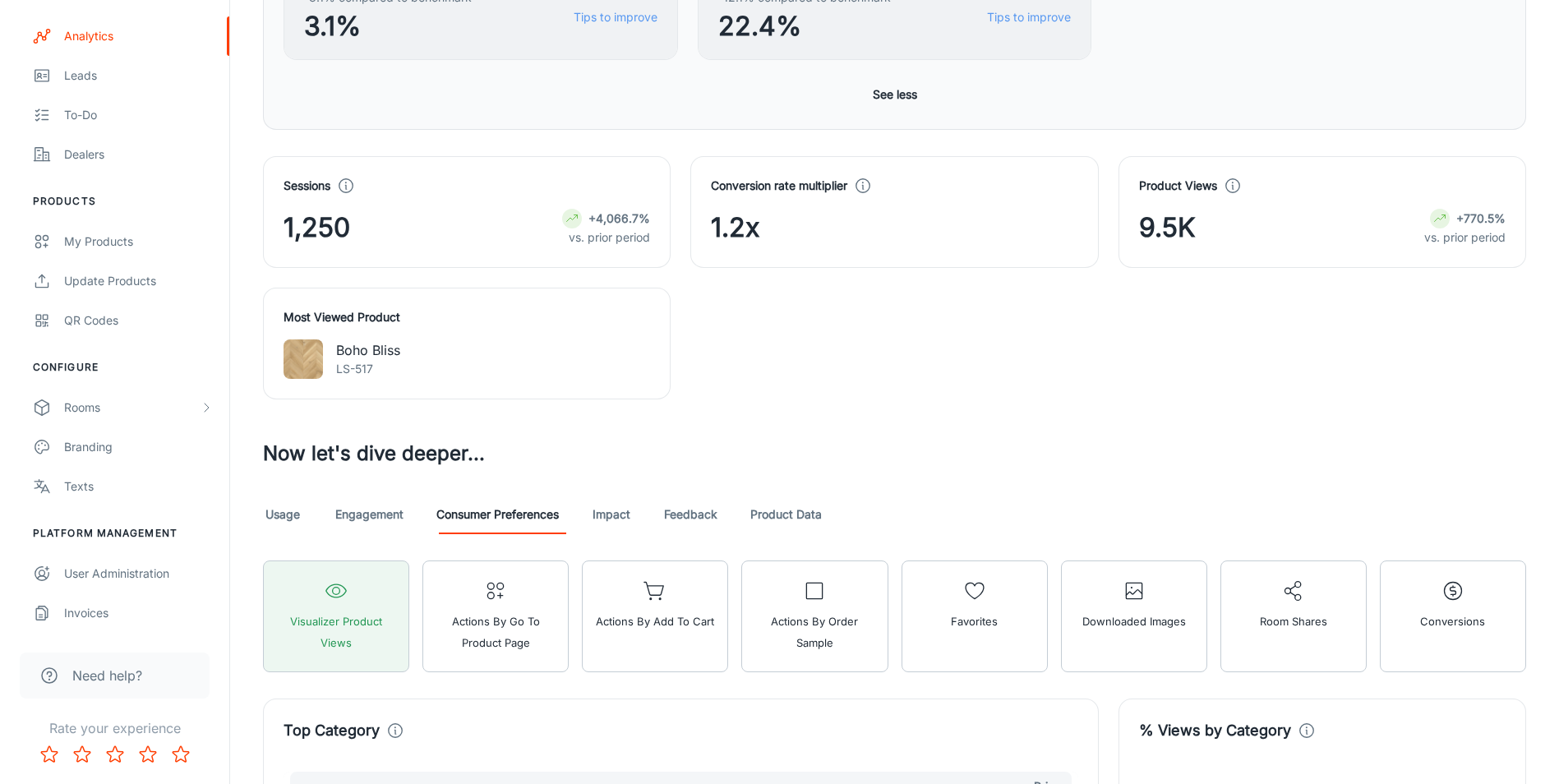 click on "Usage" at bounding box center [283, 514] 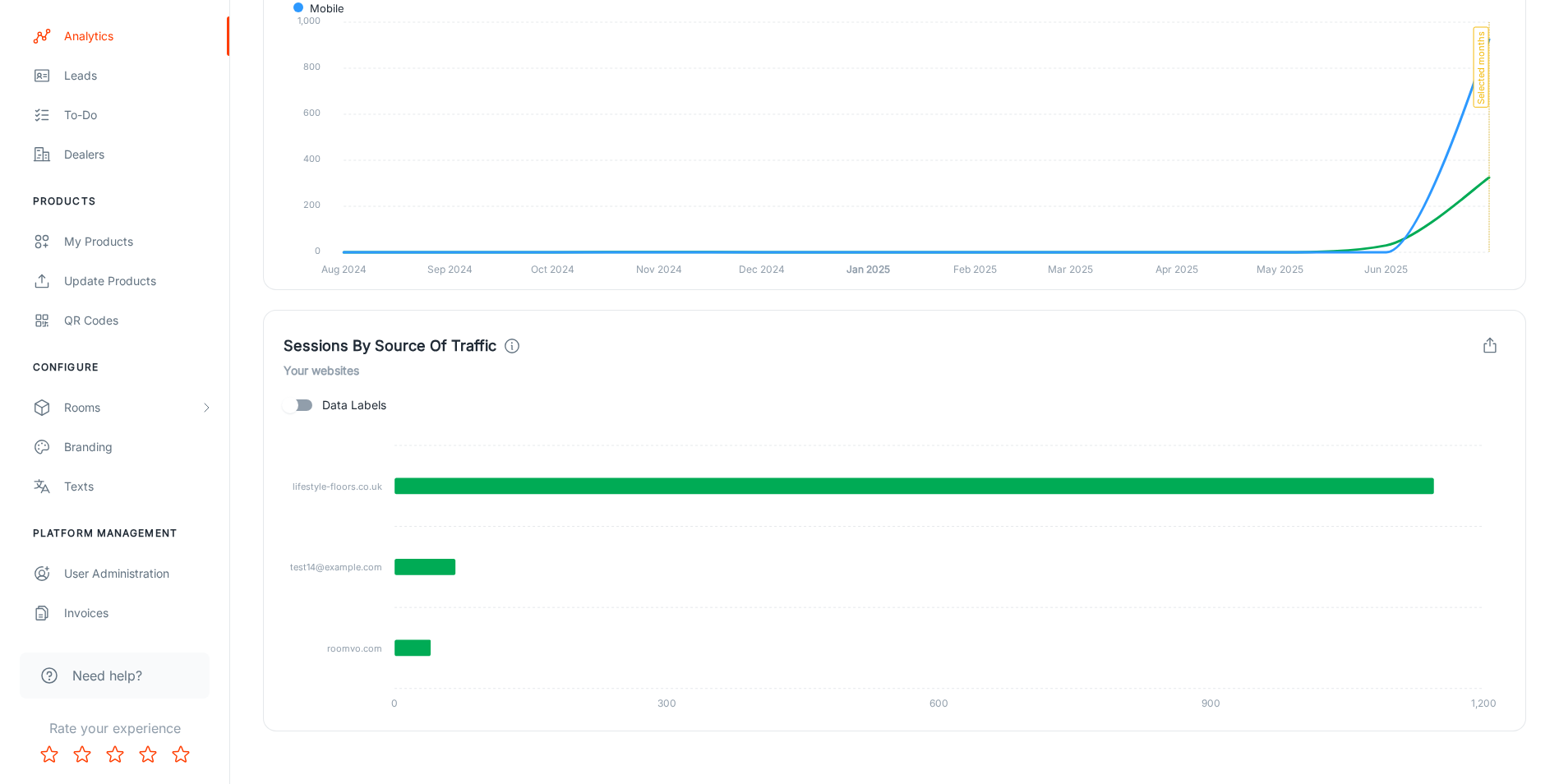 scroll, scrollTop: 1221, scrollLeft: 0, axis: vertical 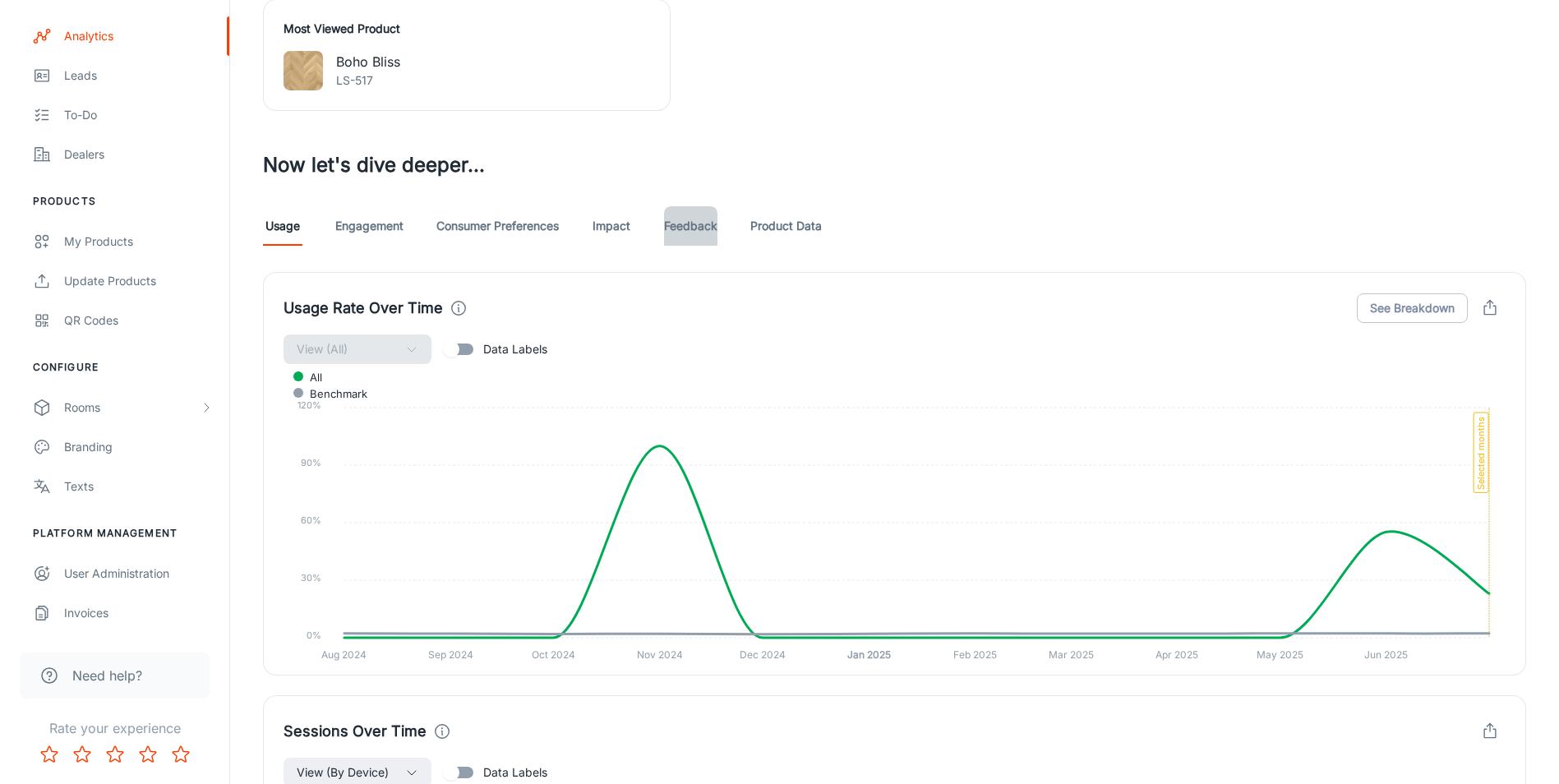 click on "Feedback" at bounding box center (690, 226) 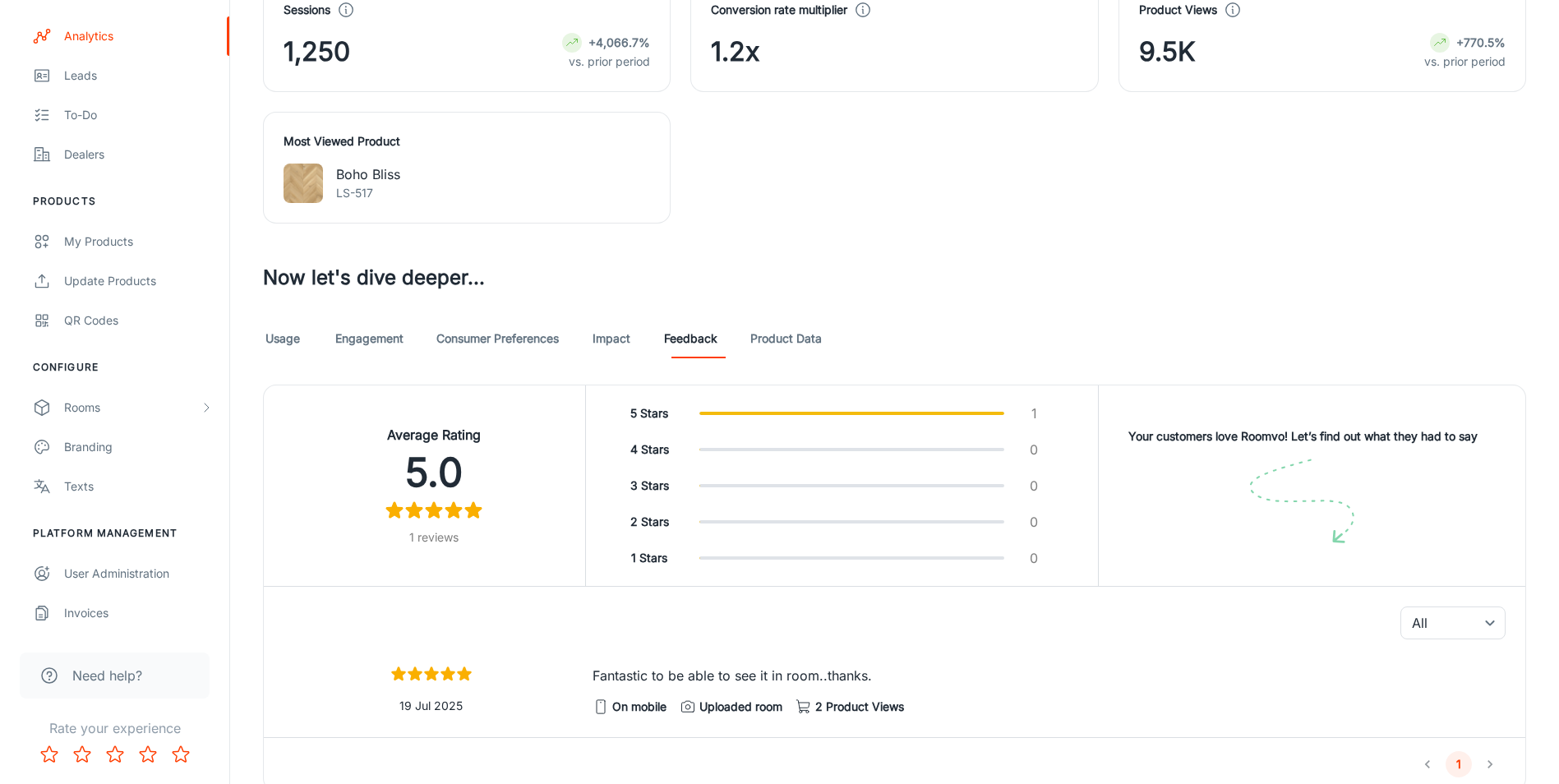 scroll, scrollTop: 1182, scrollLeft: 0, axis: vertical 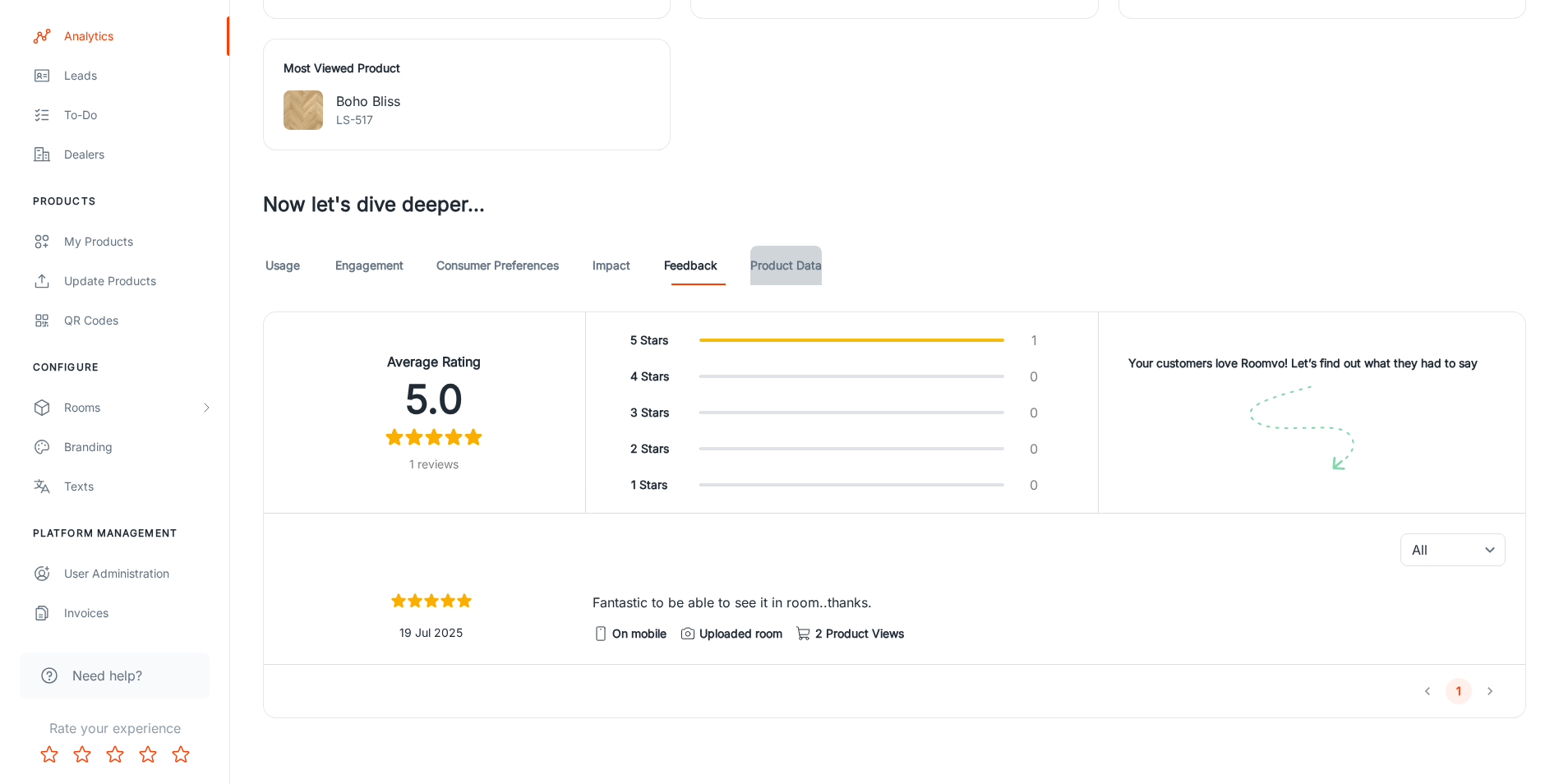 click on "Product Data" at bounding box center [786, 265] 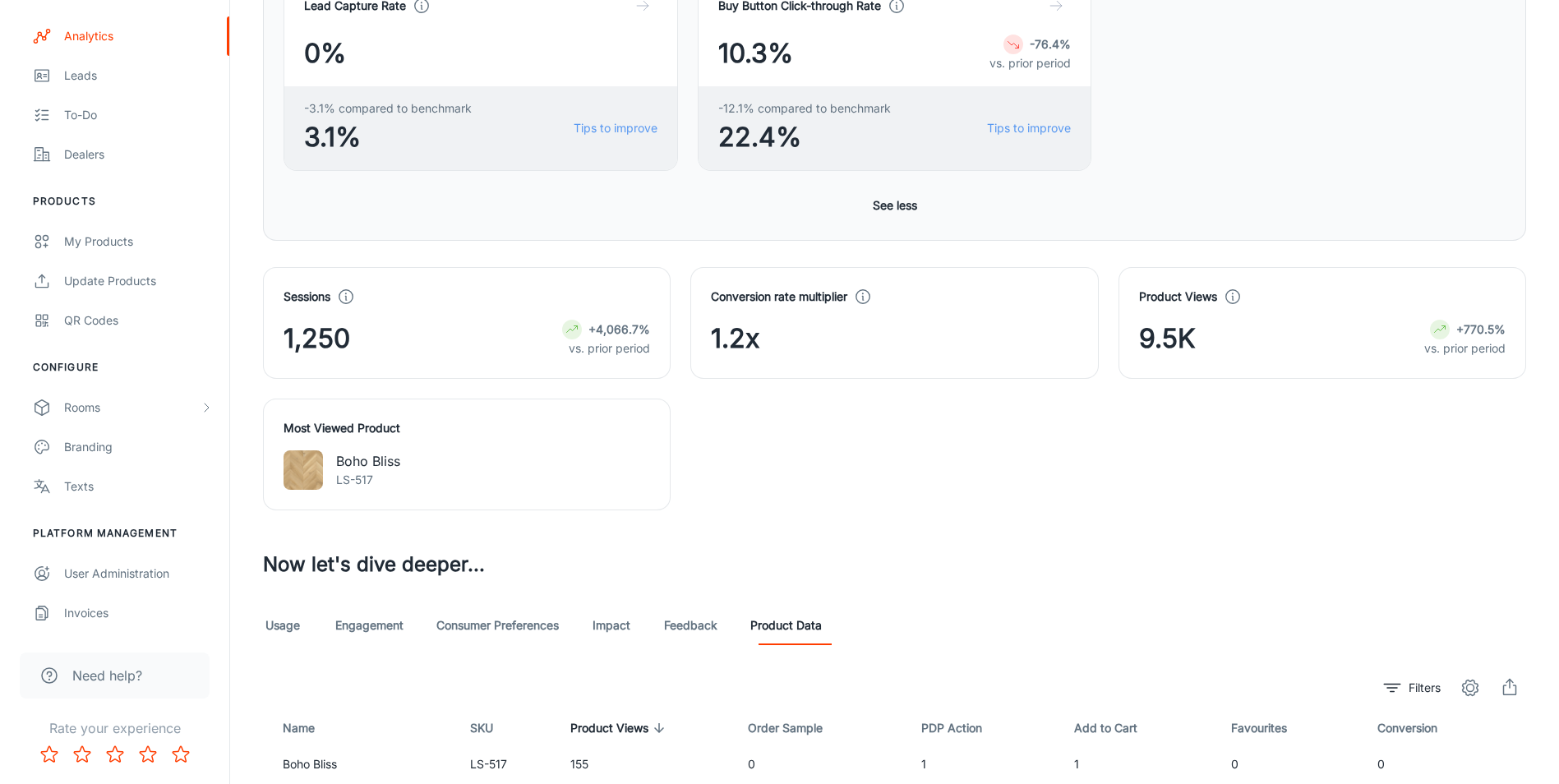 scroll, scrollTop: 1151, scrollLeft: 0, axis: vertical 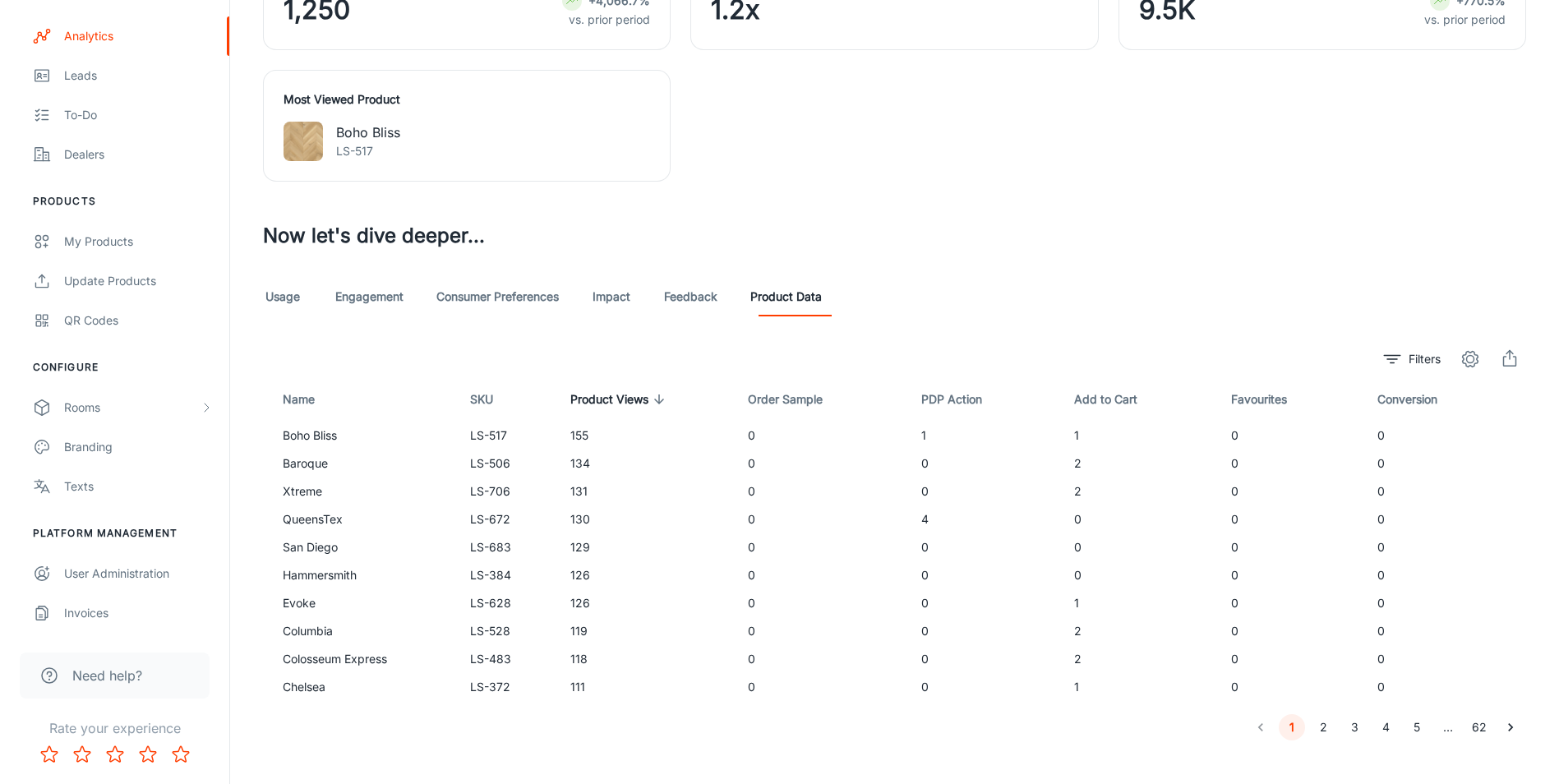 click on "Usage" at bounding box center (283, 297) 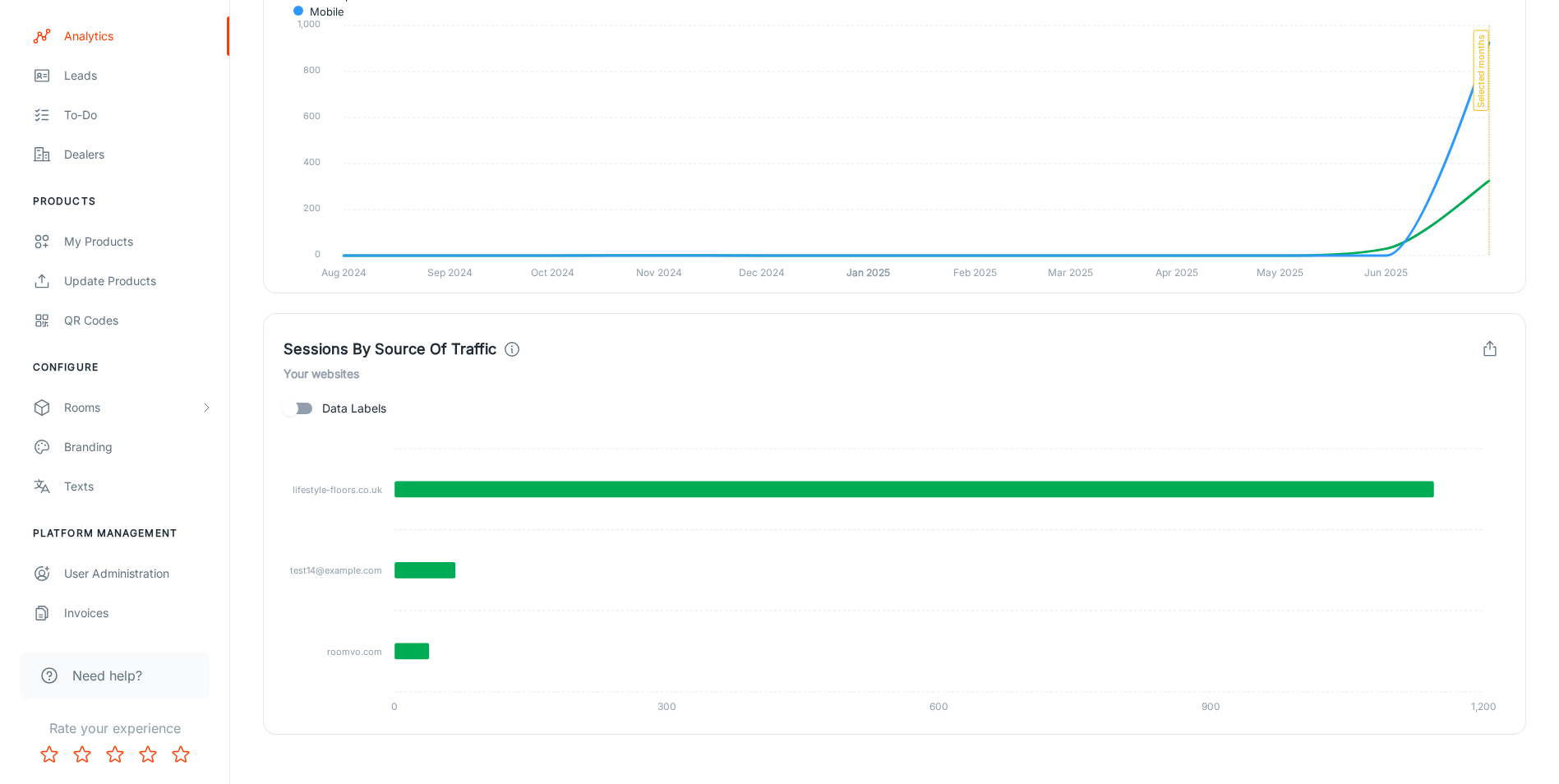 scroll, scrollTop: 1221, scrollLeft: 0, axis: vertical 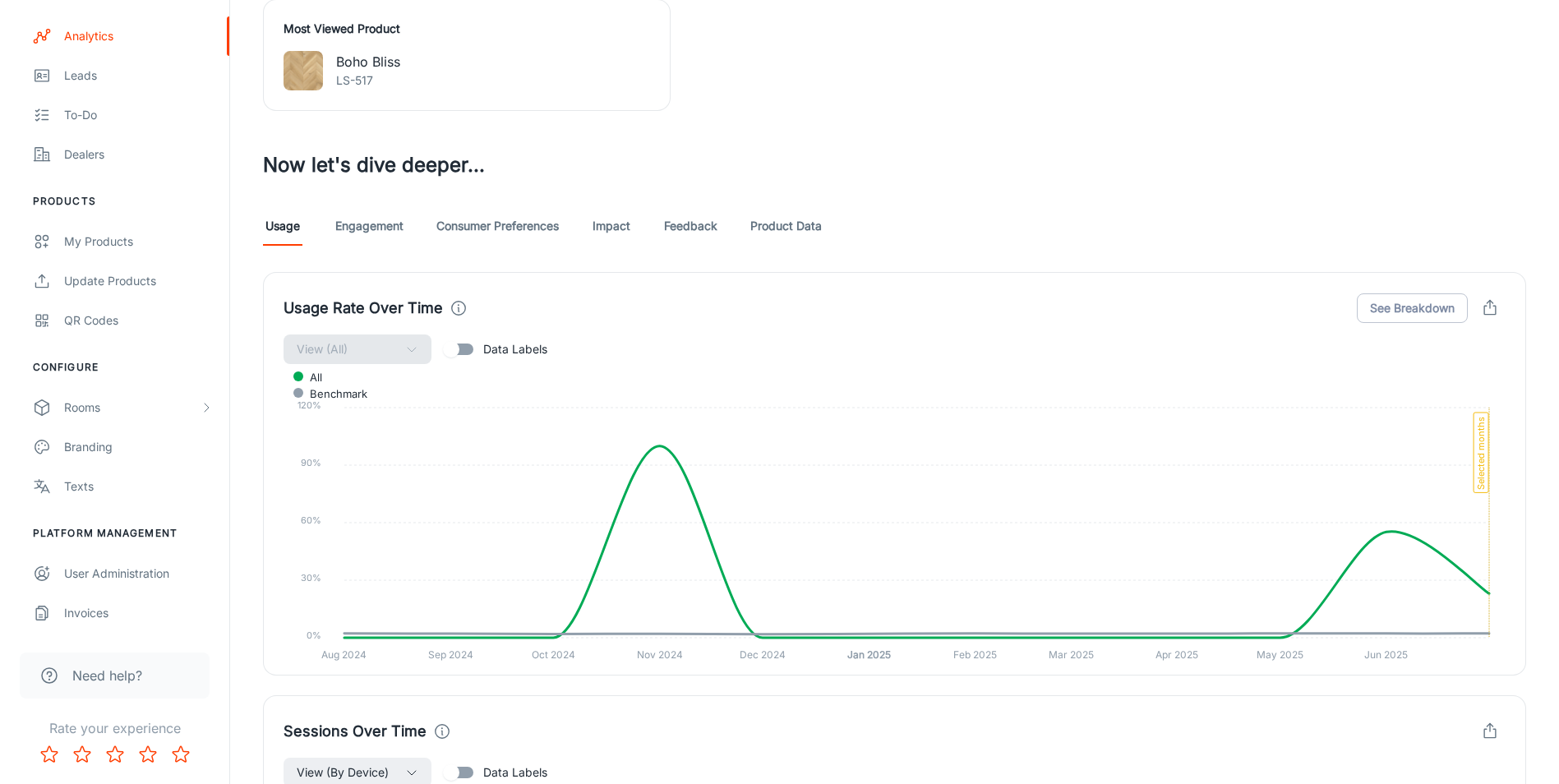 click on "Engagement" at bounding box center [369, 226] 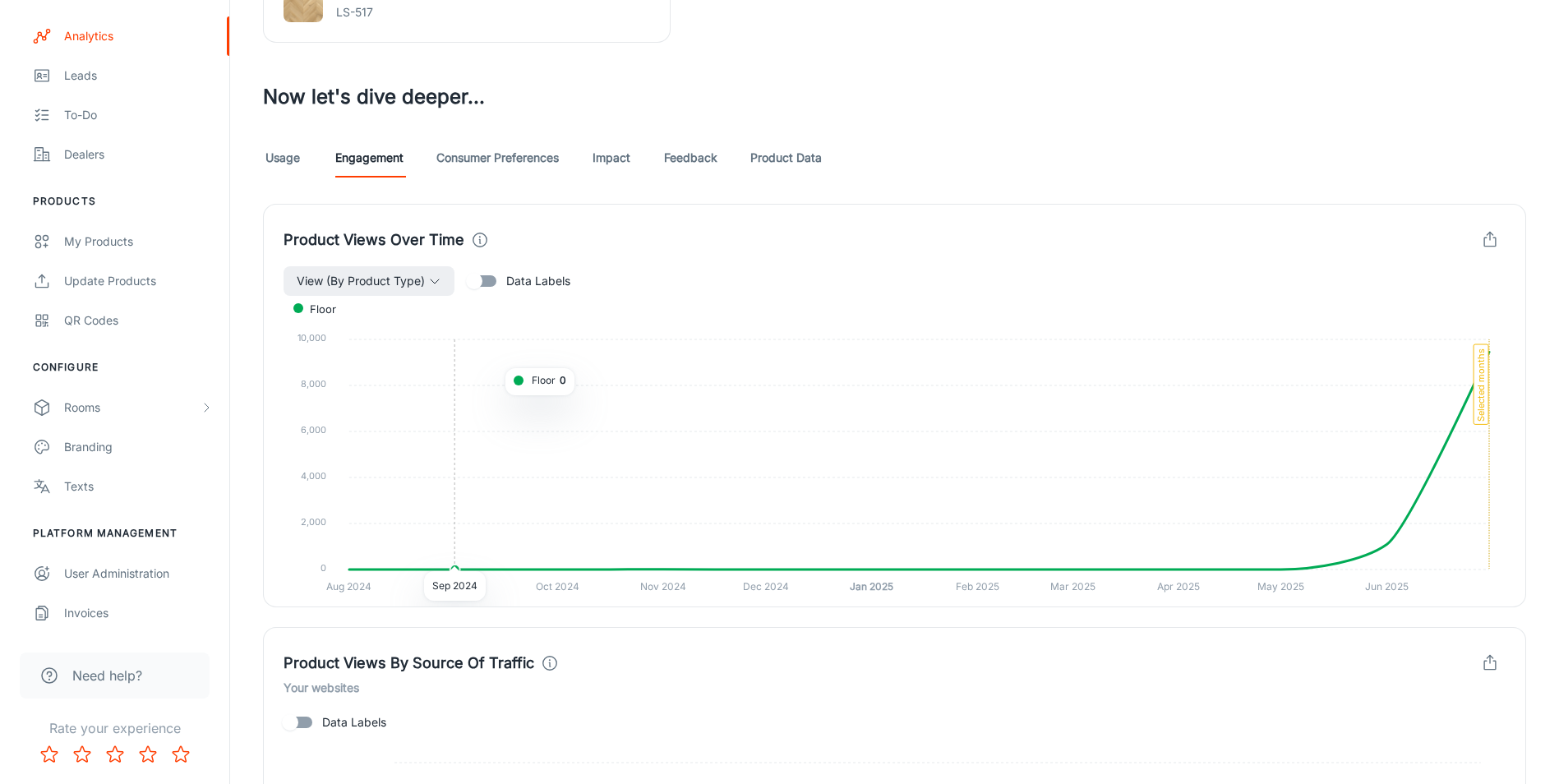 scroll, scrollTop: 1397, scrollLeft: 0, axis: vertical 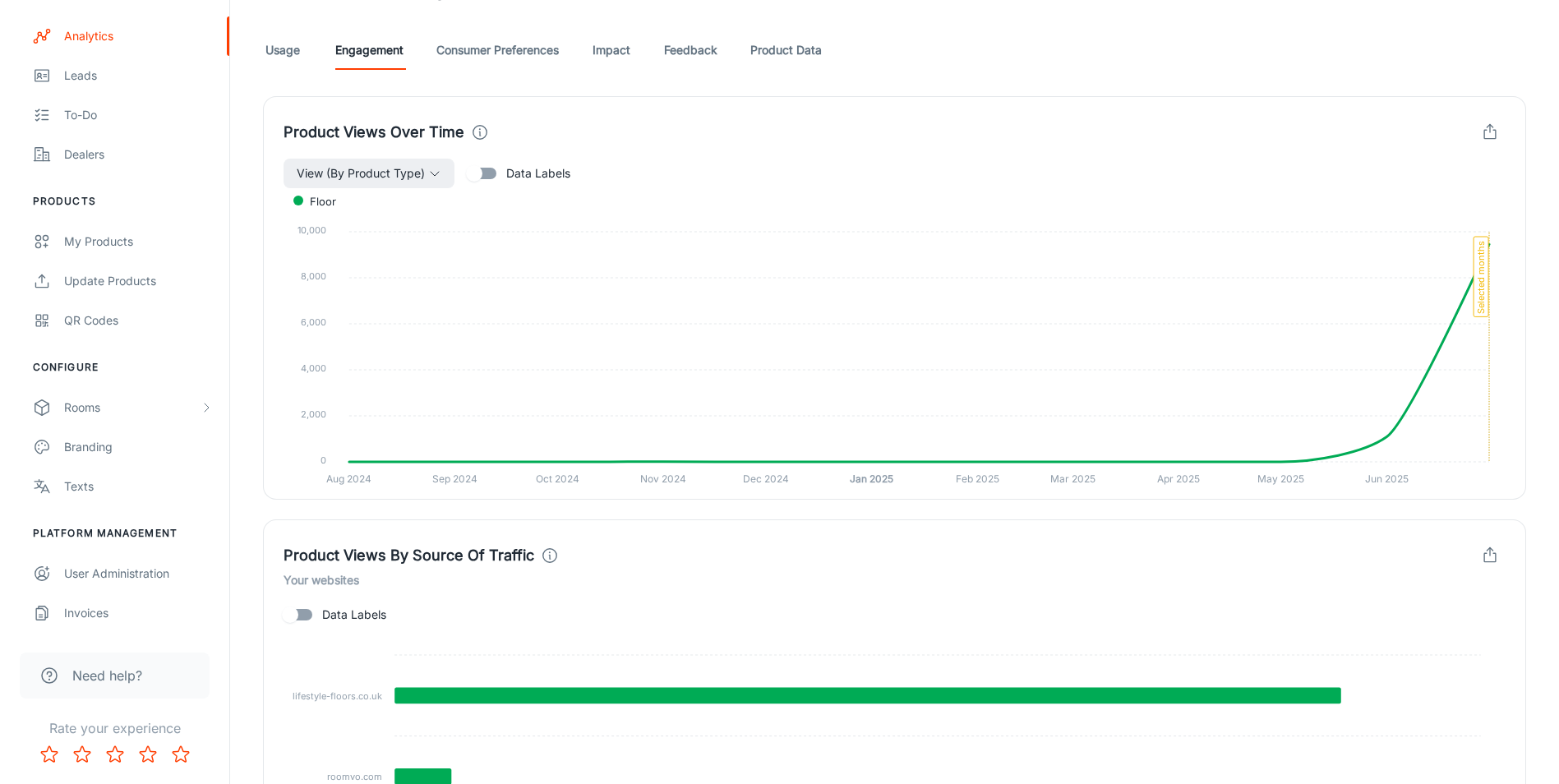 click on "Consumer Preferences" at bounding box center (497, 50) 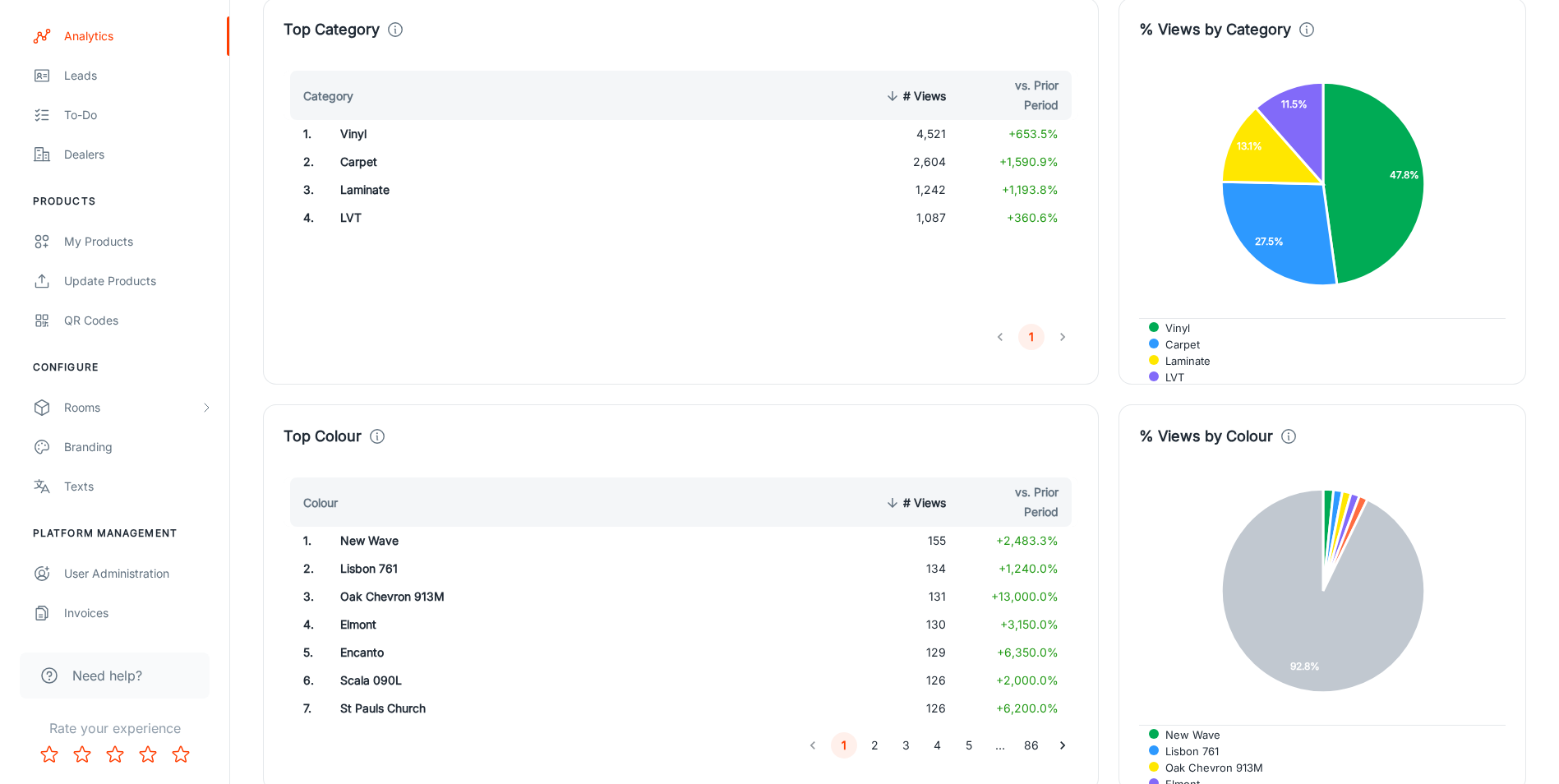 scroll, scrollTop: 1151, scrollLeft: 0, axis: vertical 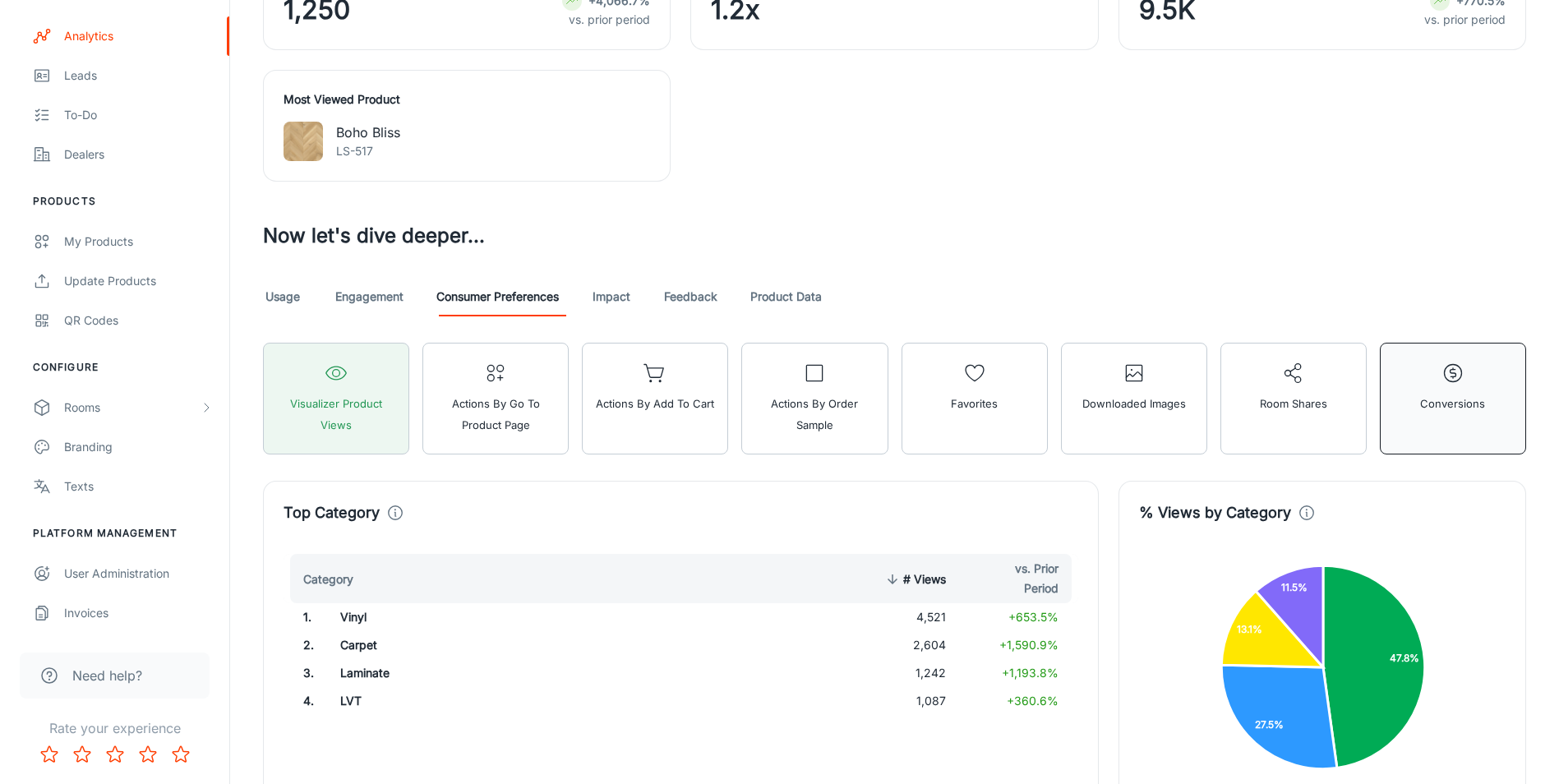 click on "Conversions" at bounding box center [1452, 404] 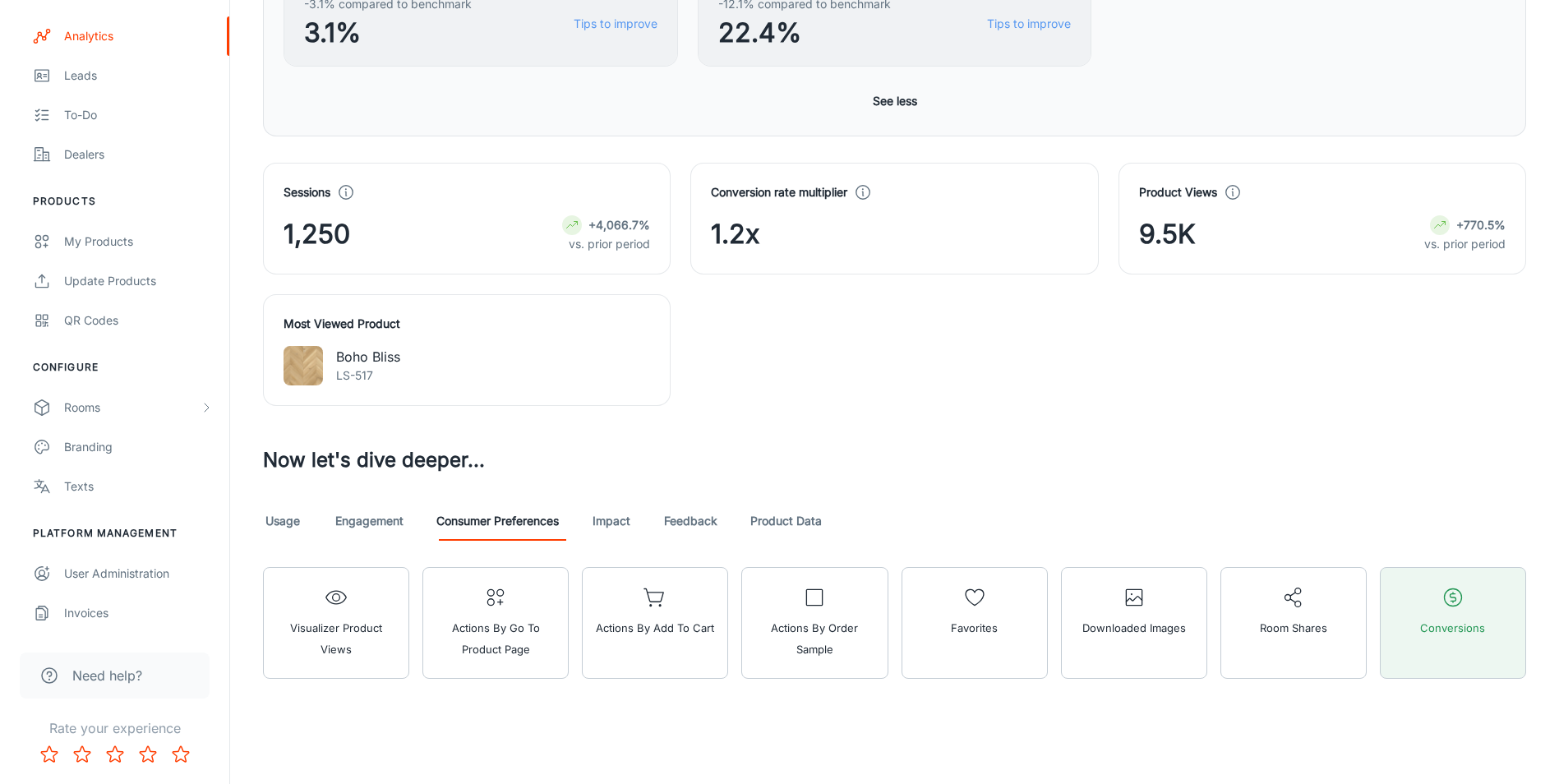 scroll, scrollTop: 933, scrollLeft: 0, axis: vertical 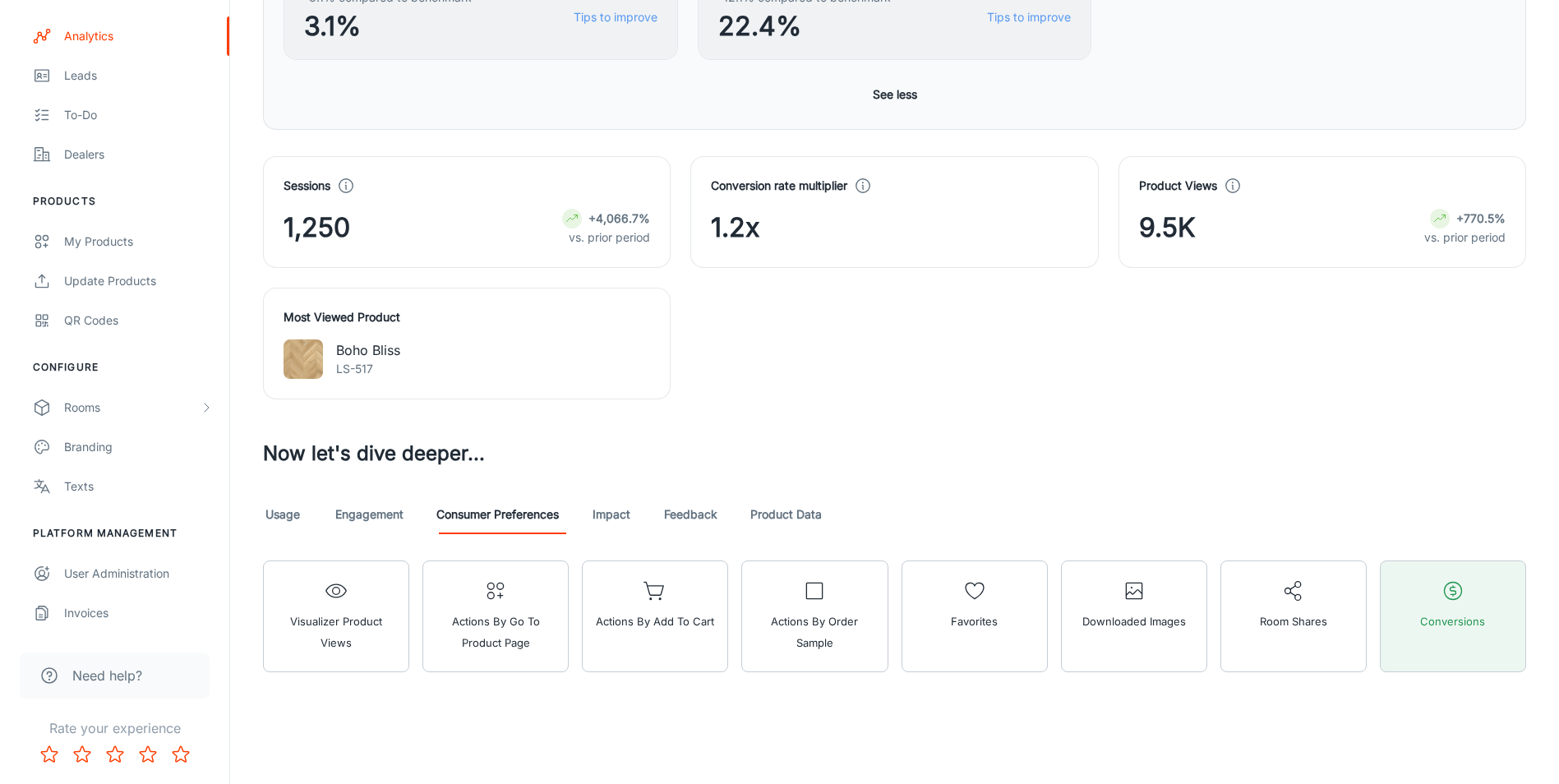 click on "Impact" at bounding box center [611, 514] 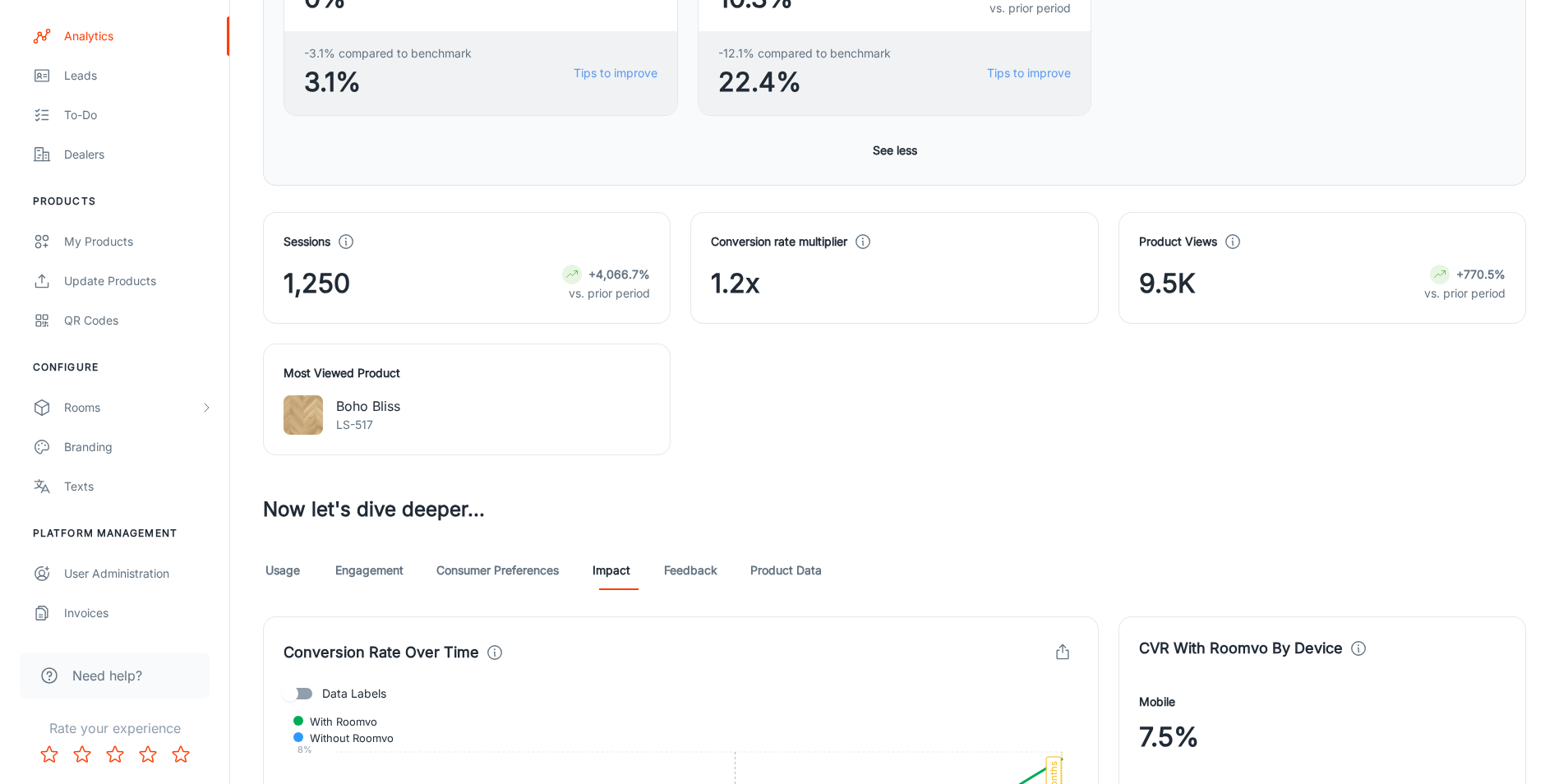 scroll, scrollTop: 1151, scrollLeft: 0, axis: vertical 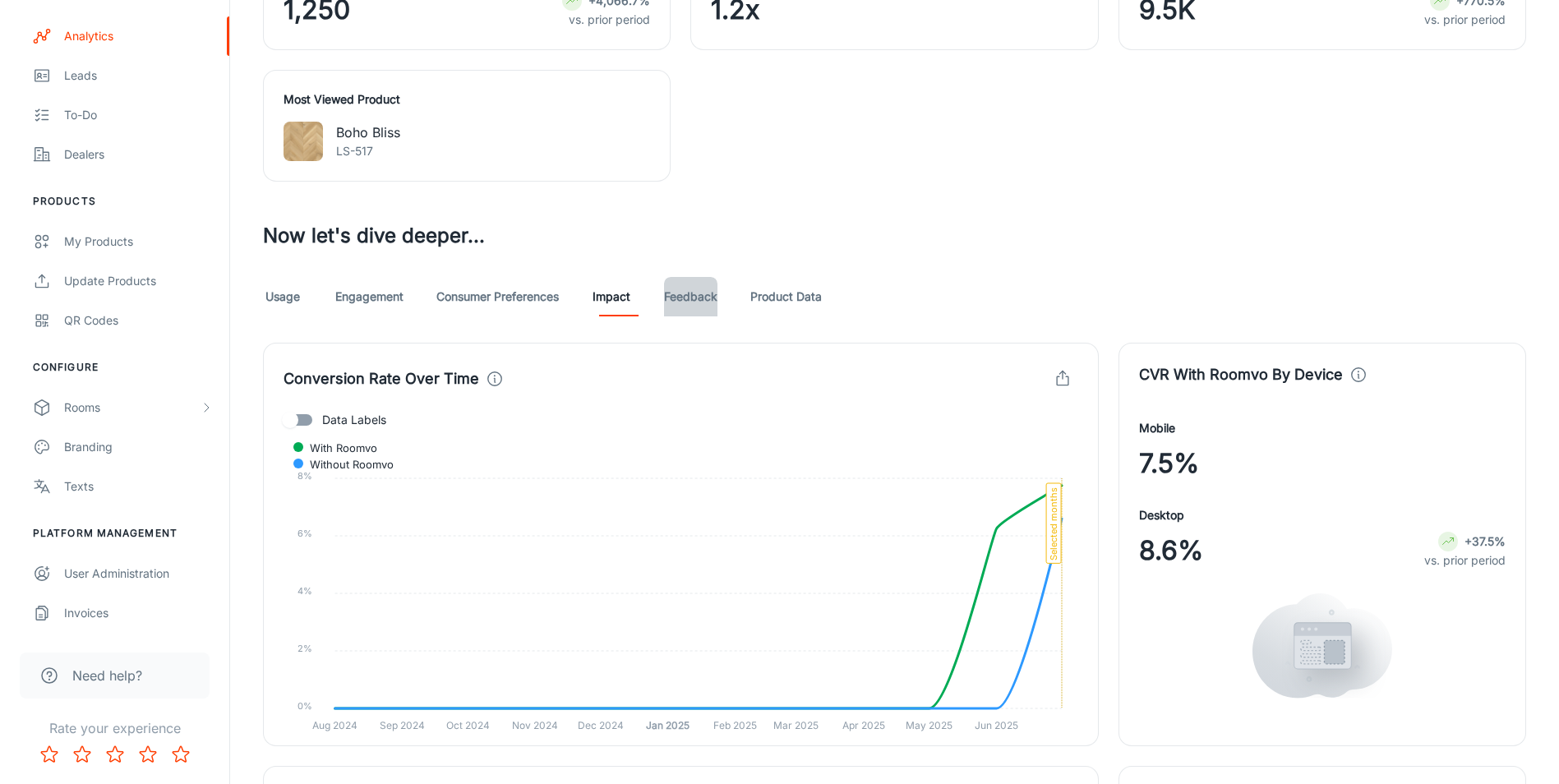 click on "Feedback" at bounding box center (690, 297) 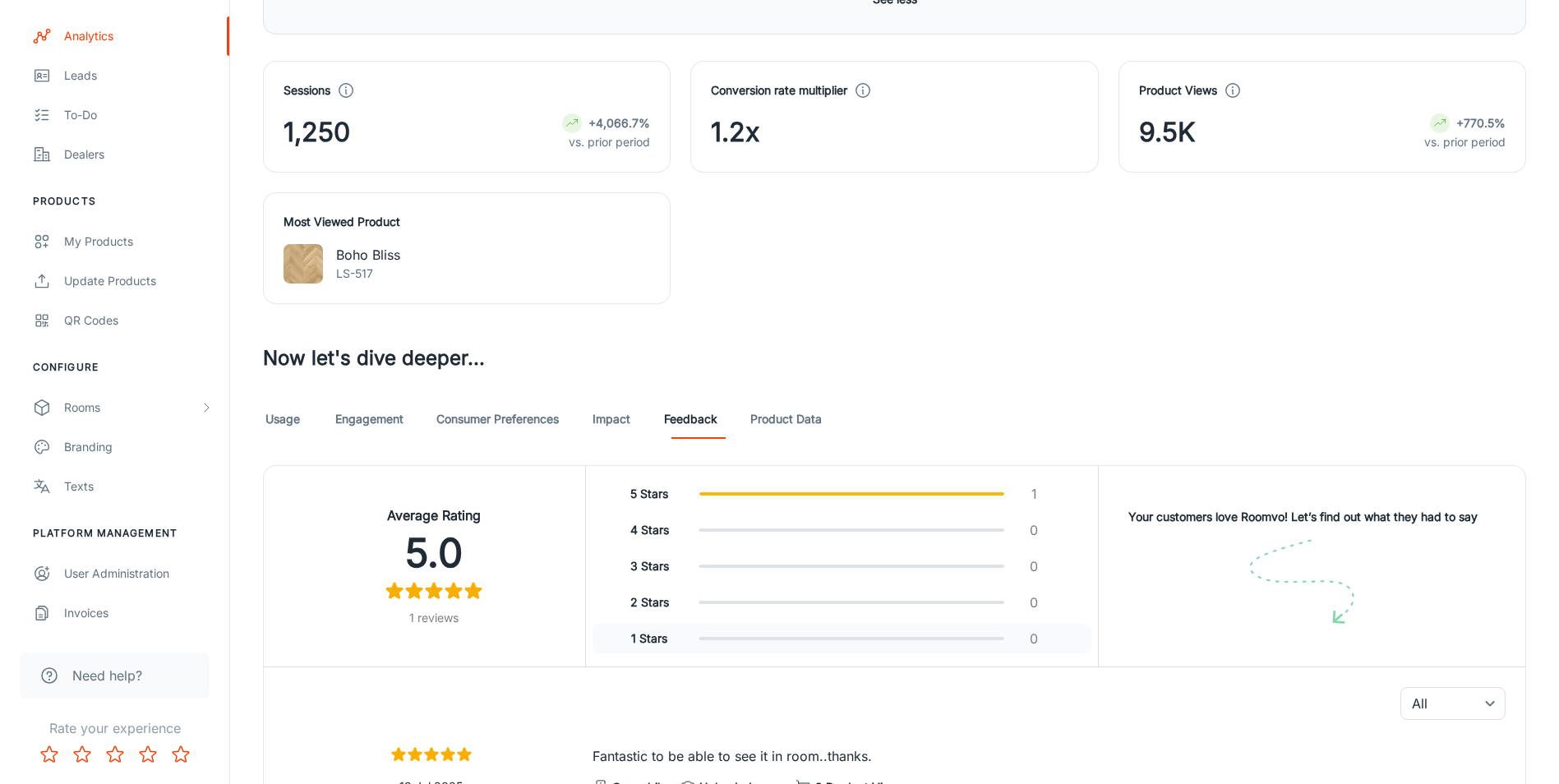 scroll, scrollTop: 1182, scrollLeft: 0, axis: vertical 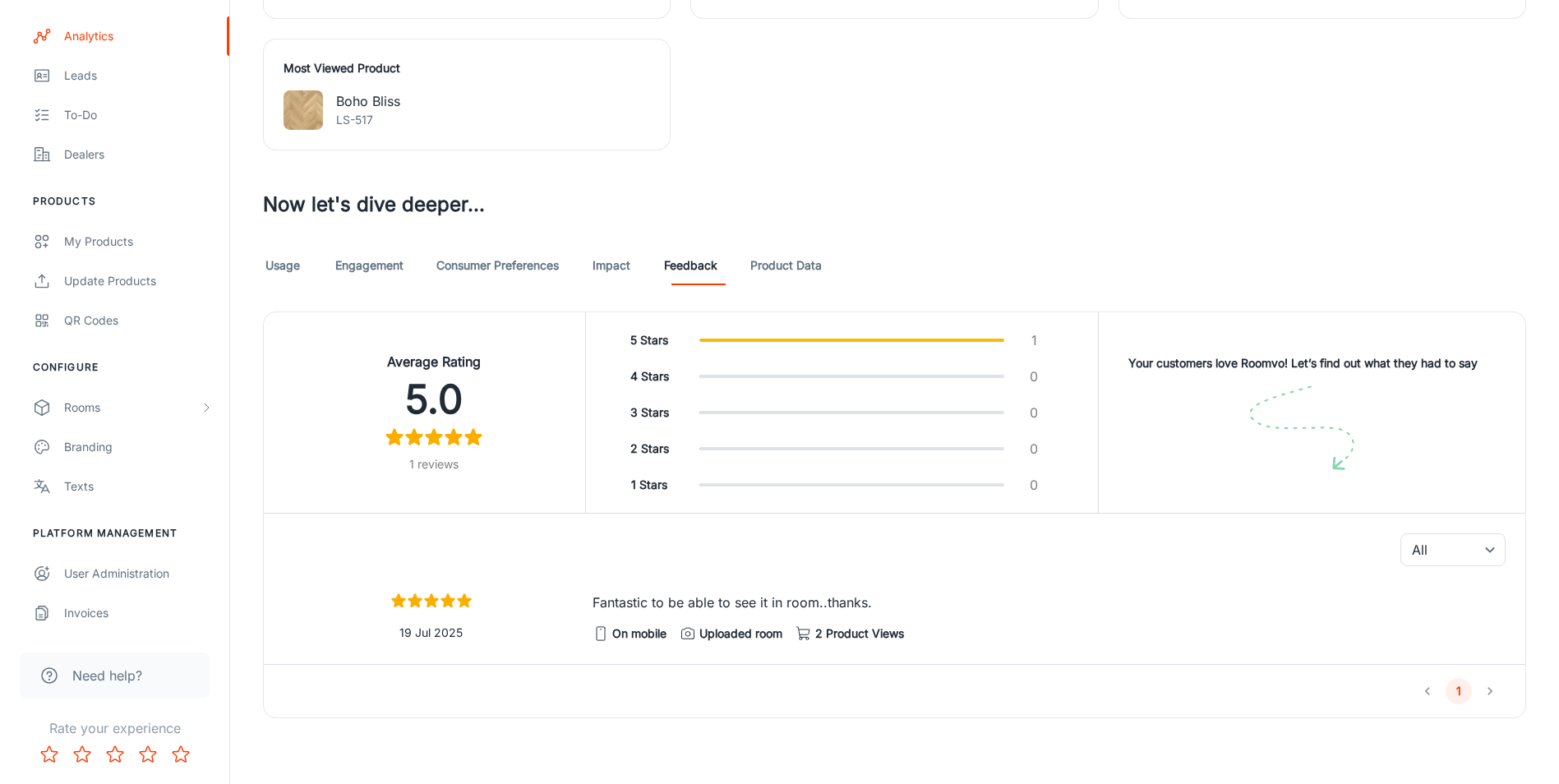 click on "Product Data" at bounding box center (786, 265) 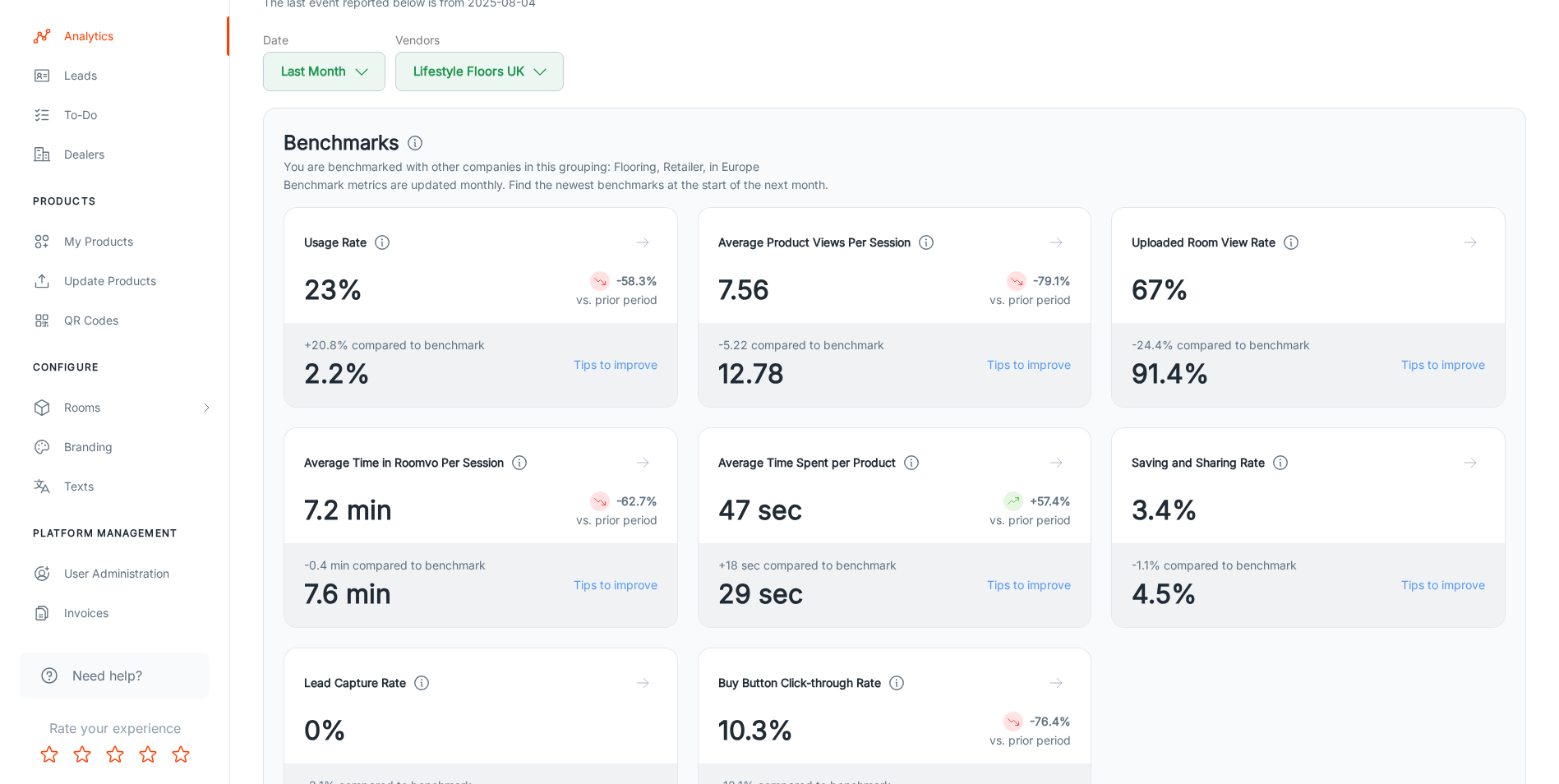 scroll, scrollTop: 0, scrollLeft: 0, axis: both 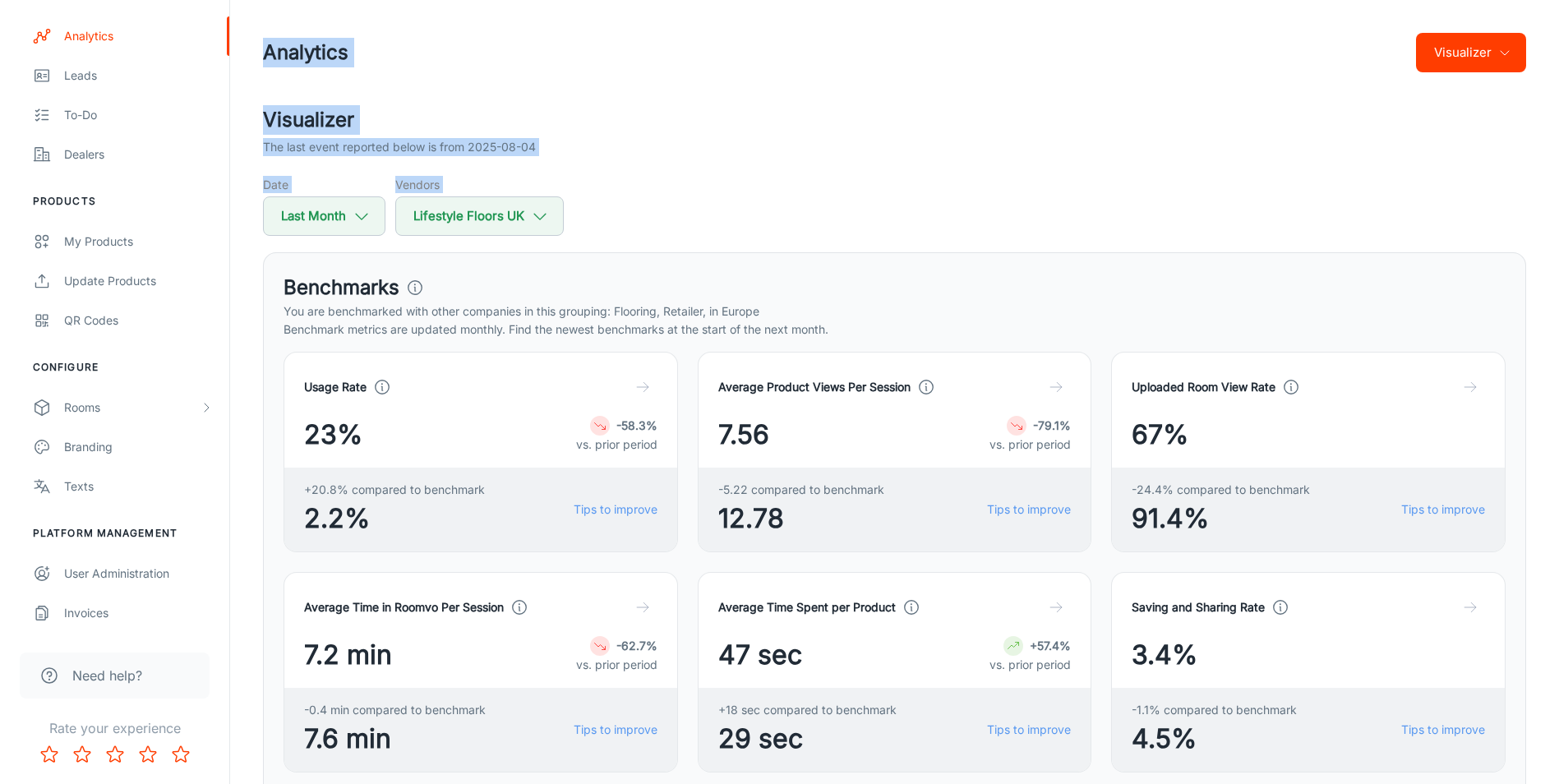 drag, startPoint x: 579, startPoint y: 214, endPoint x: 259, endPoint y: 56, distance: 356.88093 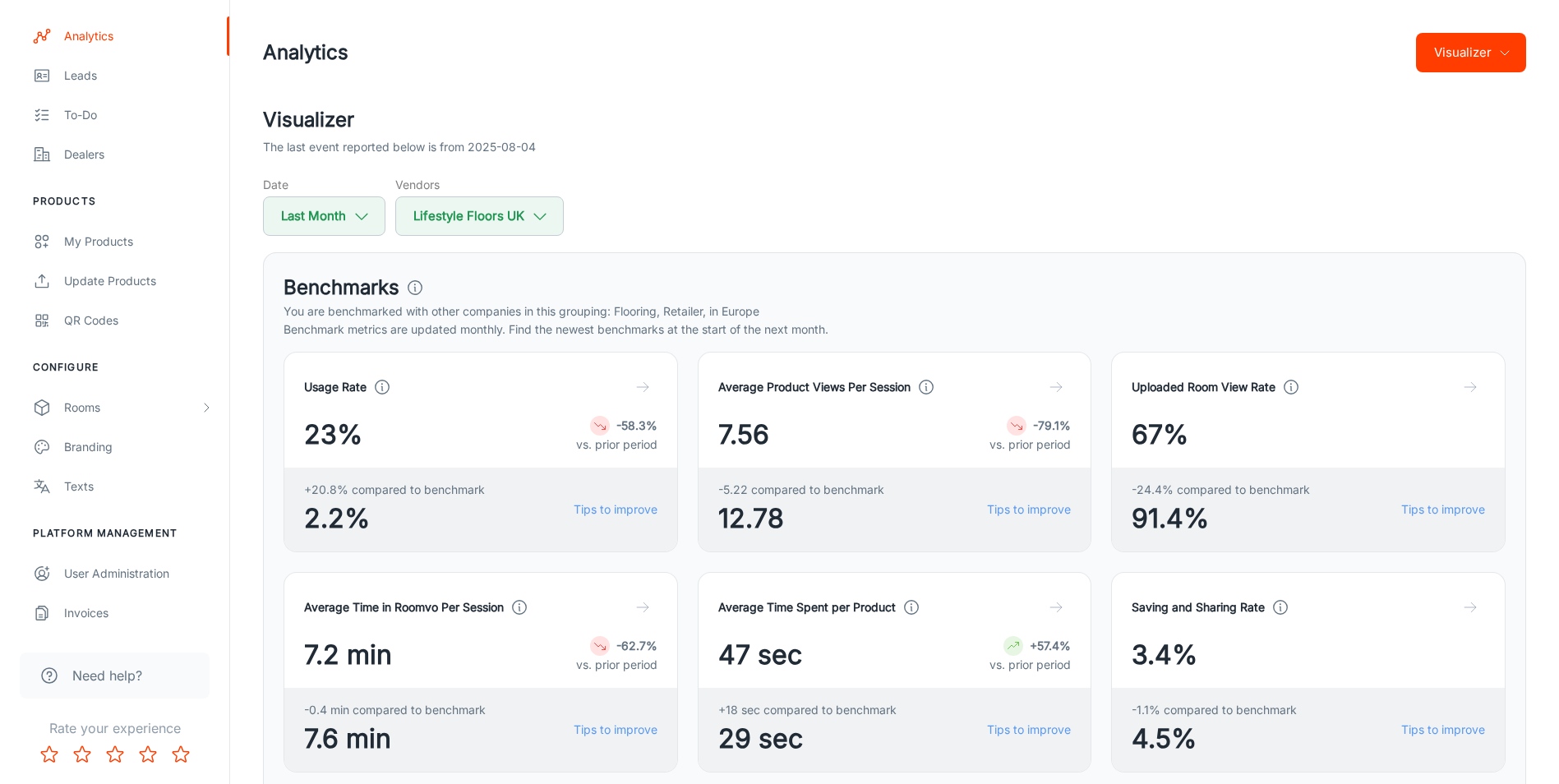 click on "Date Last Month Vendors Lifestyle Floors UK" at bounding box center [894, 205] 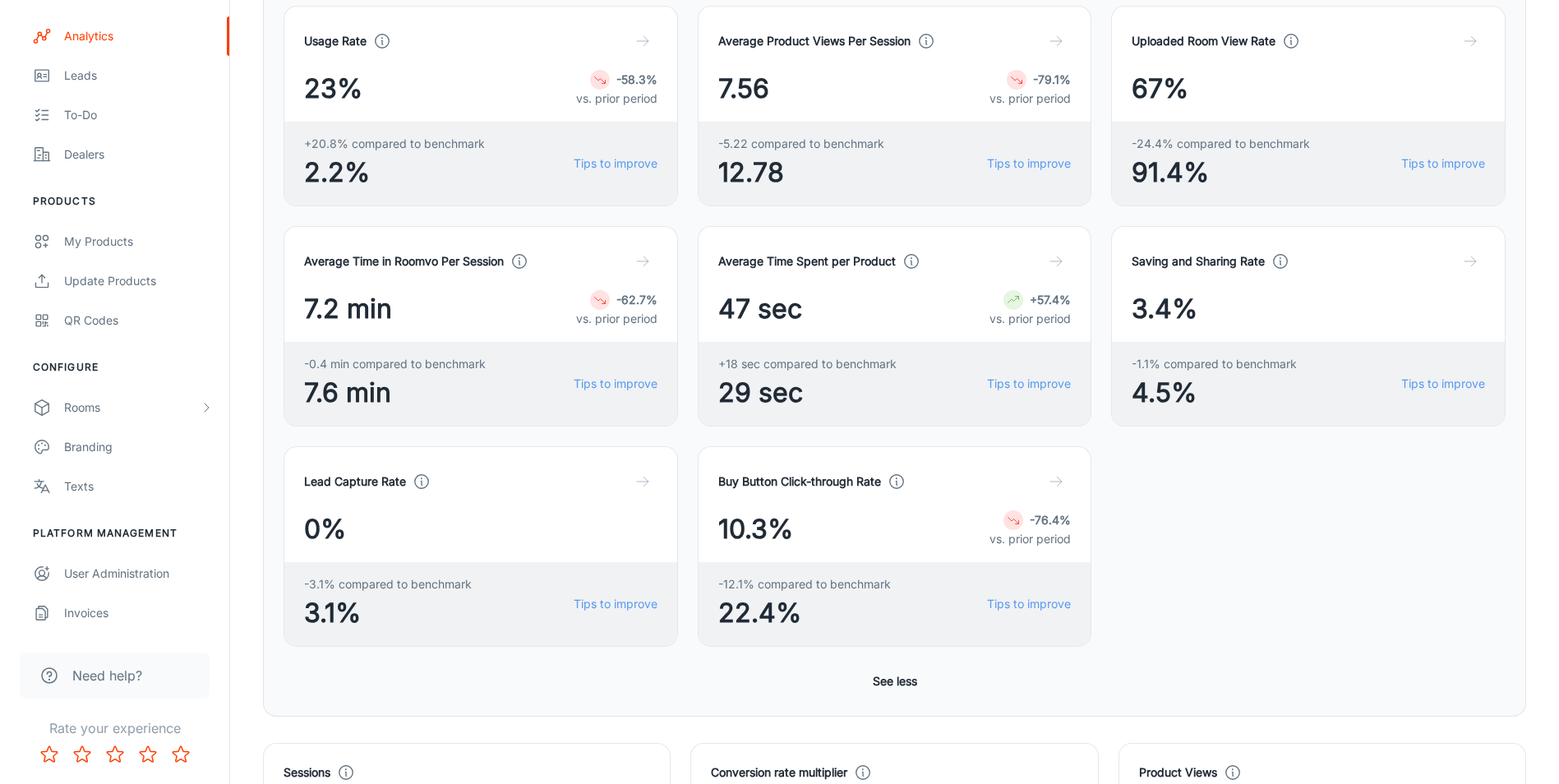 scroll, scrollTop: 575, scrollLeft: 0, axis: vertical 